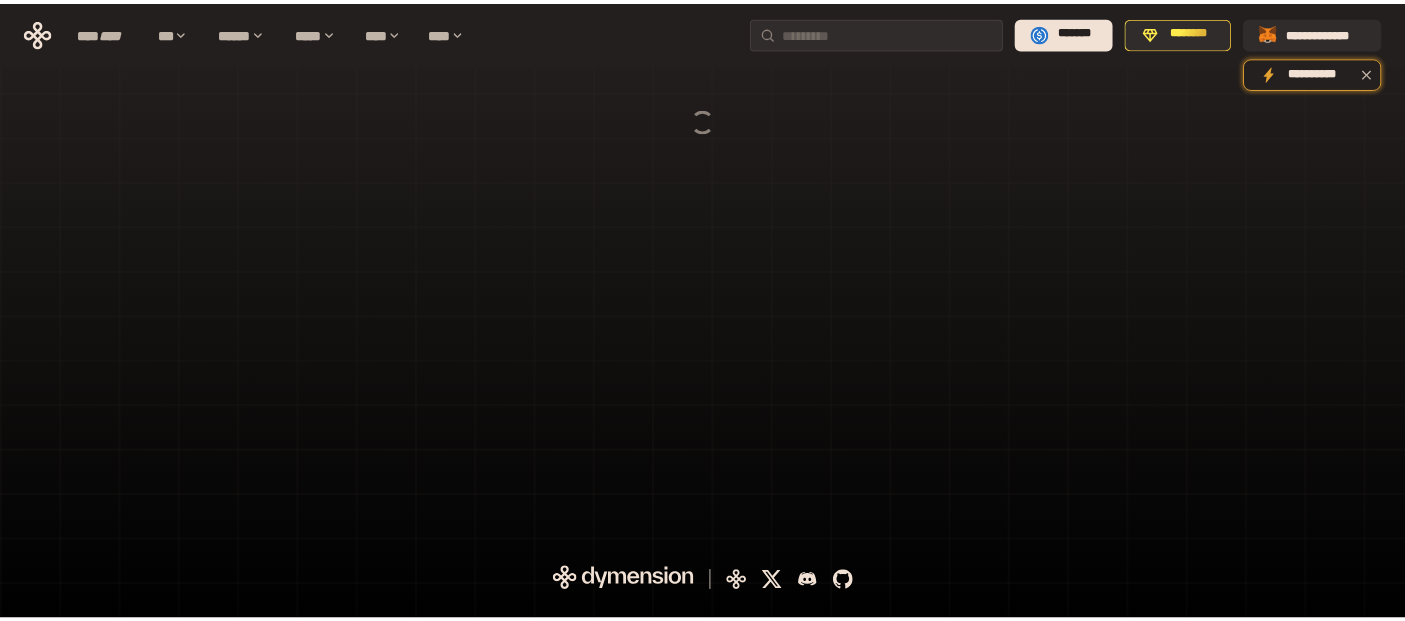 scroll, scrollTop: 0, scrollLeft: 0, axis: both 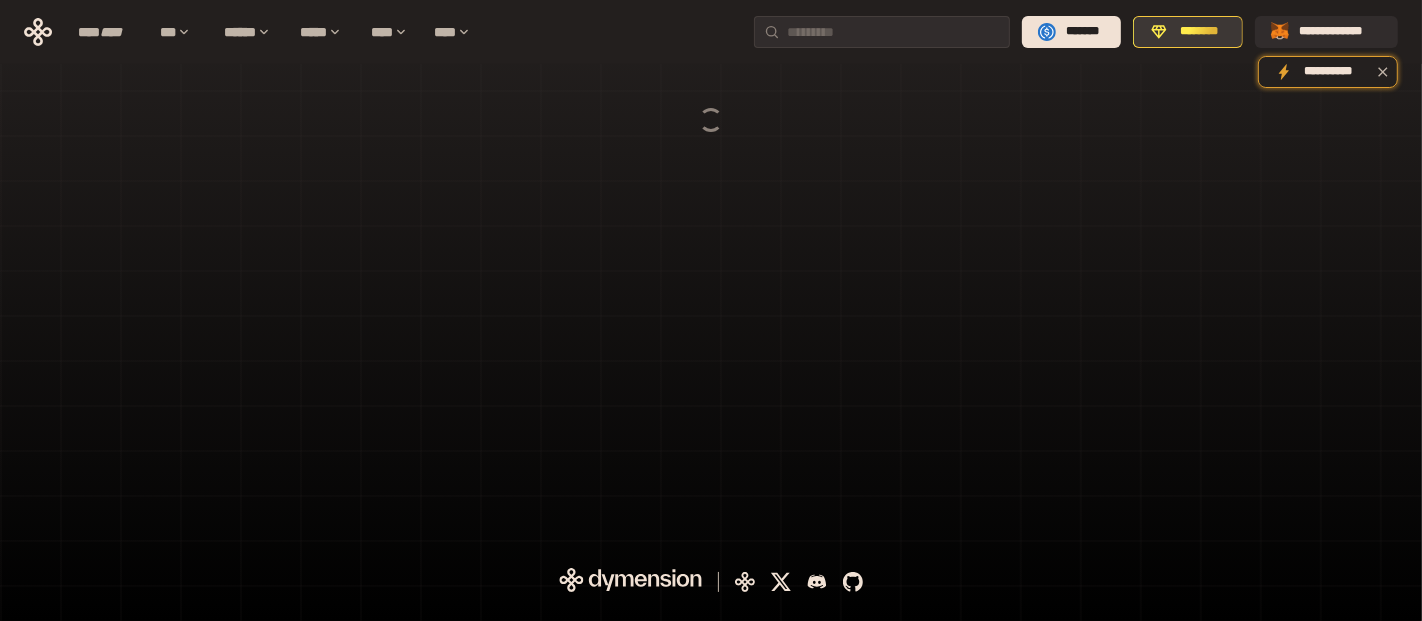click on "********" at bounding box center [1199, 32] 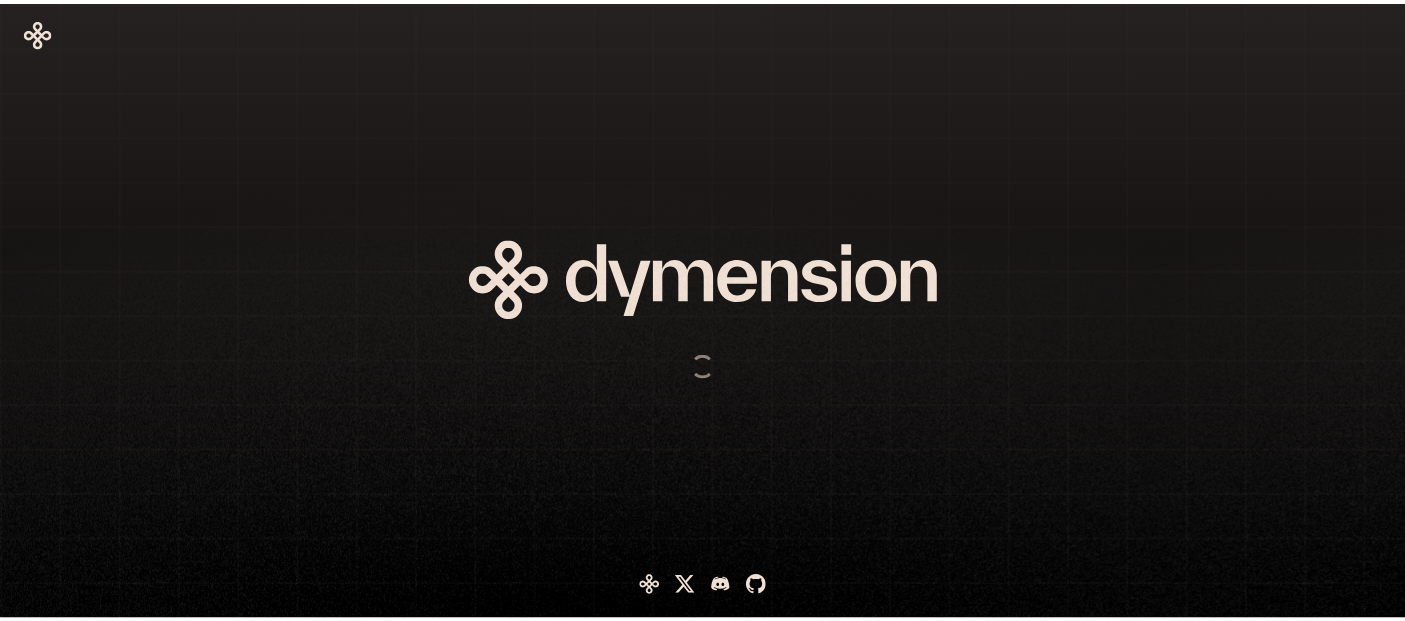 scroll, scrollTop: 0, scrollLeft: 0, axis: both 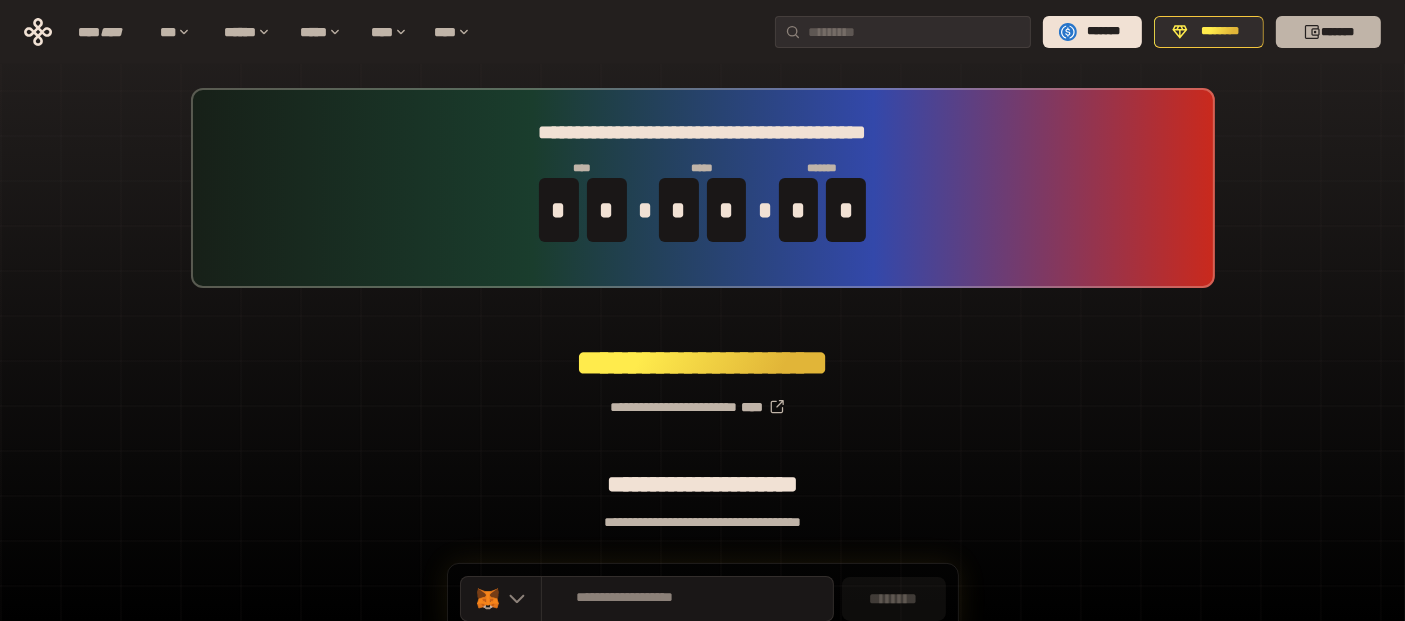 click on "*******" at bounding box center (1328, 32) 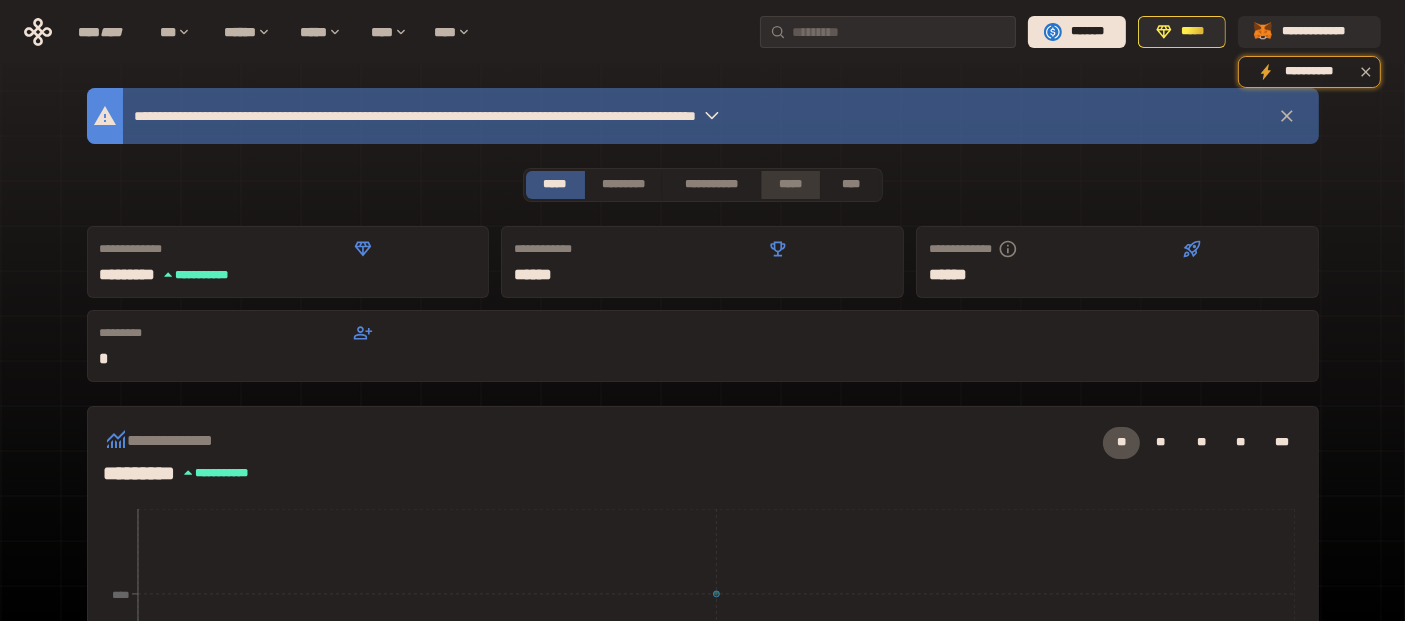 click on "*****" at bounding box center [791, 185] 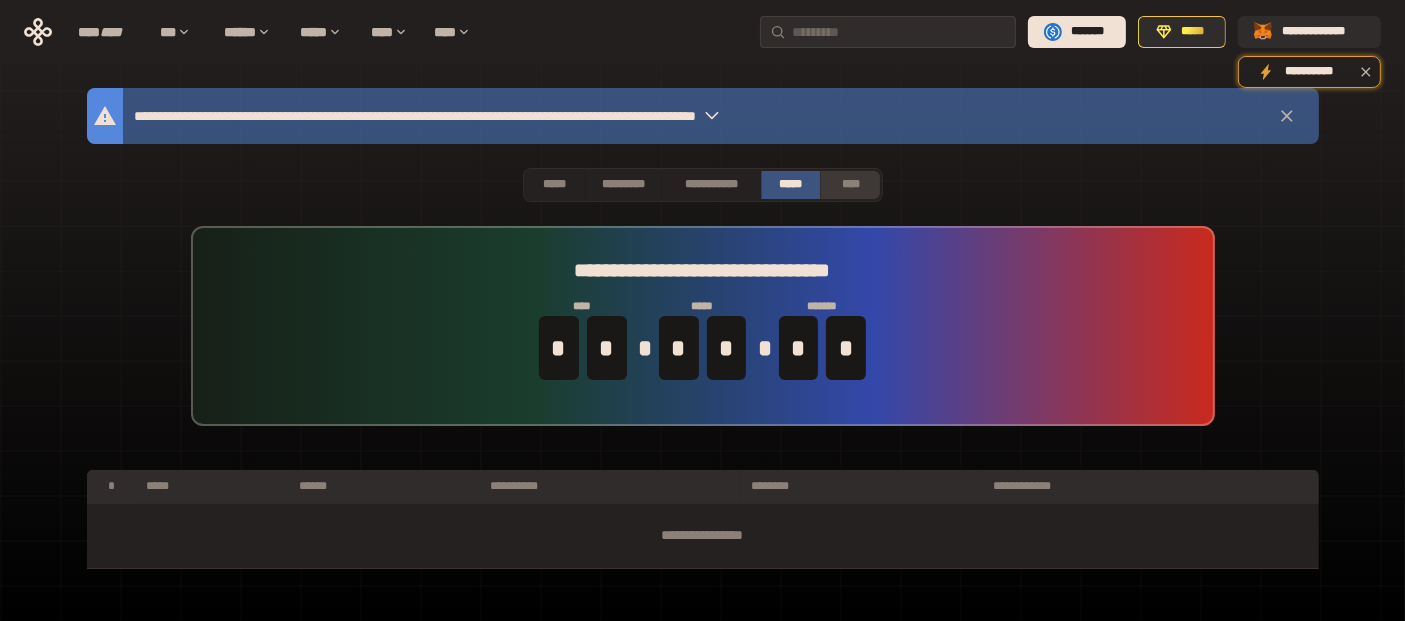 click on "****" at bounding box center (850, 185) 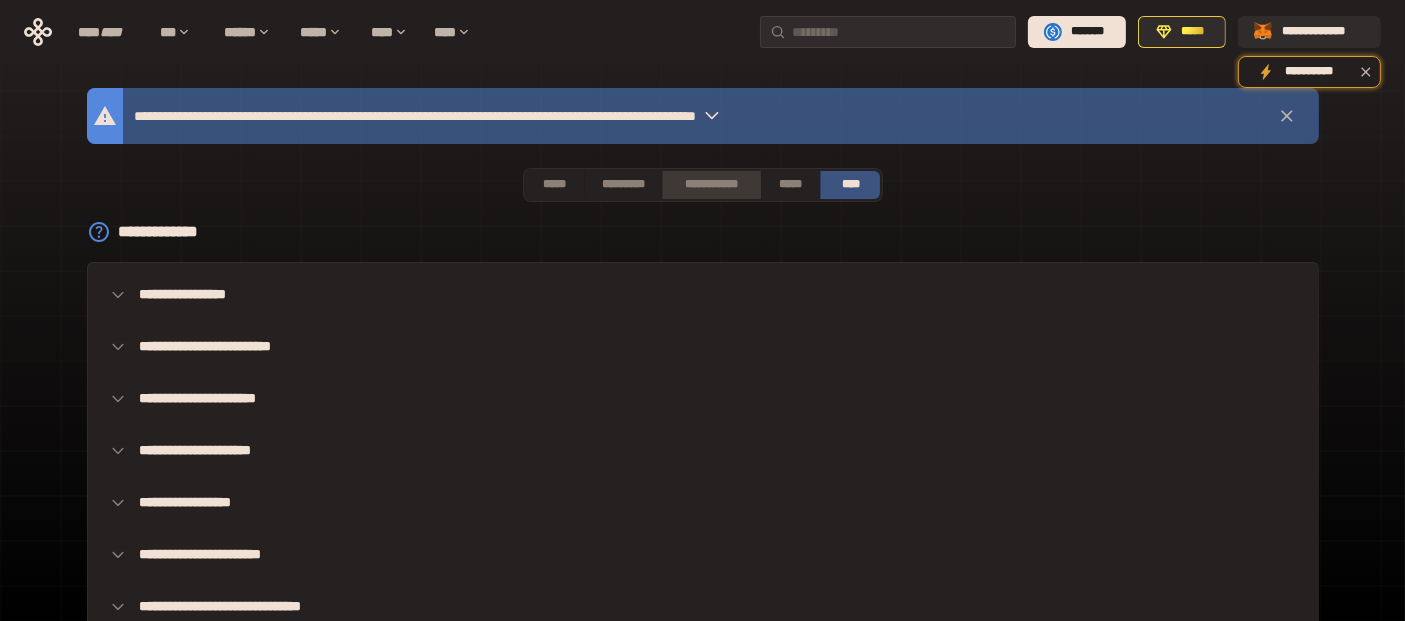 click on "**********" at bounding box center [711, 185] 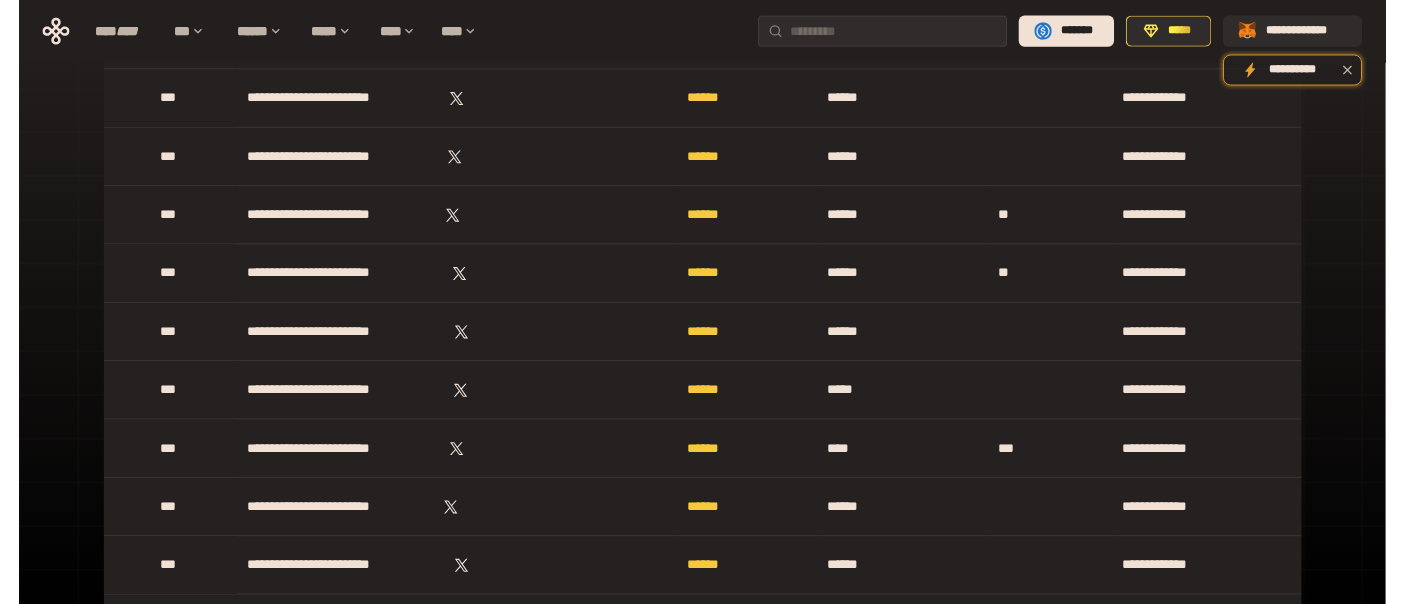 scroll, scrollTop: 0, scrollLeft: 0, axis: both 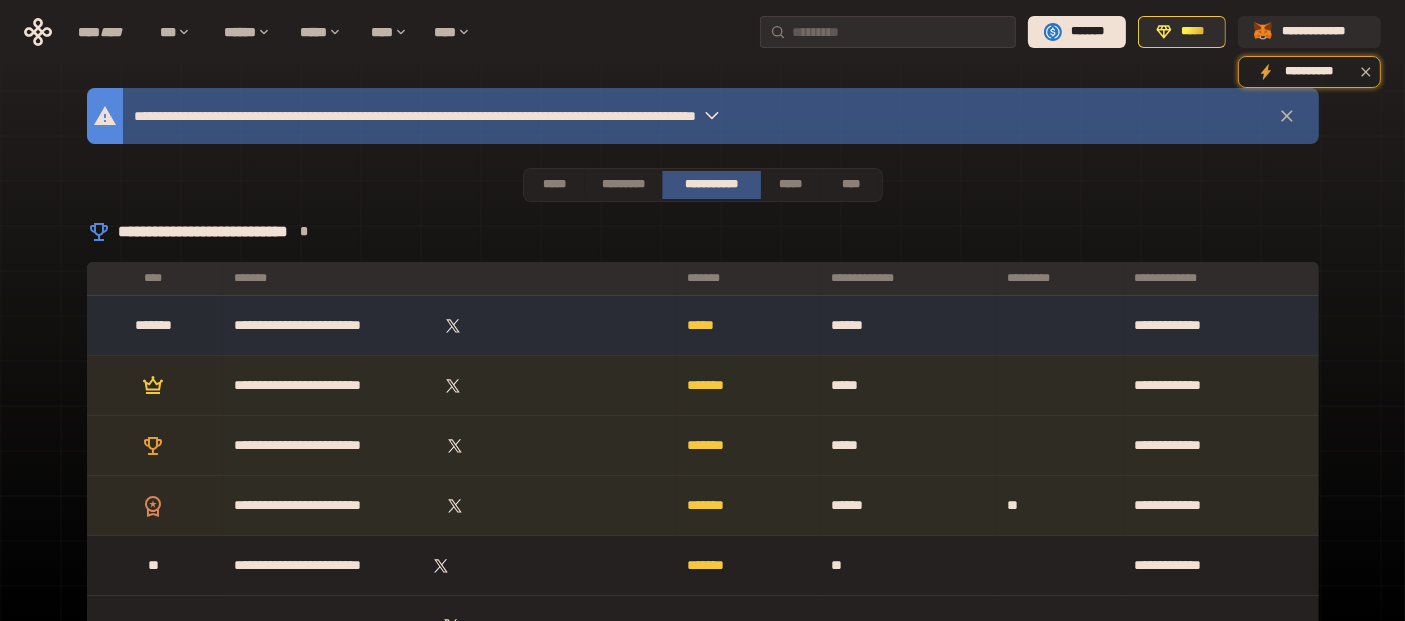 click on "**********" at bounding box center [703, 185] 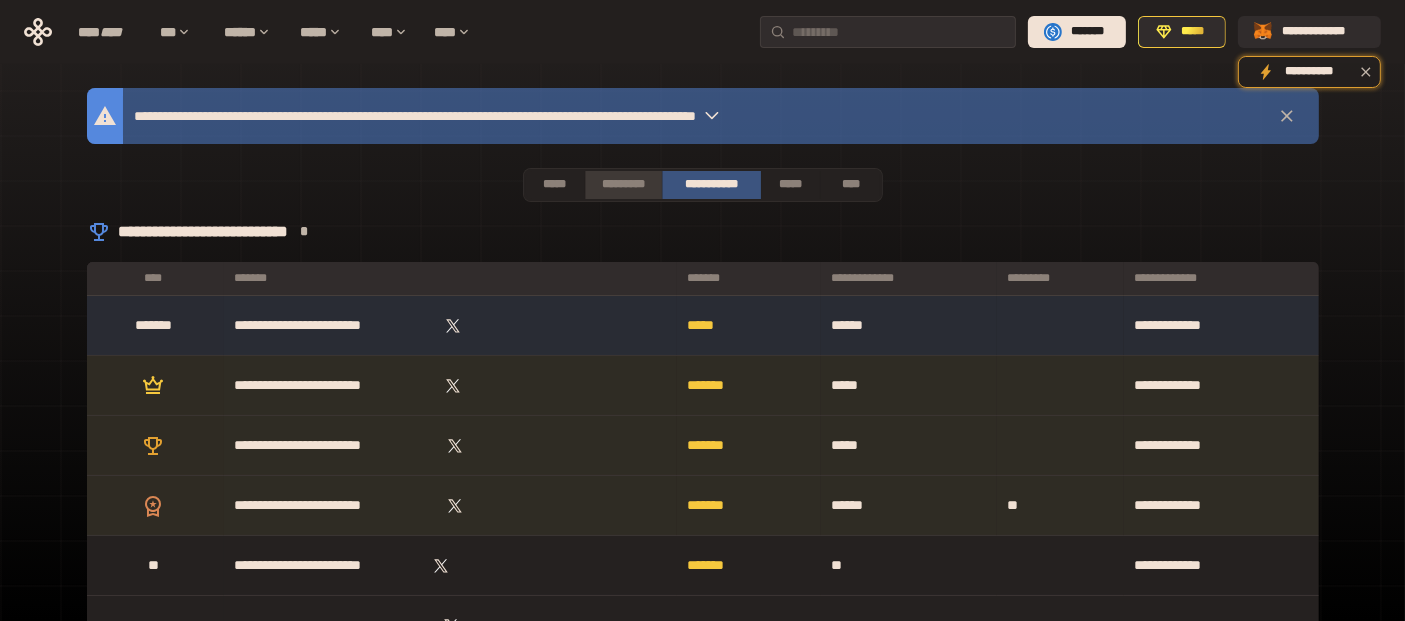 click on "*********" at bounding box center [623, 185] 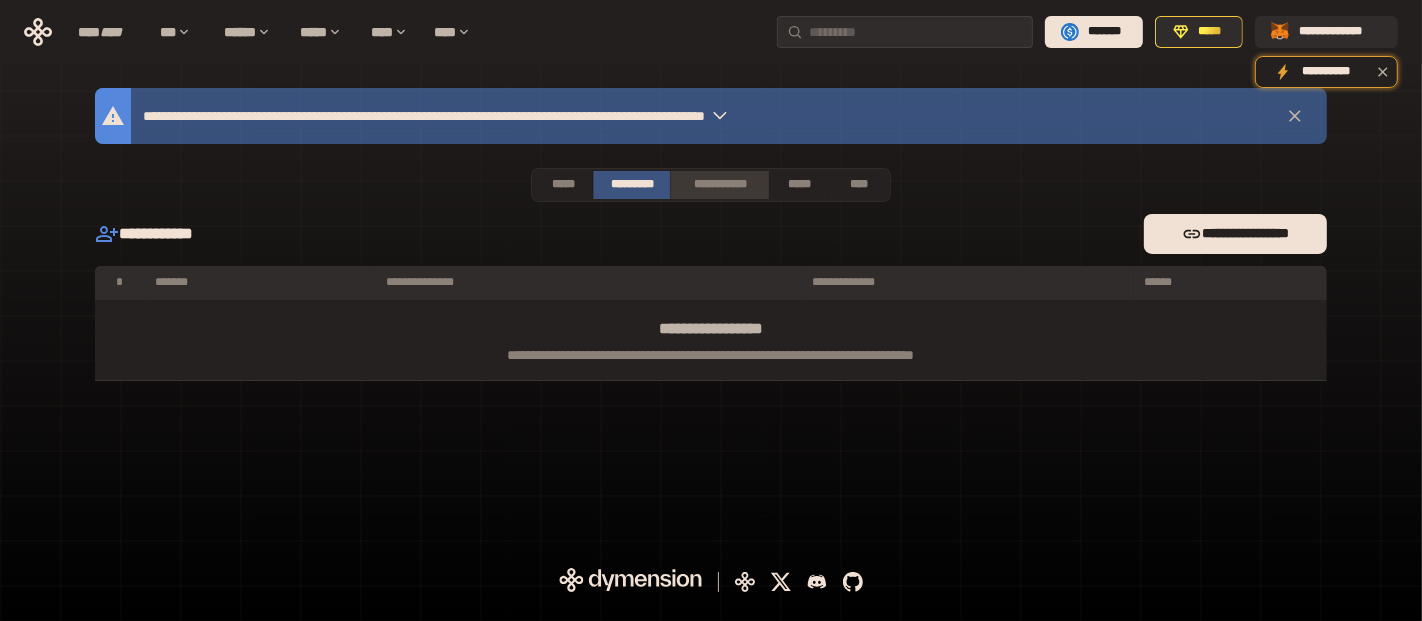 click on "**********" at bounding box center (719, 185) 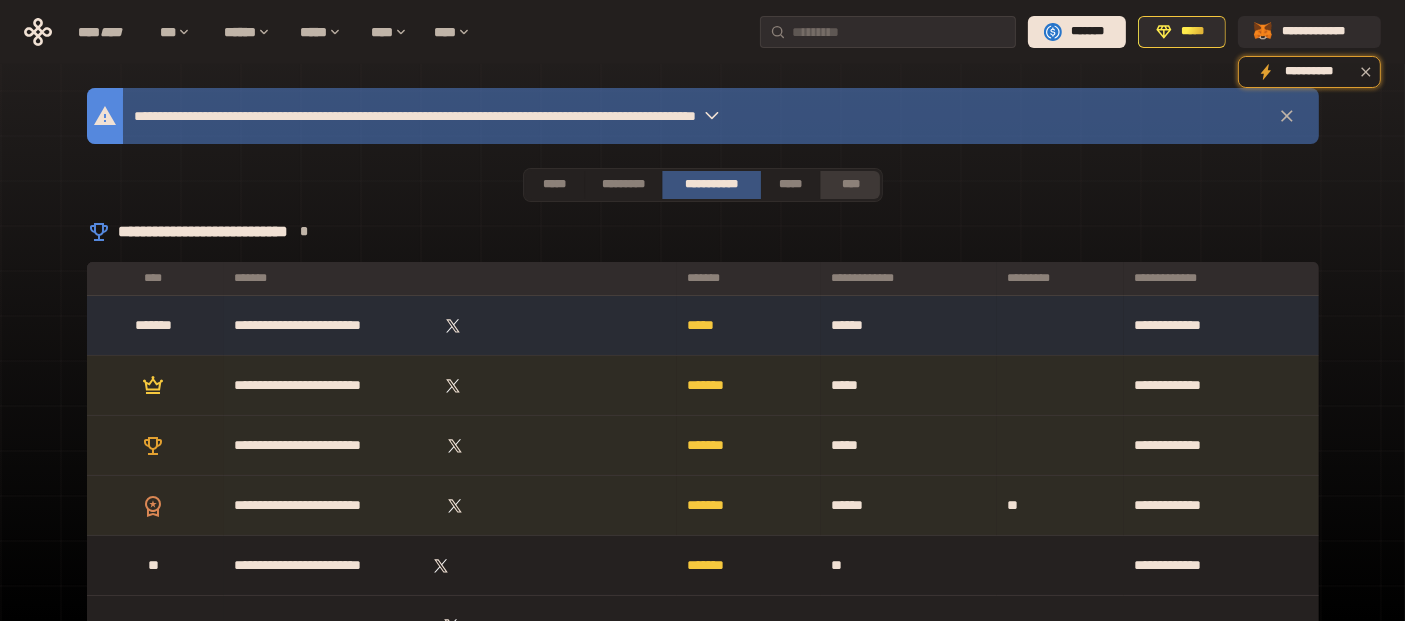 click on "****" at bounding box center (850, 185) 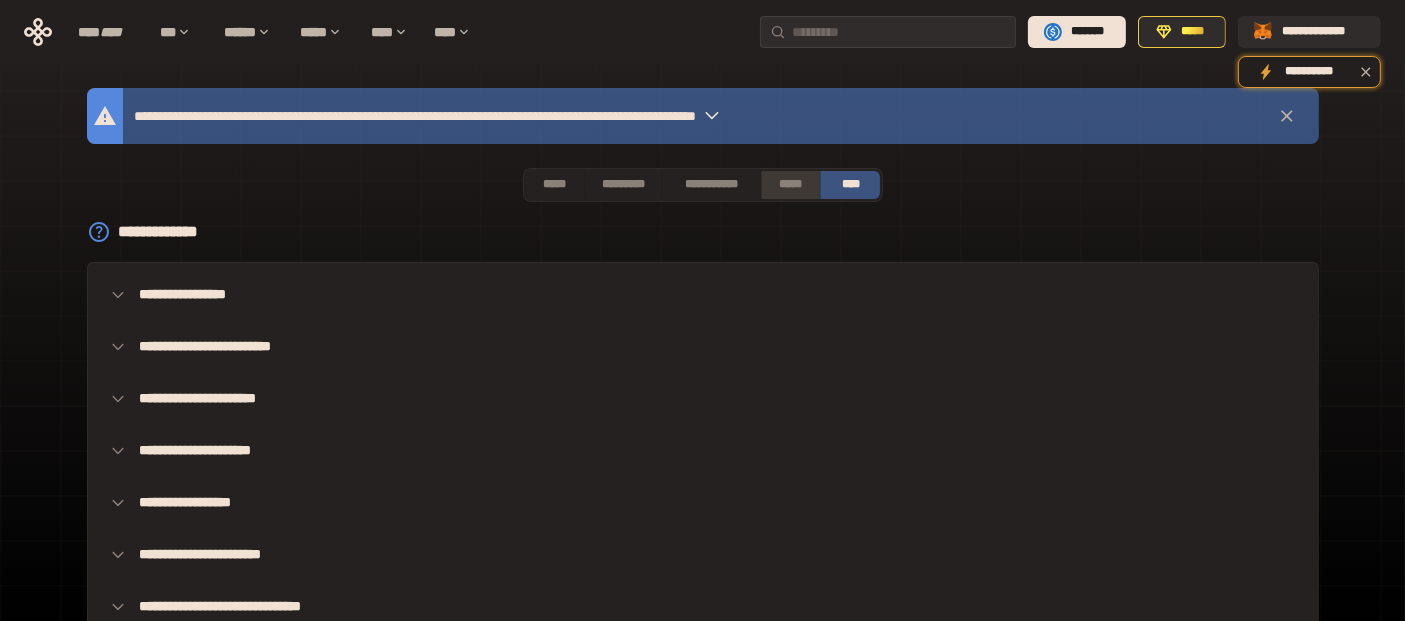 click on "*****" at bounding box center [791, 185] 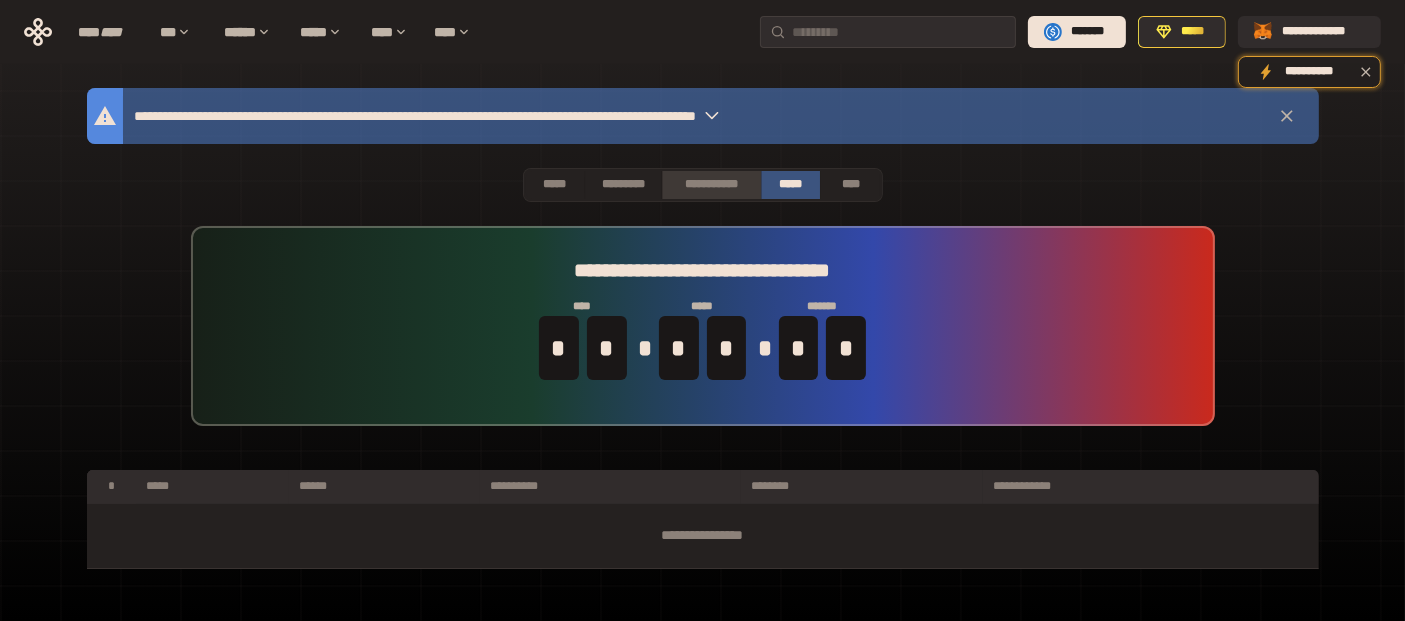 click on "**********" at bounding box center (711, 185) 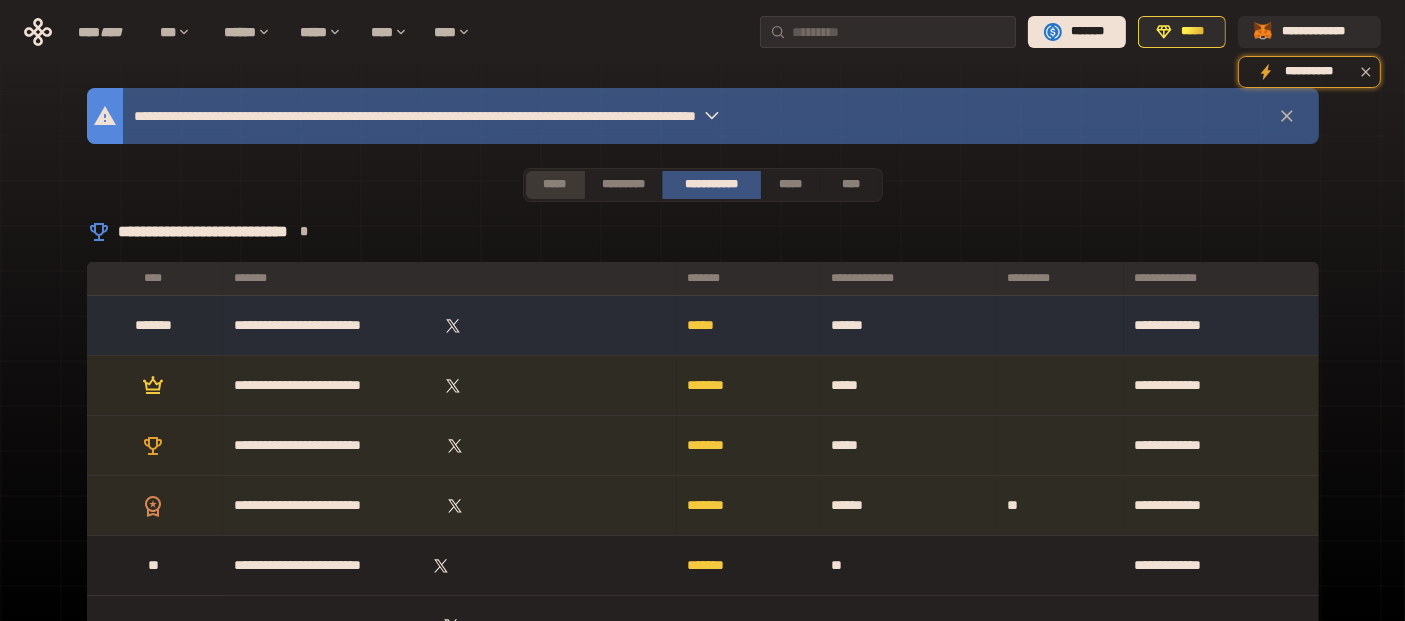 click on "*****" at bounding box center (555, 185) 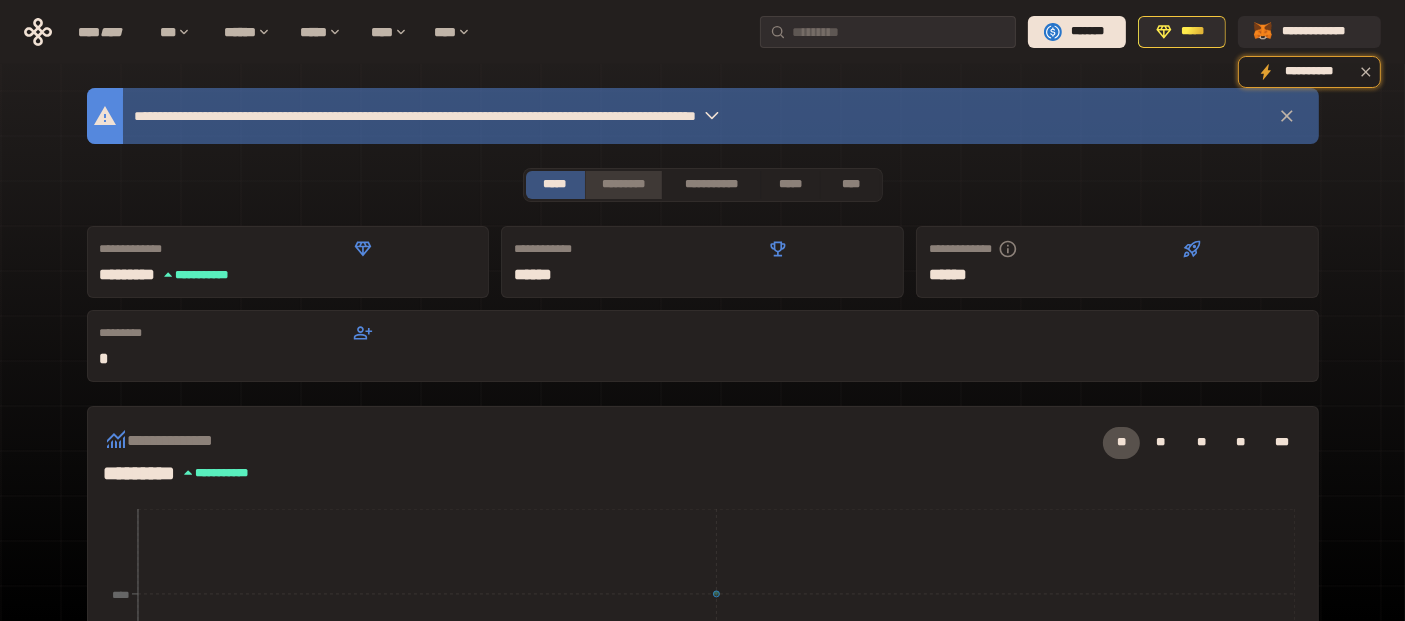 click on "*********" at bounding box center [623, 185] 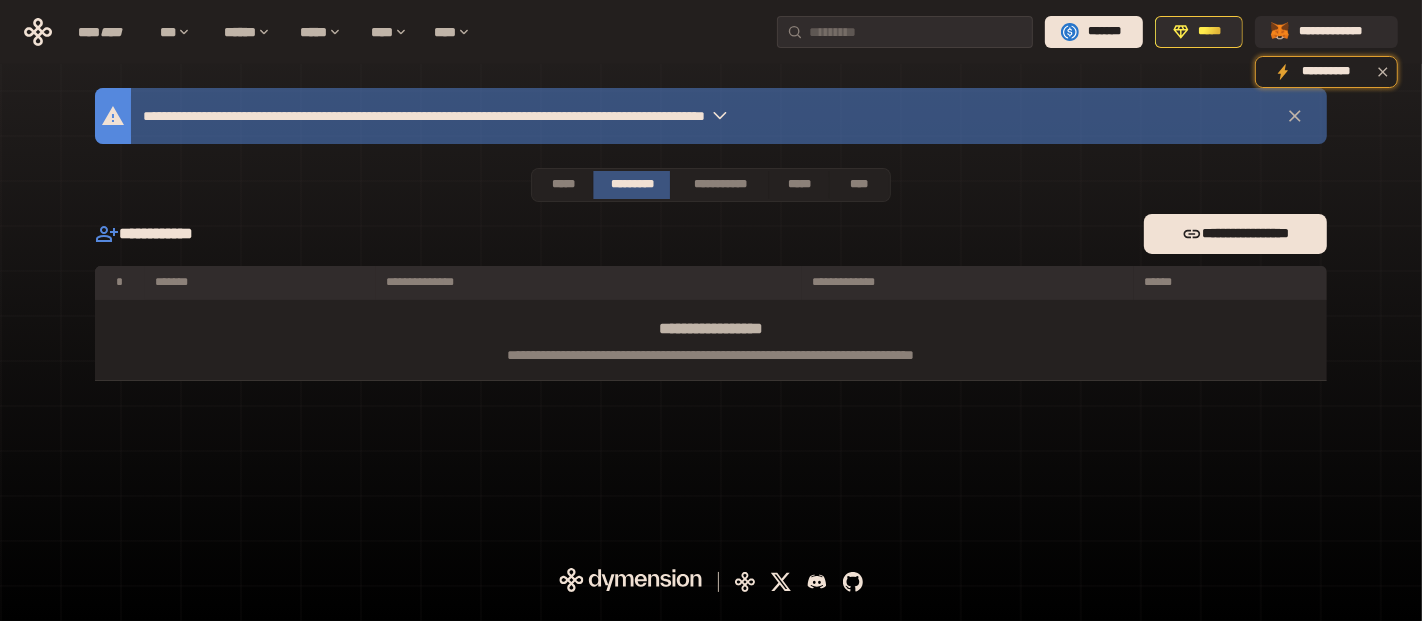 click at bounding box center [720, 116] 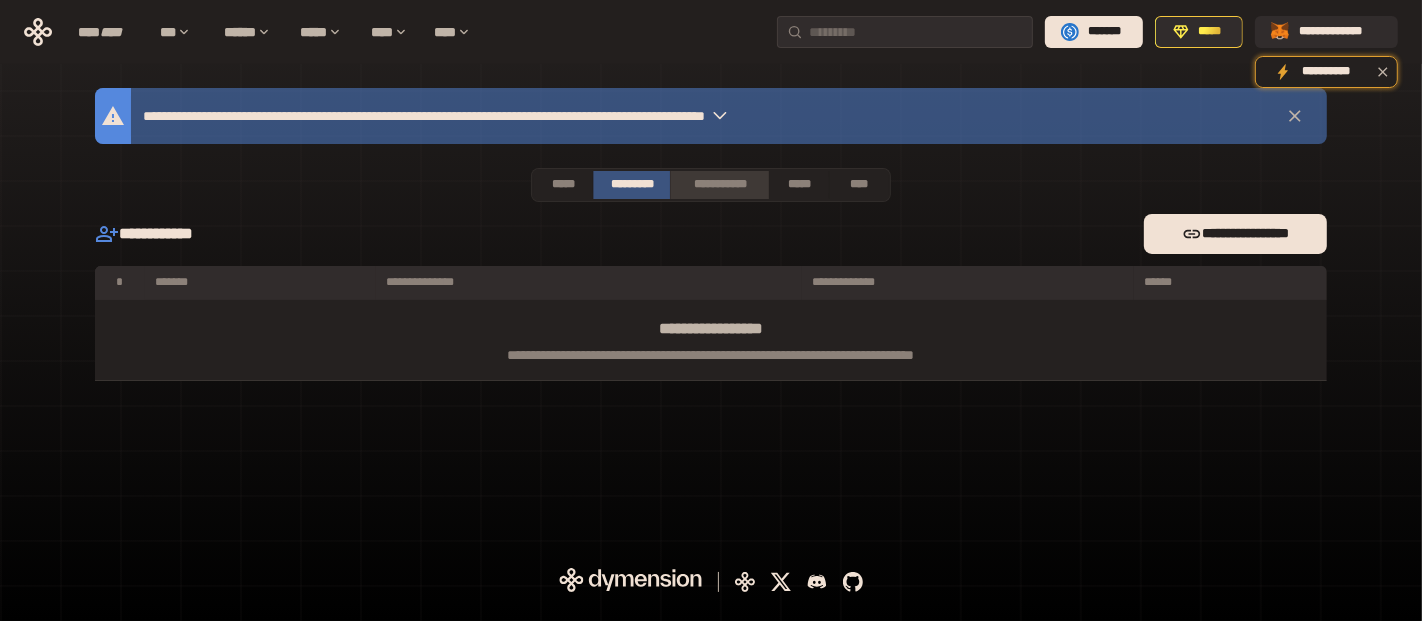 click on "**********" at bounding box center (719, 185) 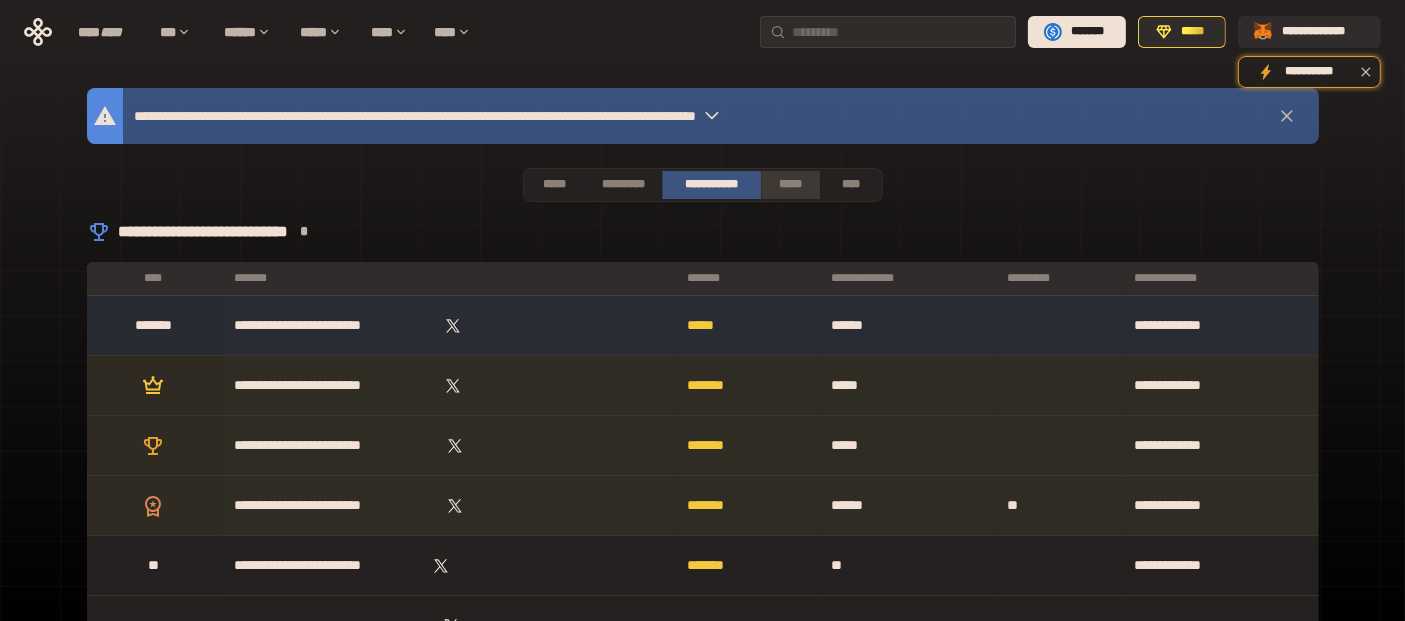 click on "*****" at bounding box center [791, 185] 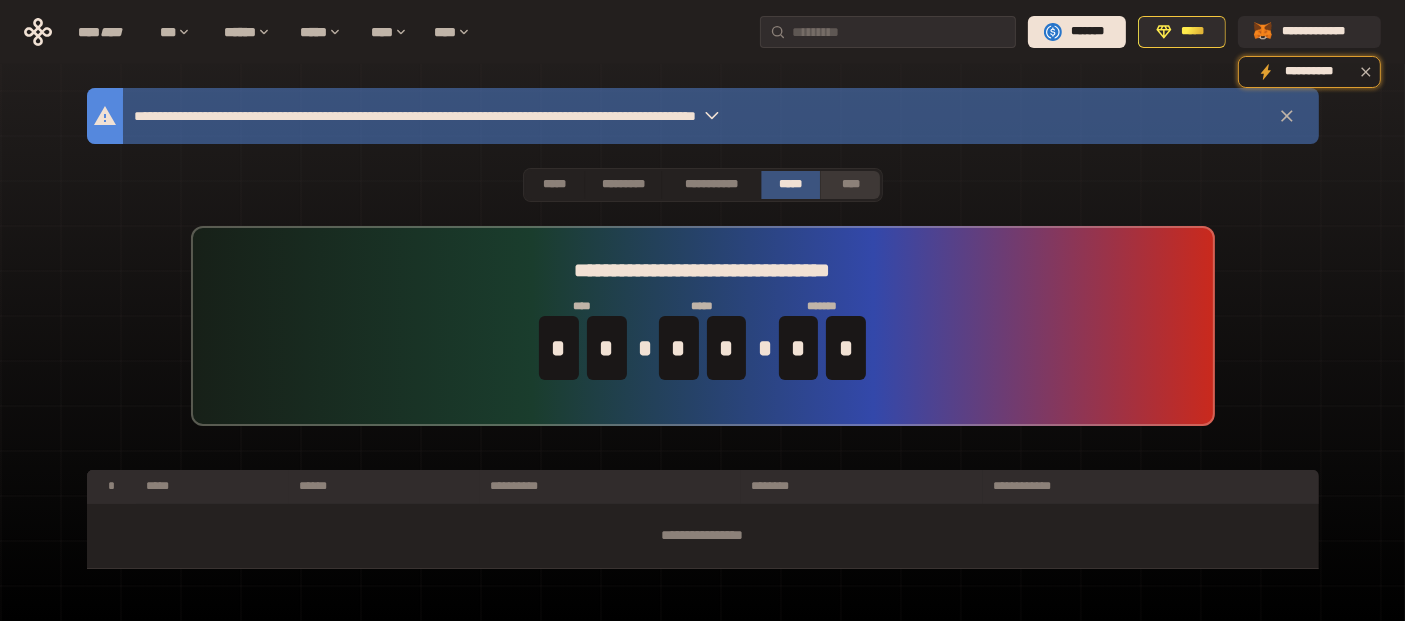 click on "****" at bounding box center [850, 185] 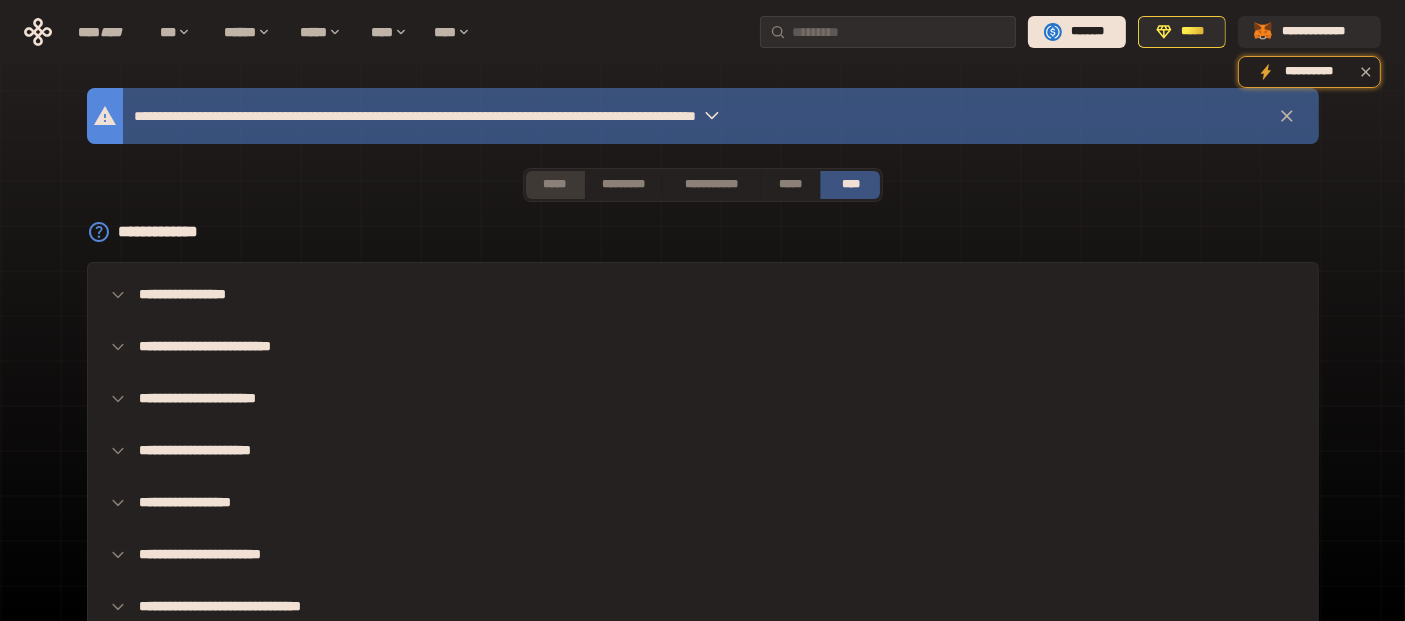 click on "*****" at bounding box center (555, 185) 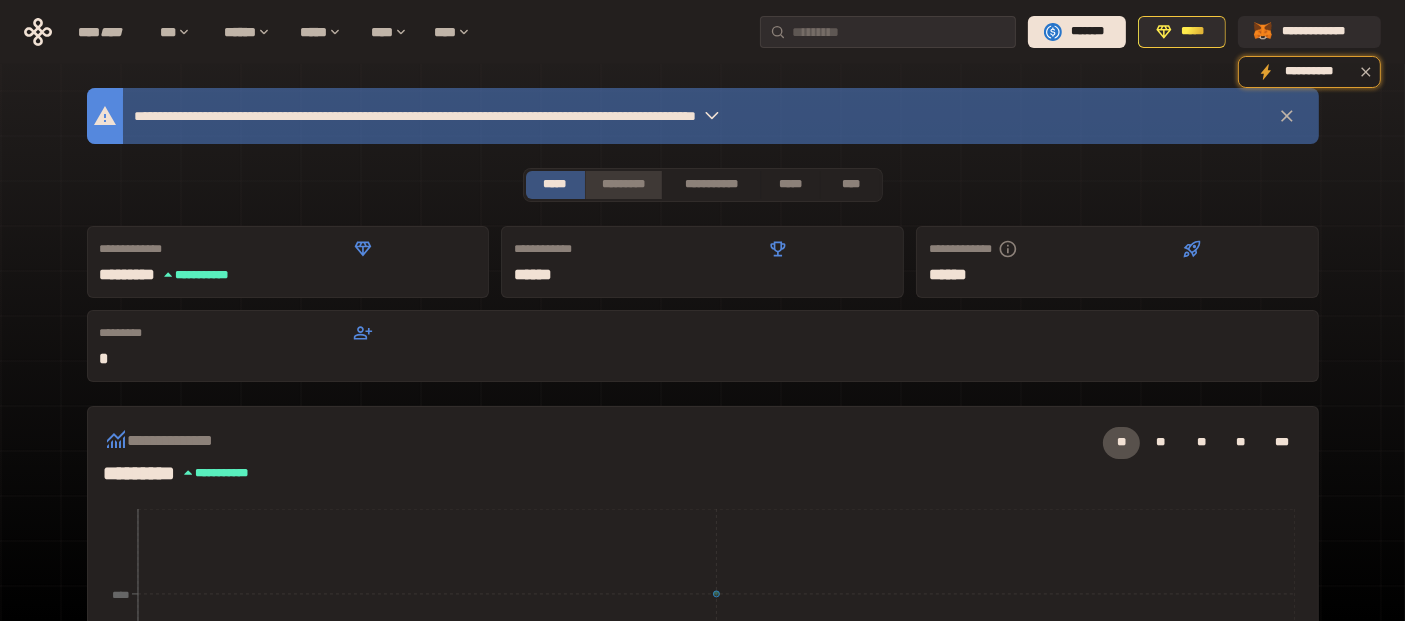 click on "*********" at bounding box center (623, 185) 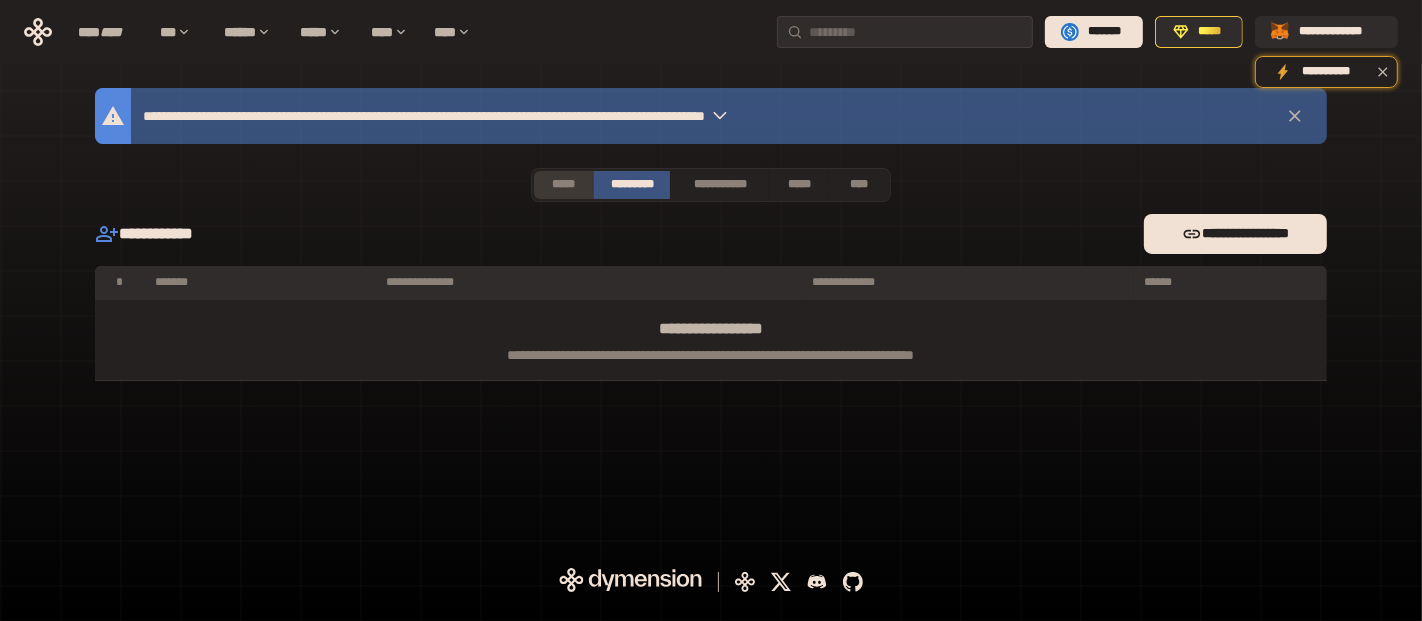 click on "*****" at bounding box center (563, 185) 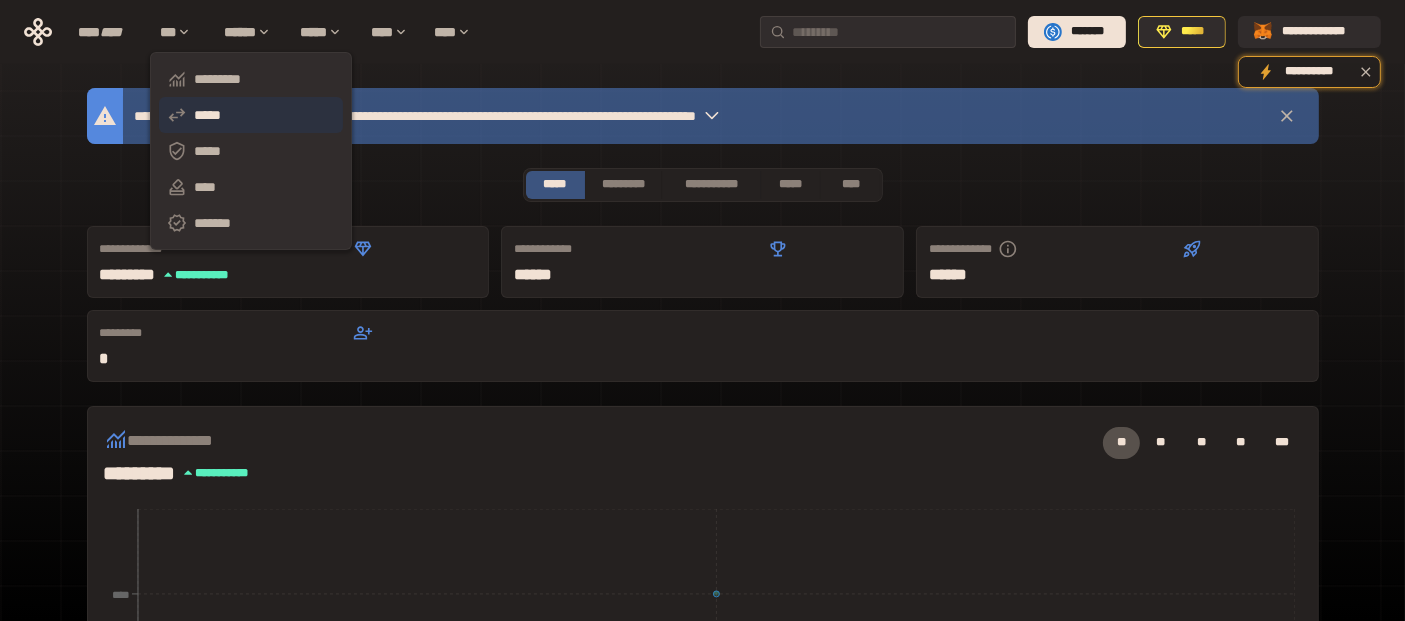 click on "*****" at bounding box center [251, 115] 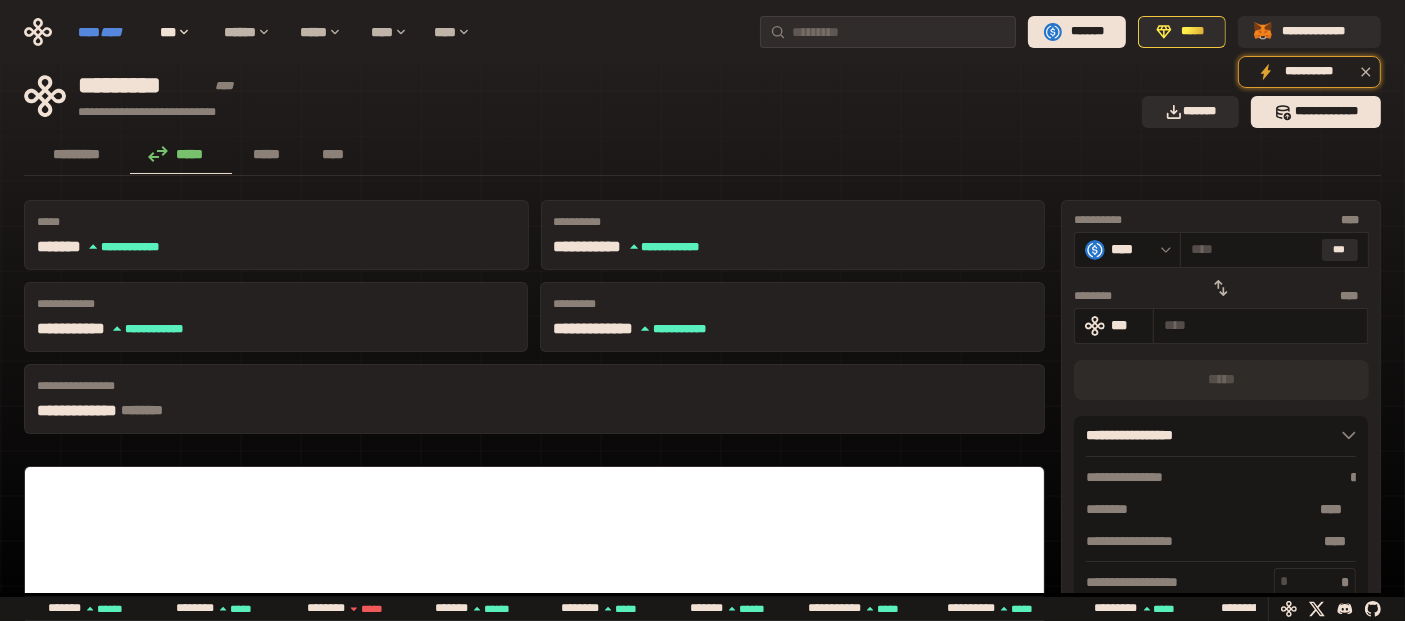 click on "****" at bounding box center (111, 32) 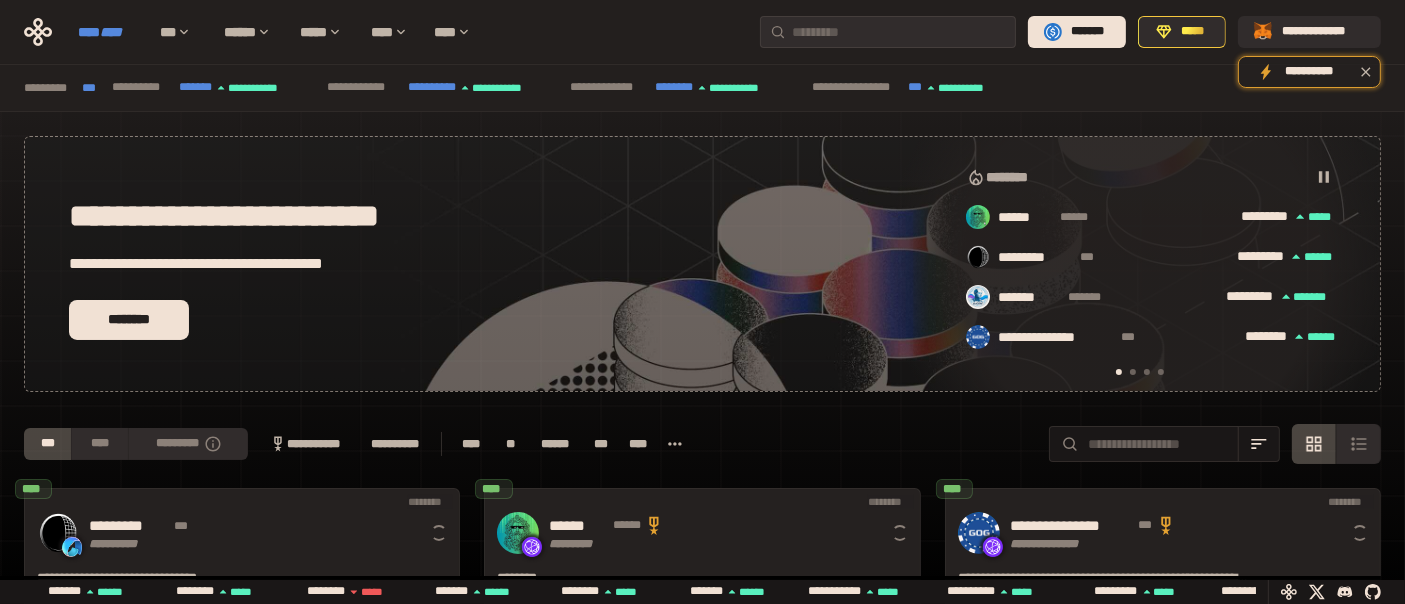 scroll, scrollTop: 0, scrollLeft: 16, axis: horizontal 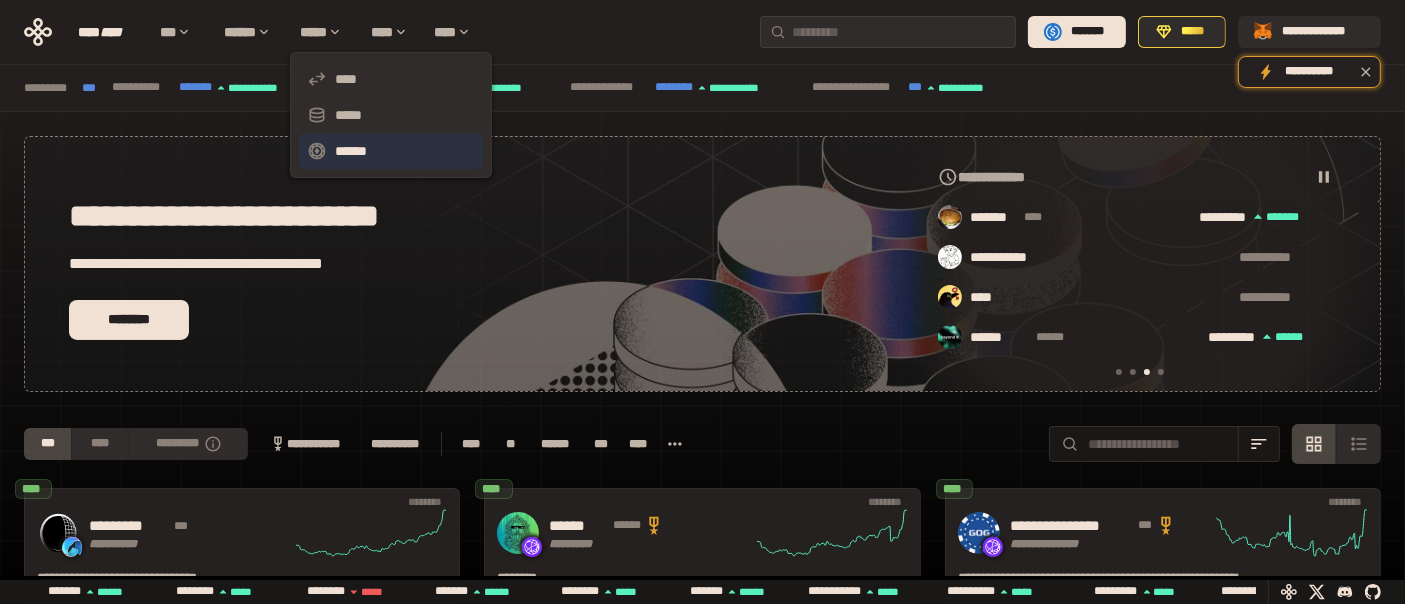 click on "******" at bounding box center (391, 151) 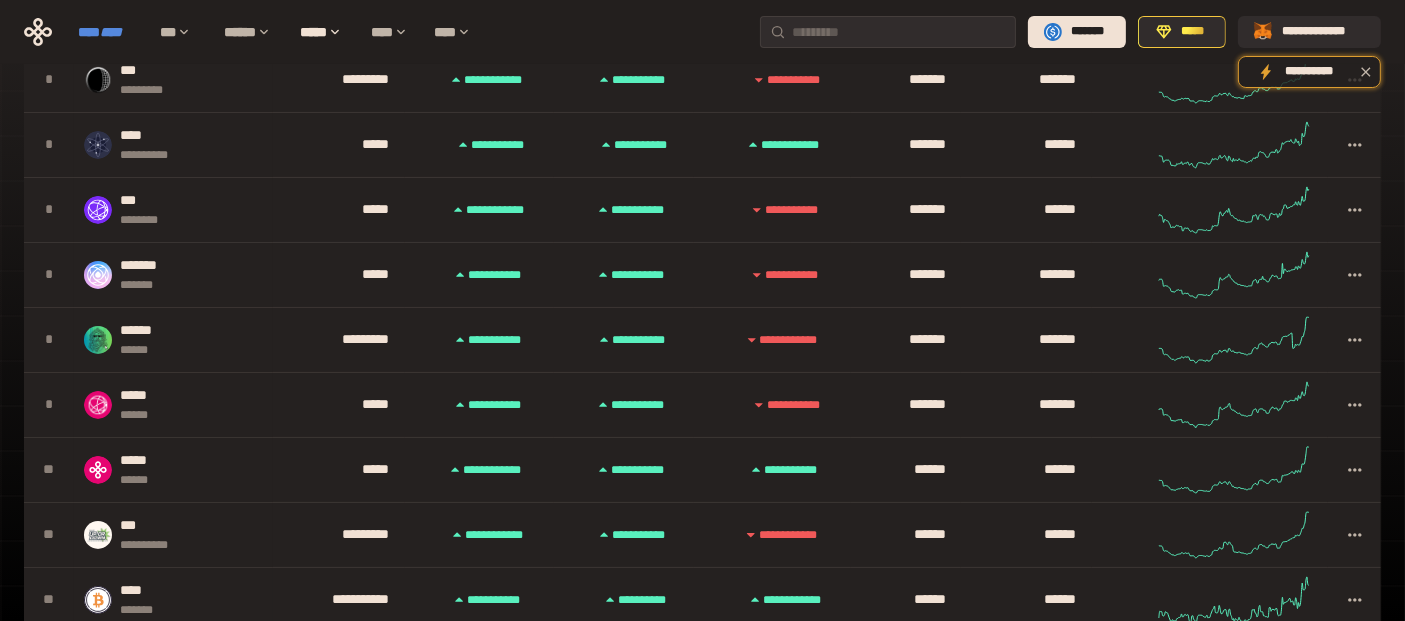 scroll, scrollTop: 0, scrollLeft: 0, axis: both 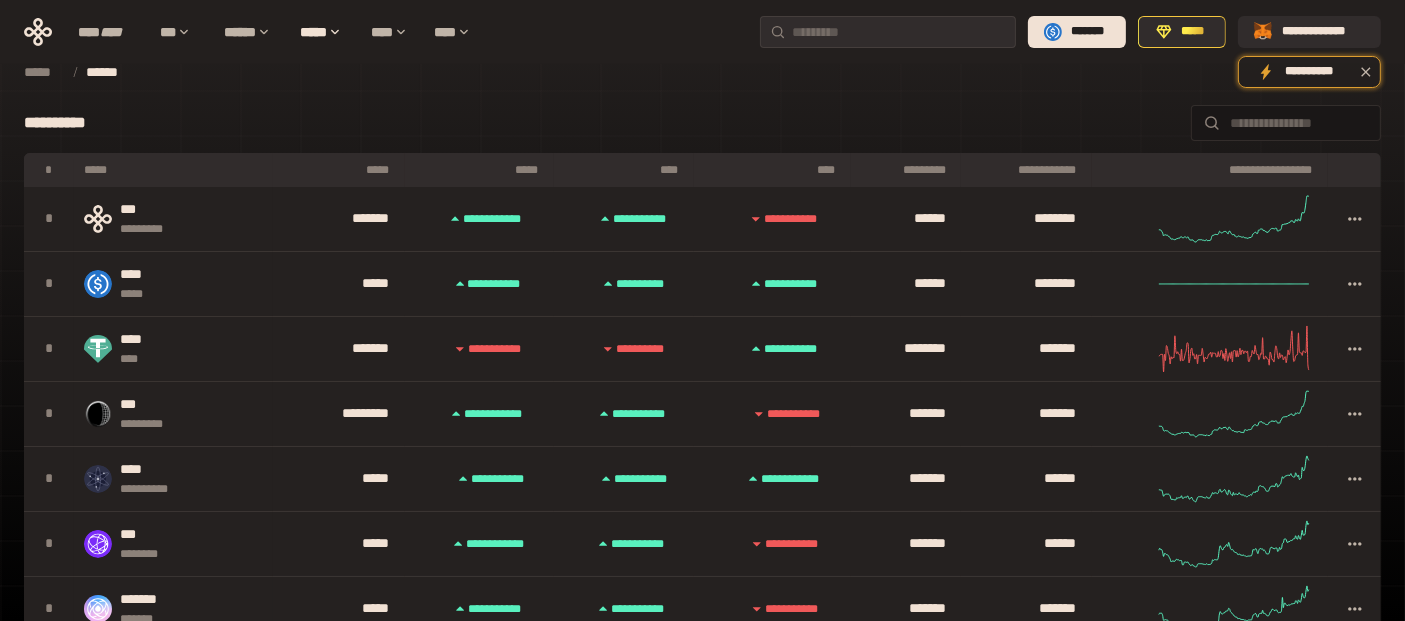 click 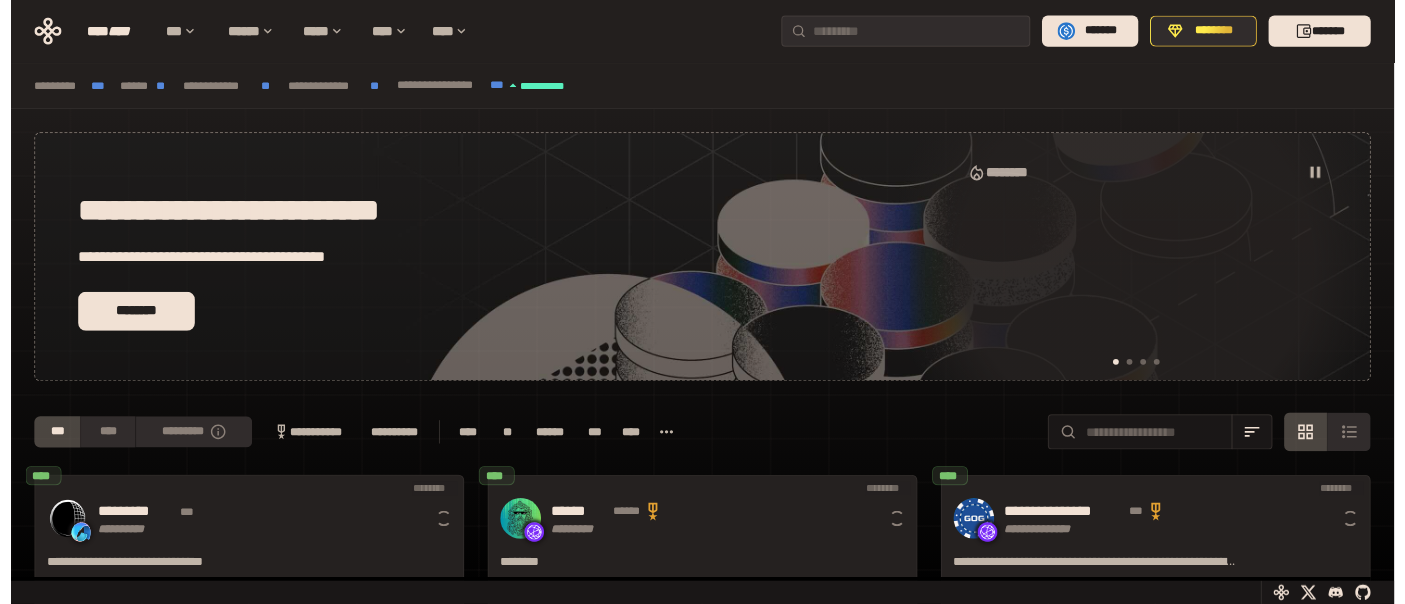 scroll, scrollTop: 0, scrollLeft: 0, axis: both 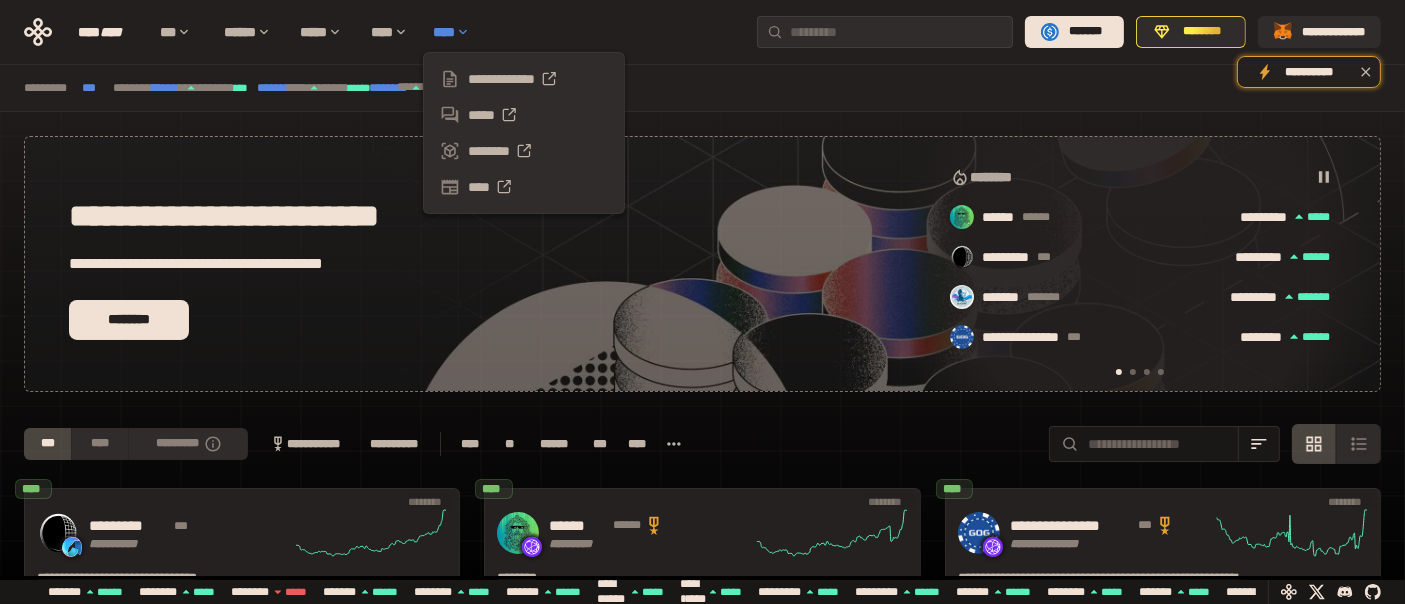 click on "****" at bounding box center [456, 32] 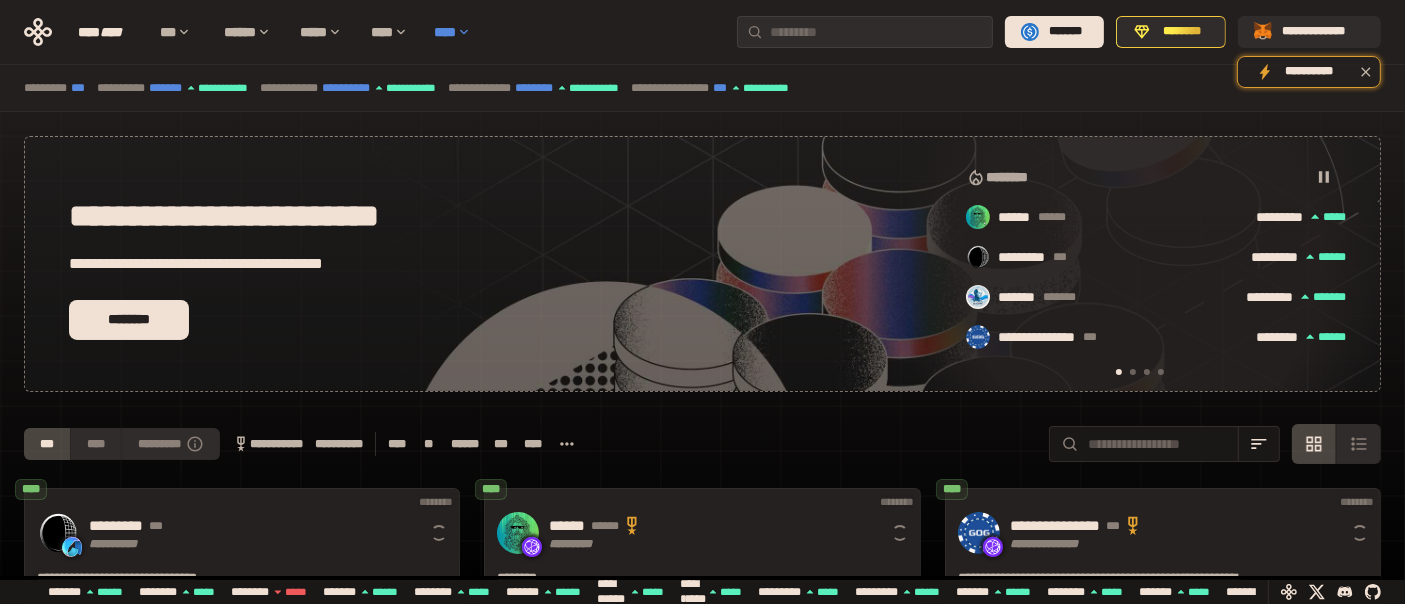 click on "****" at bounding box center (457, 32) 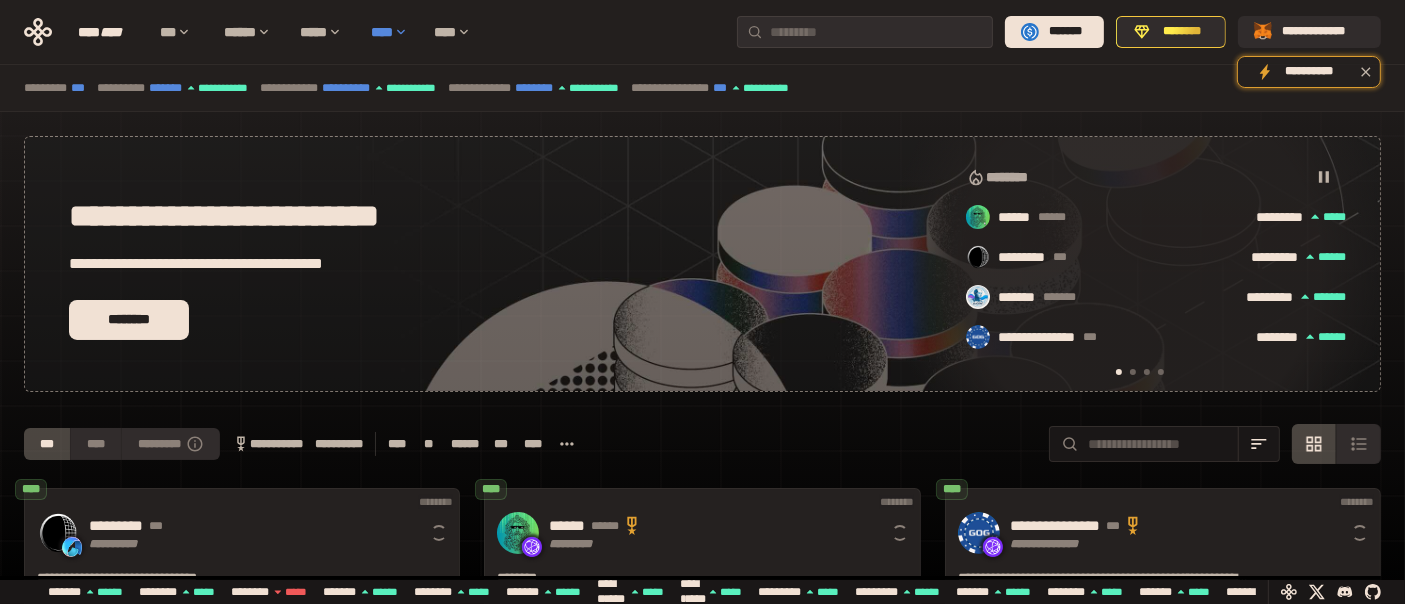 click on "****" at bounding box center [392, 32] 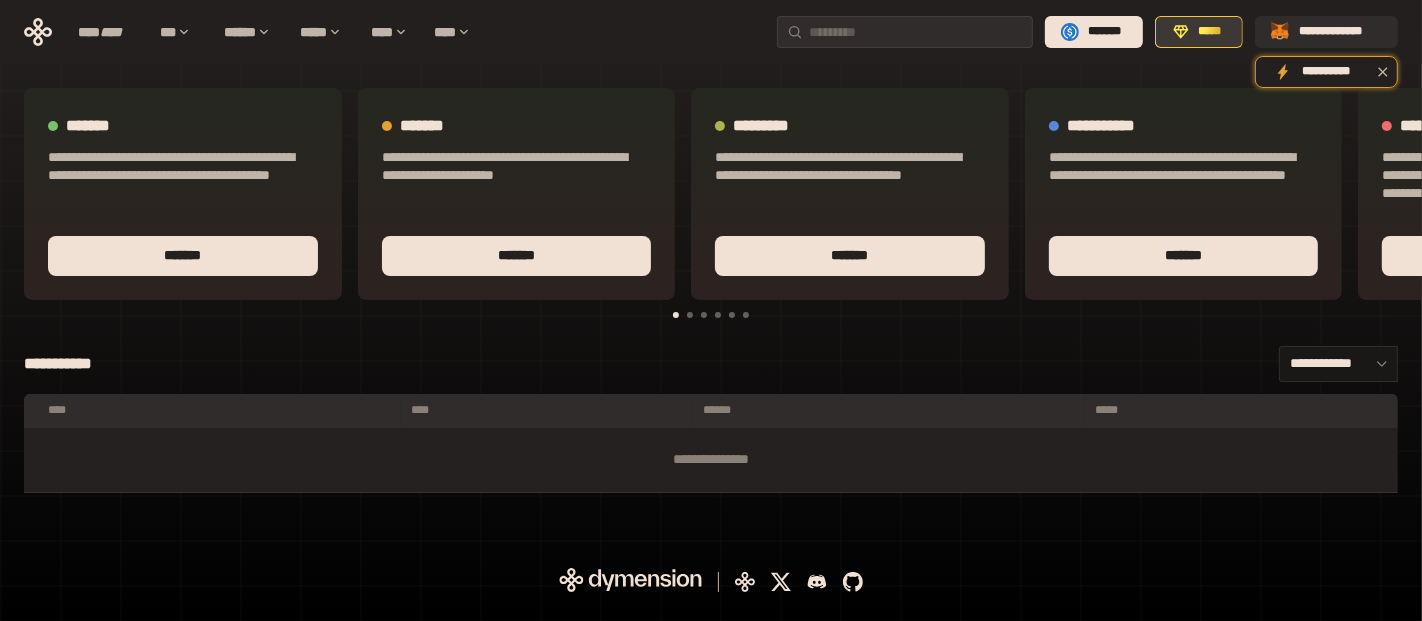 click on "*****" at bounding box center (1199, 32) 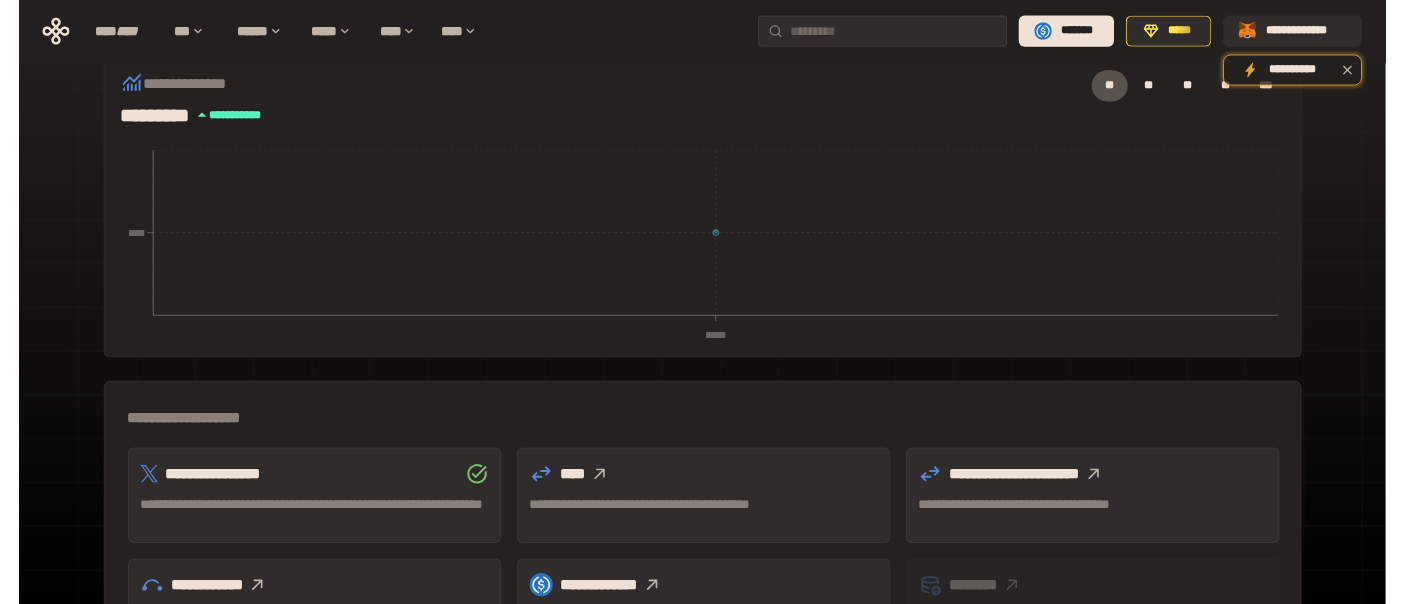 scroll, scrollTop: 0, scrollLeft: 0, axis: both 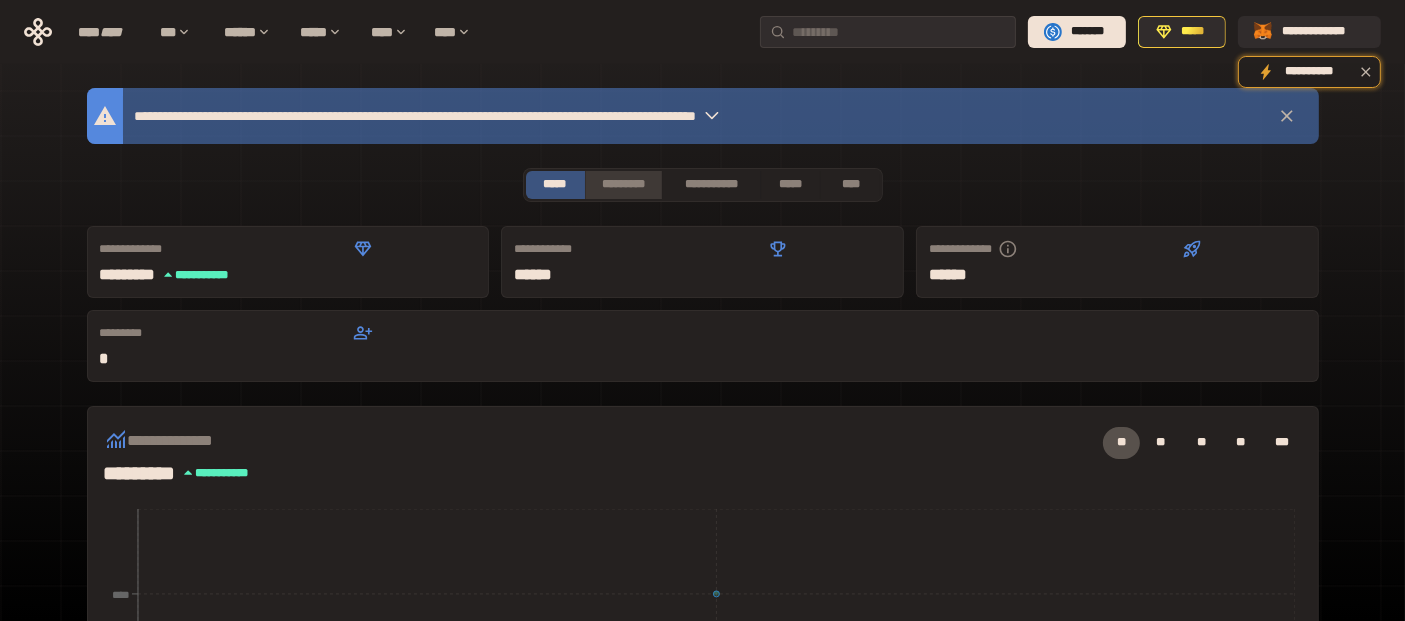 click on "*********" at bounding box center (623, 185) 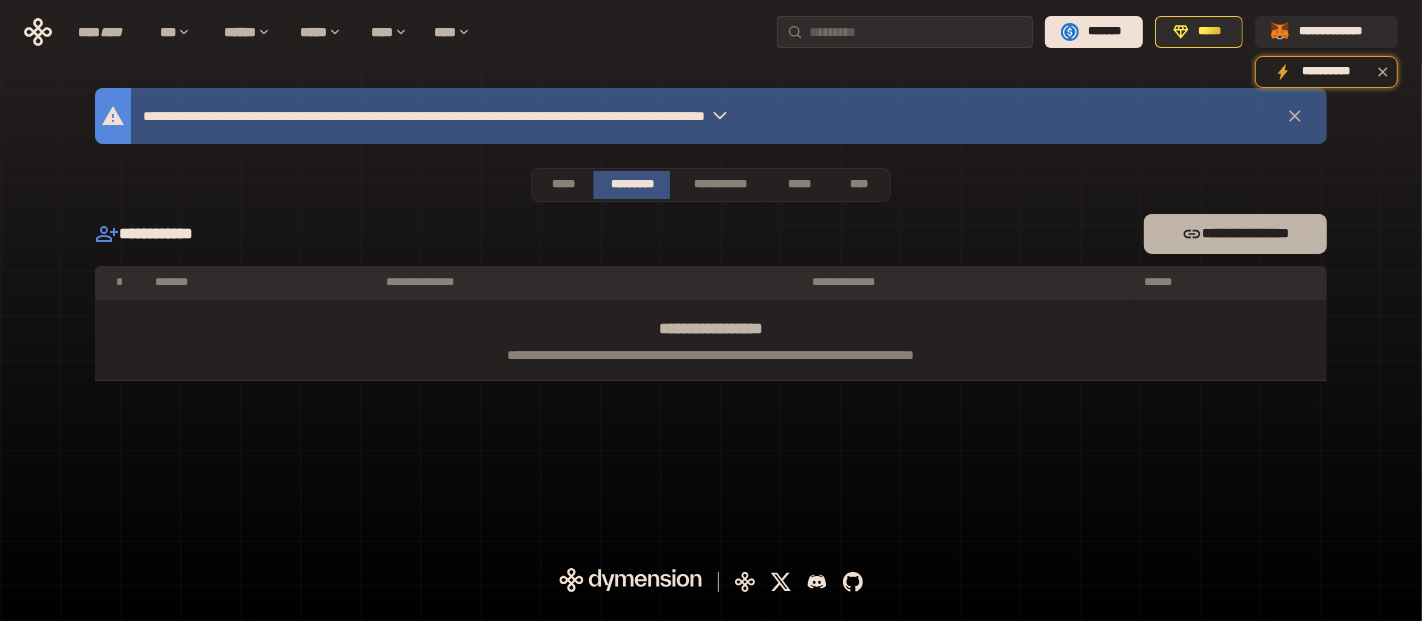 click on "**********" at bounding box center [1235, 234] 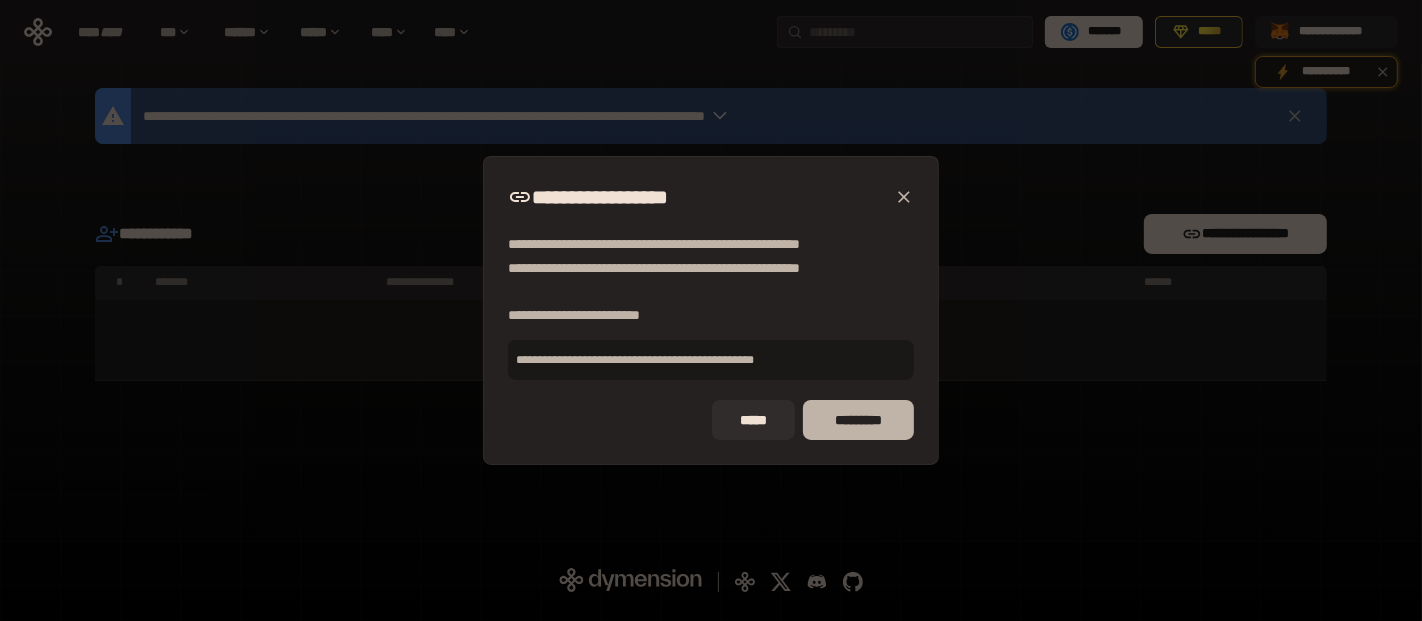click on "*********" at bounding box center (858, 420) 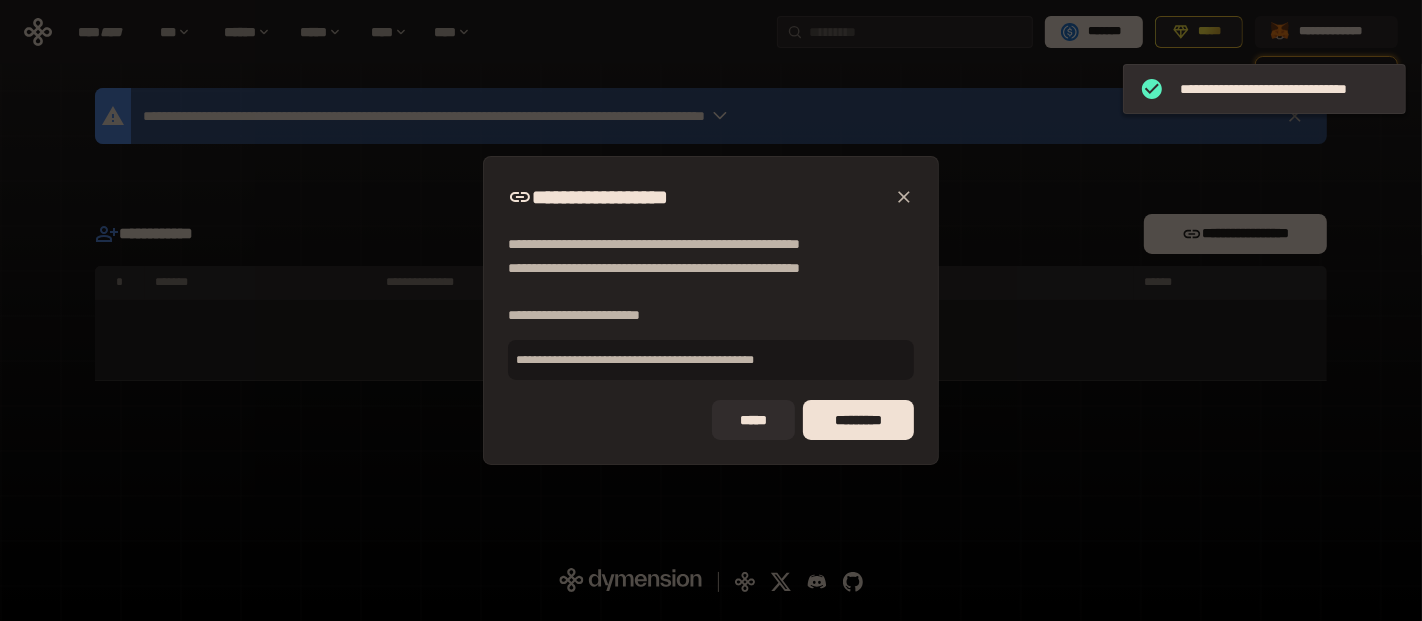 click 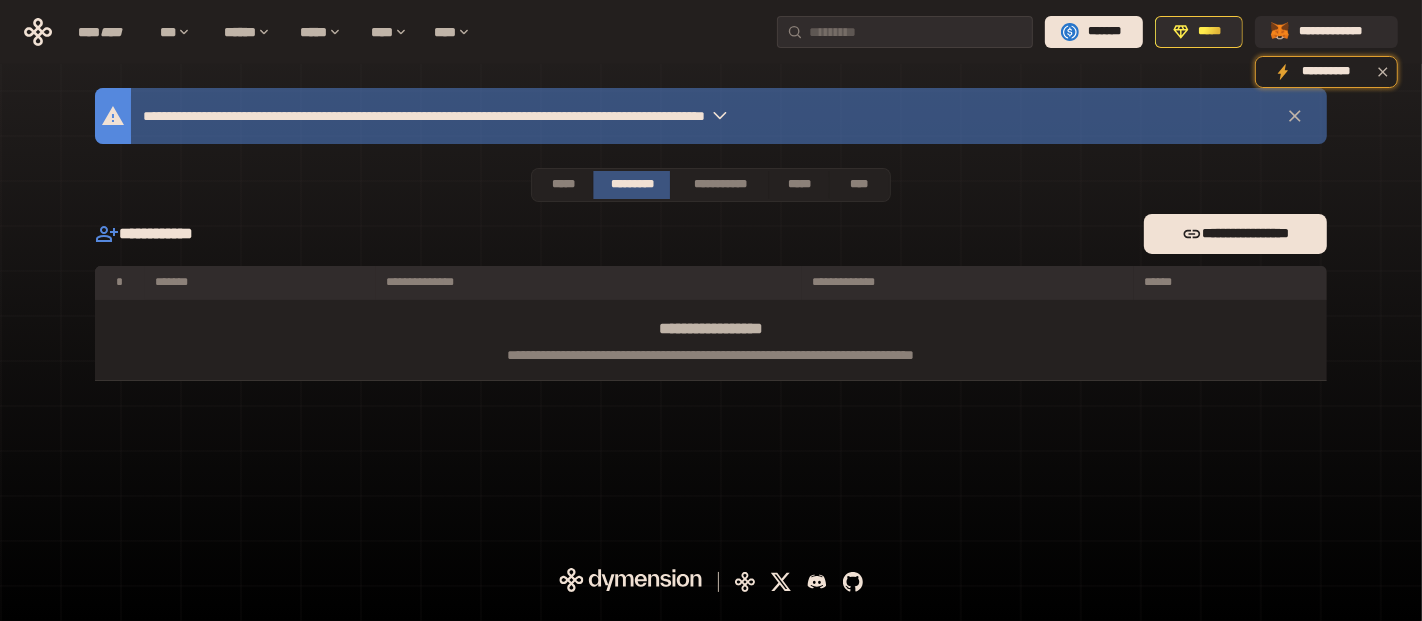 click on "**********" at bounding box center [711, 234] 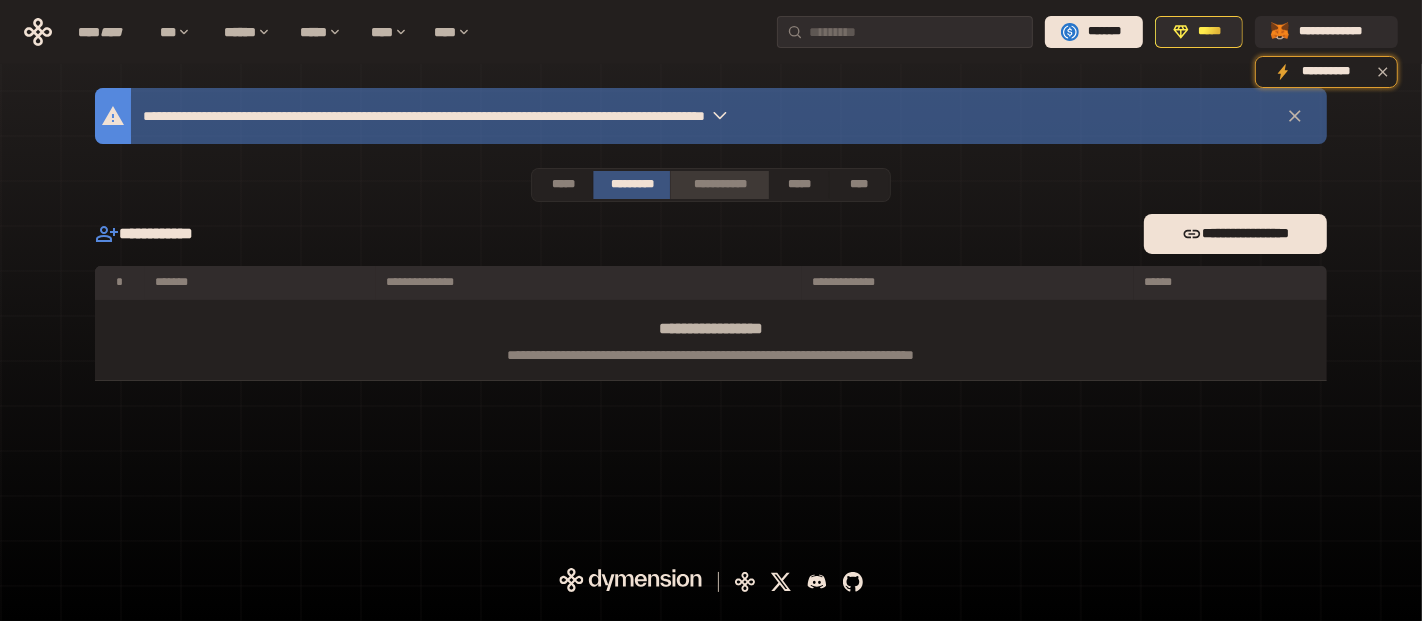 click on "**********" at bounding box center [719, 185] 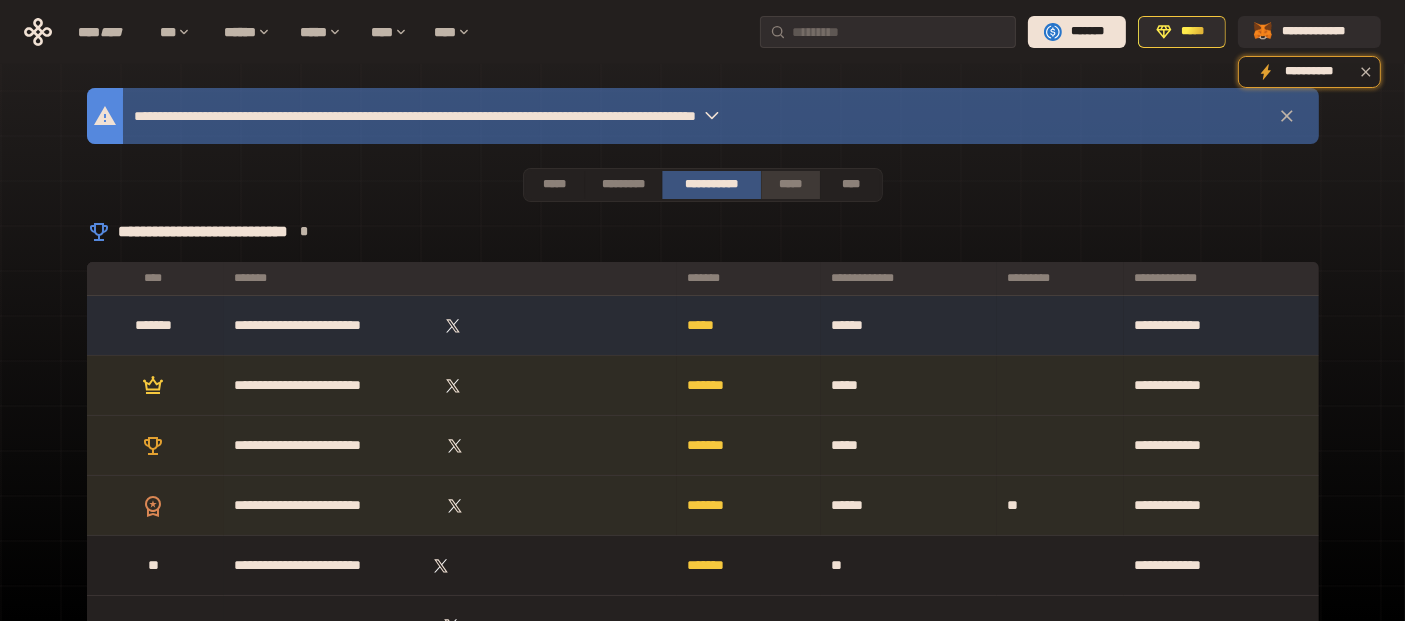 click on "*****" at bounding box center [791, 185] 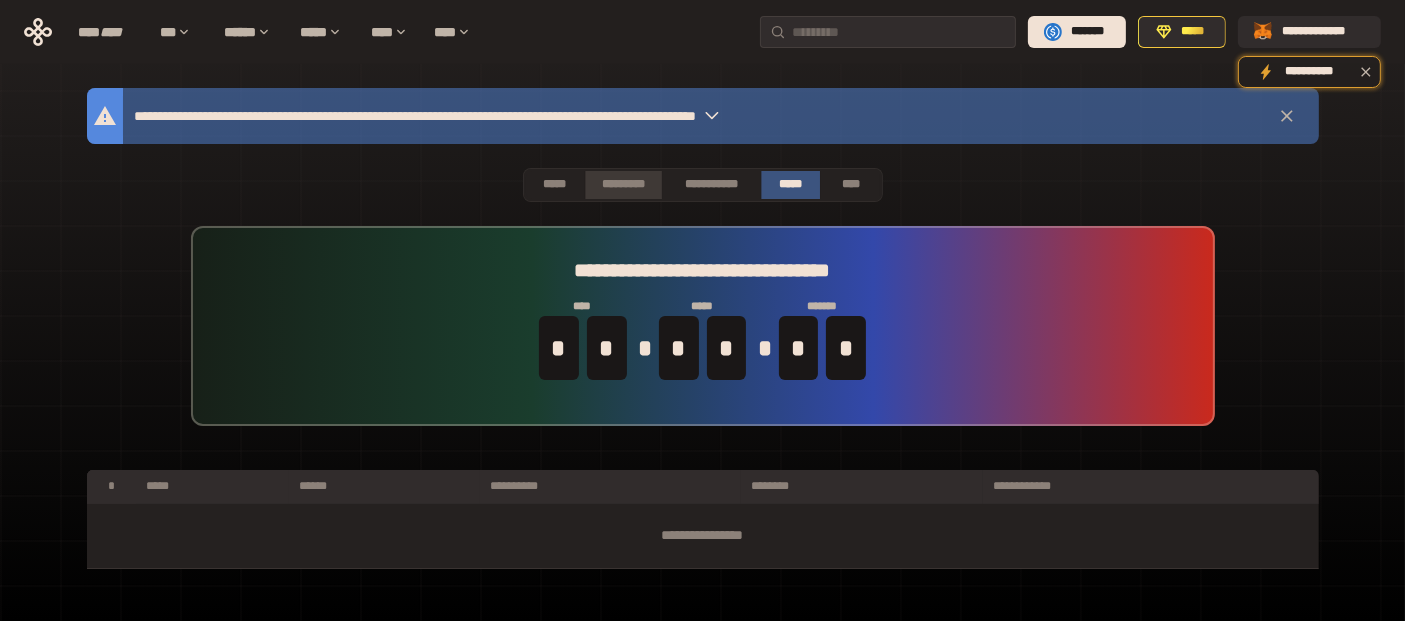 click on "*********" at bounding box center [623, 185] 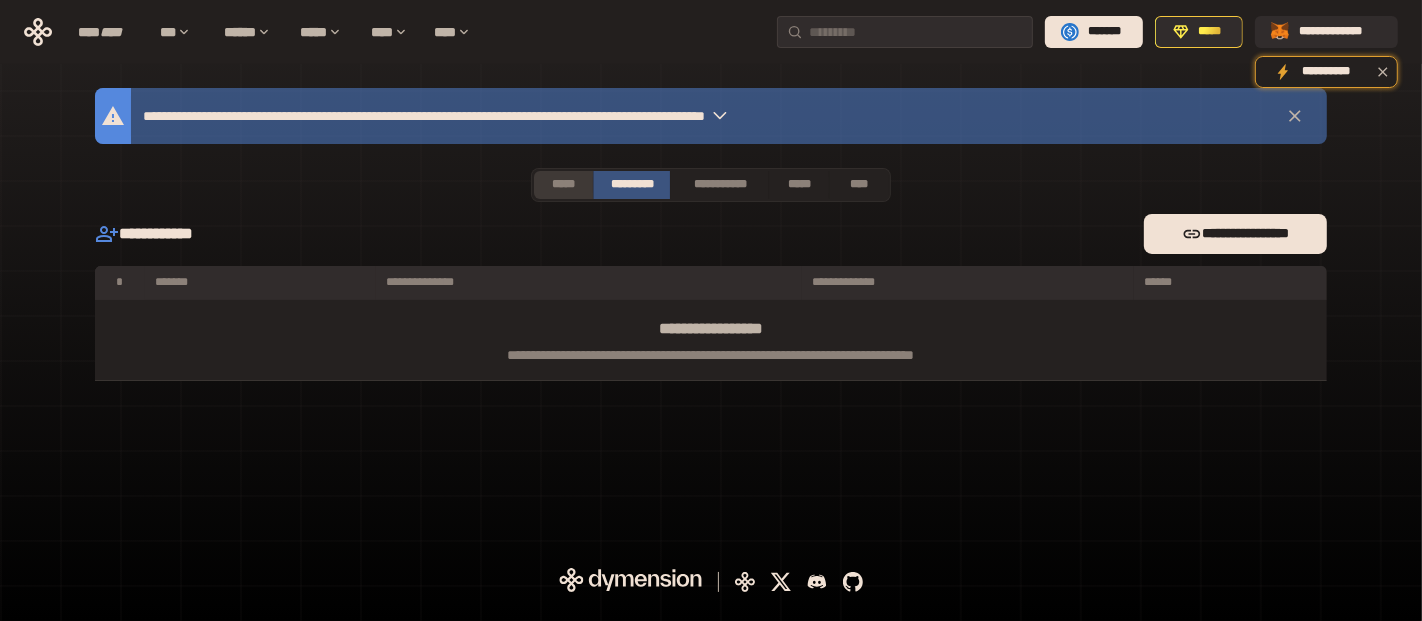 click on "*****" at bounding box center (563, 185) 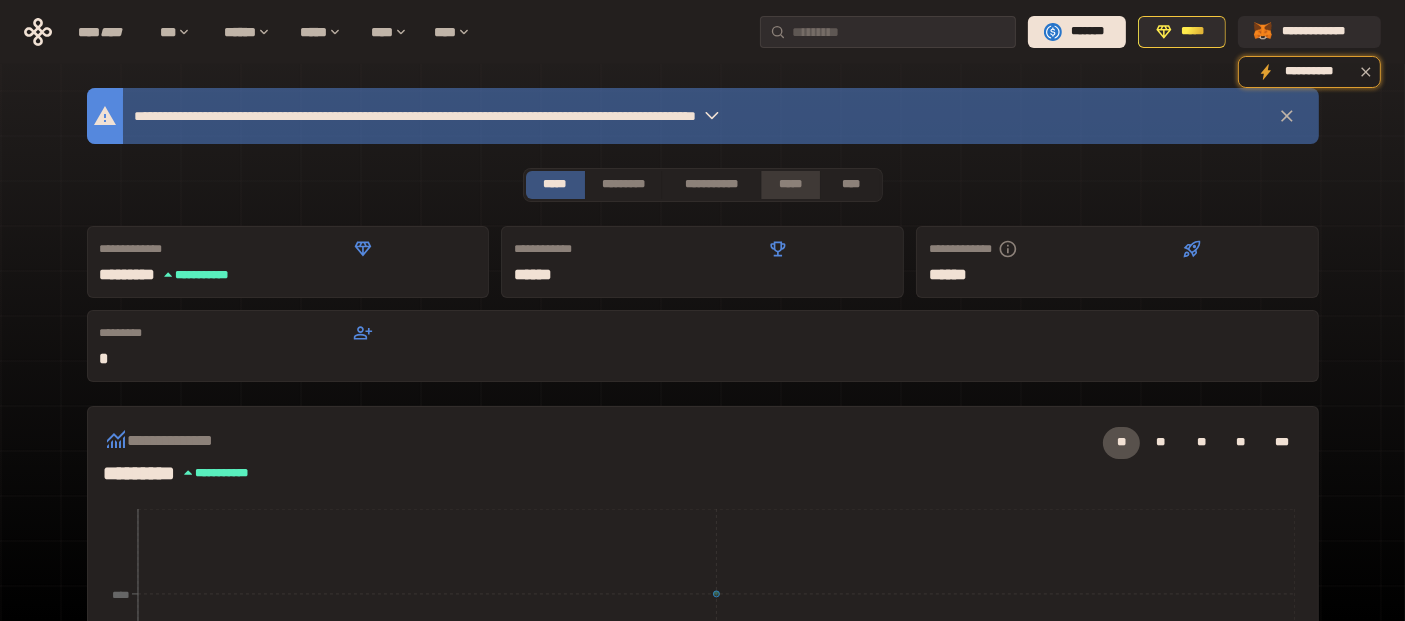 click on "*****" at bounding box center [791, 185] 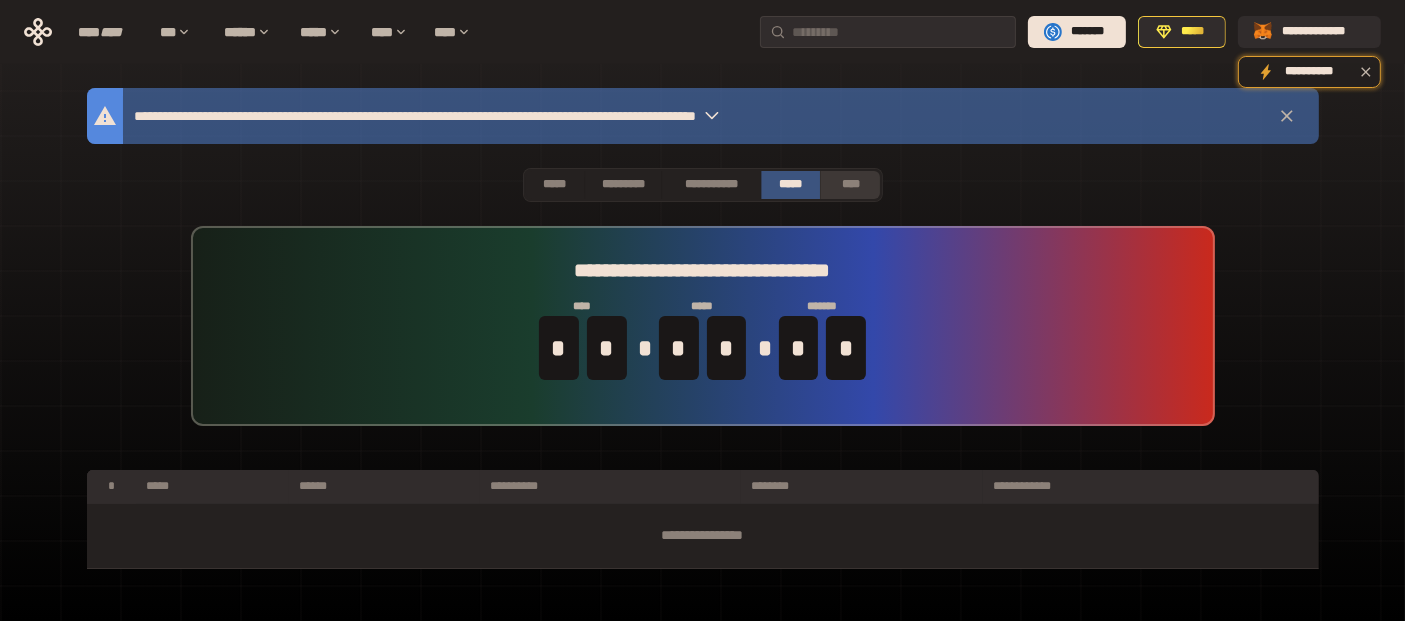click on "****" at bounding box center [850, 185] 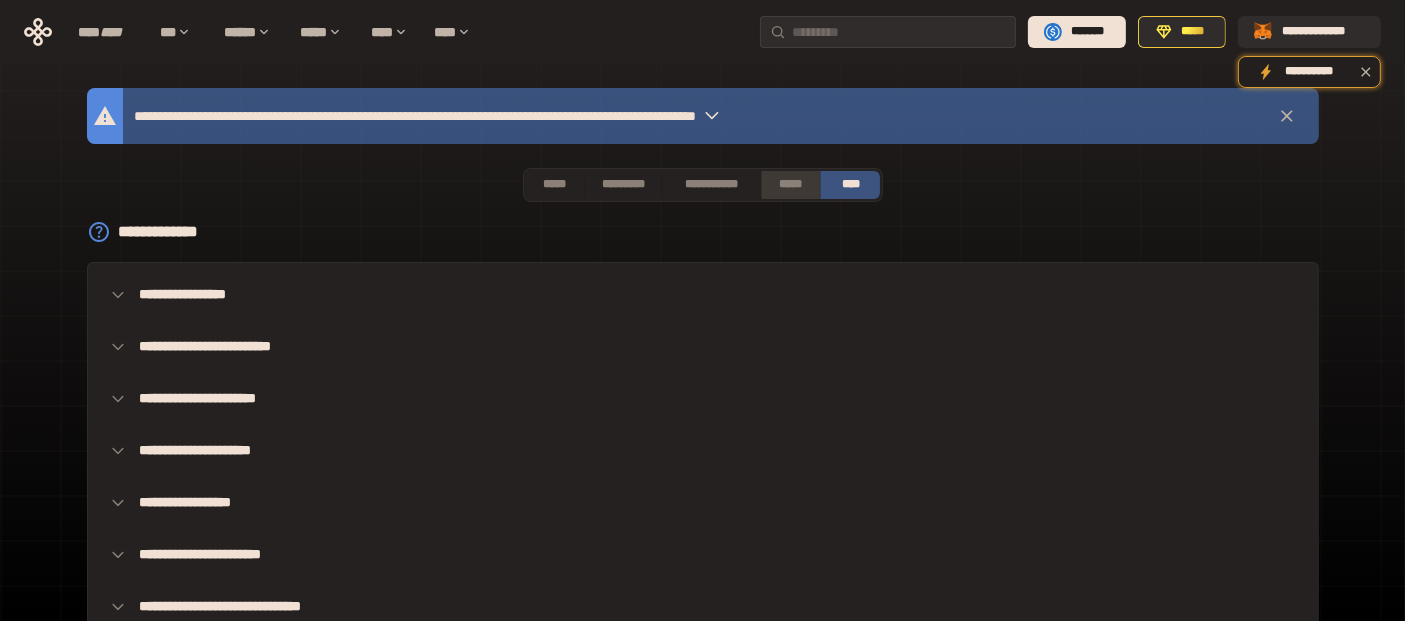 click on "*****" at bounding box center [791, 185] 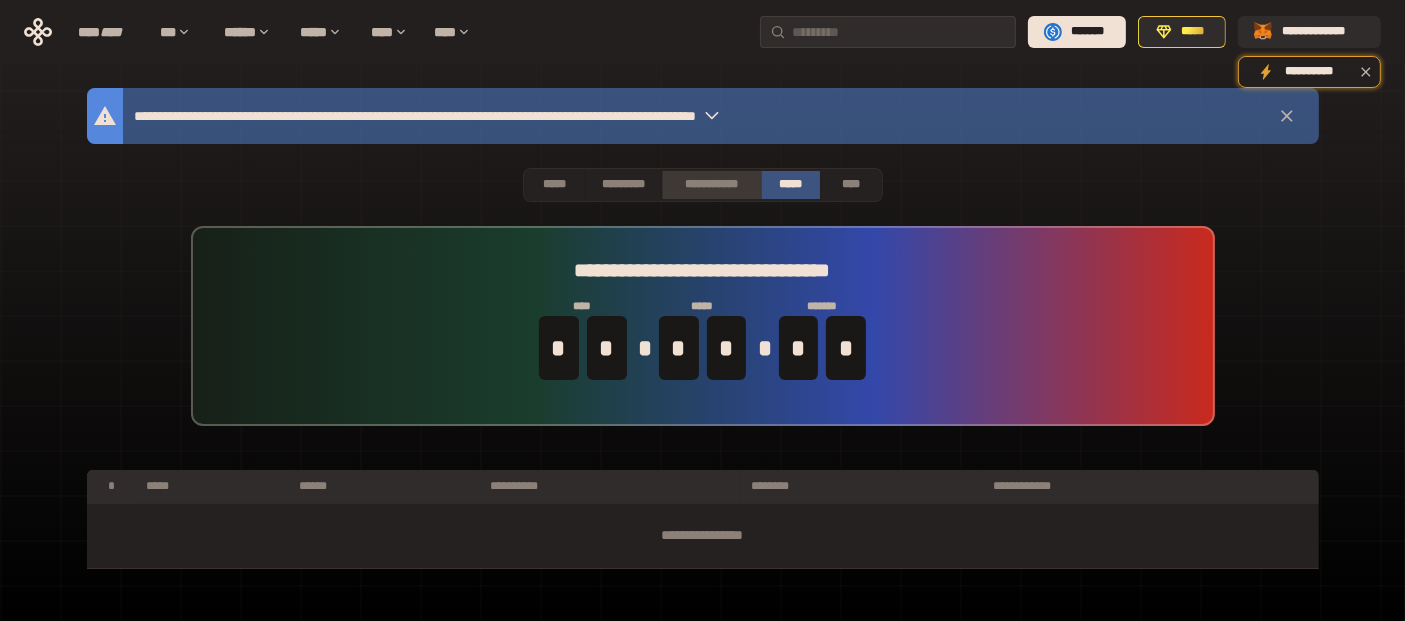 click on "**********" at bounding box center (711, 185) 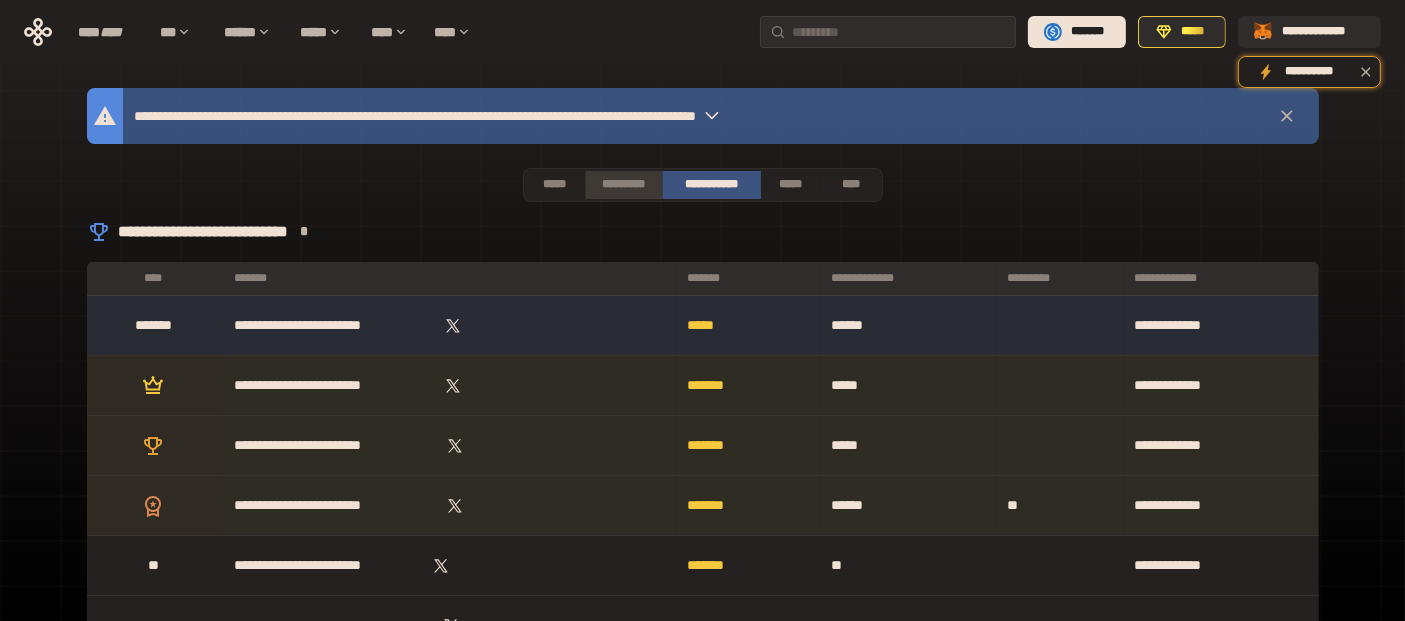 click on "*********" at bounding box center (623, 185) 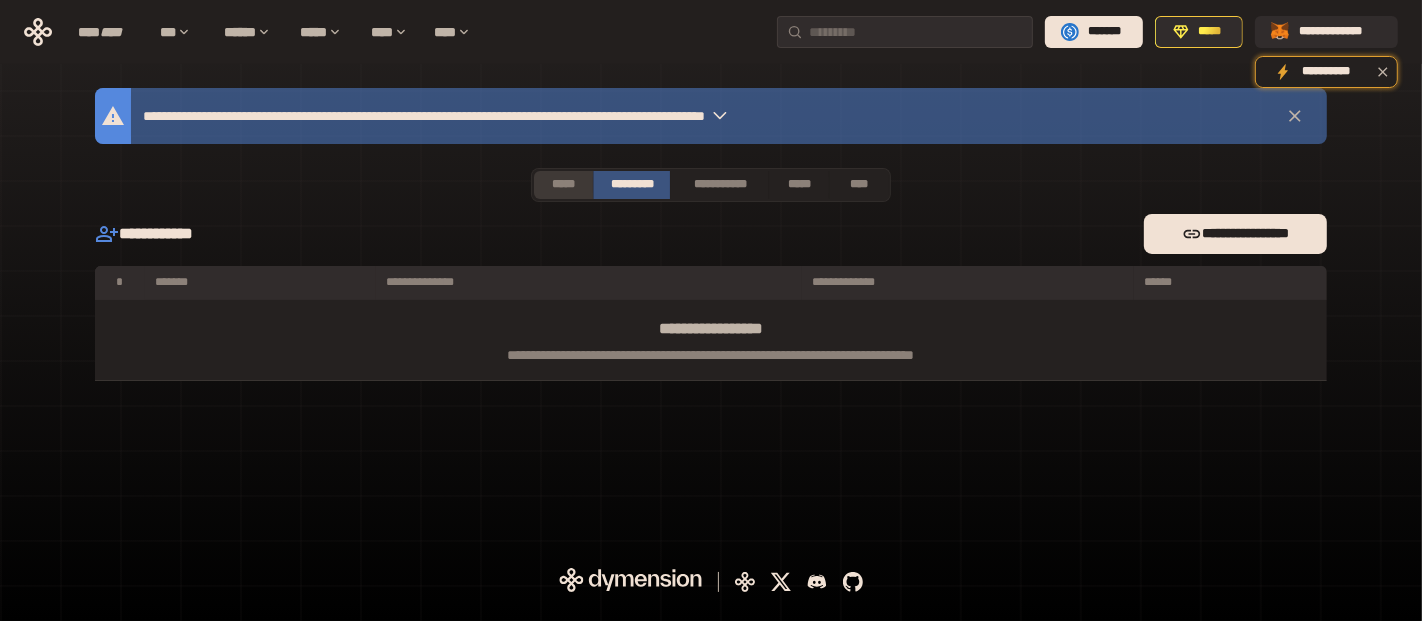 click on "*****" at bounding box center (563, 185) 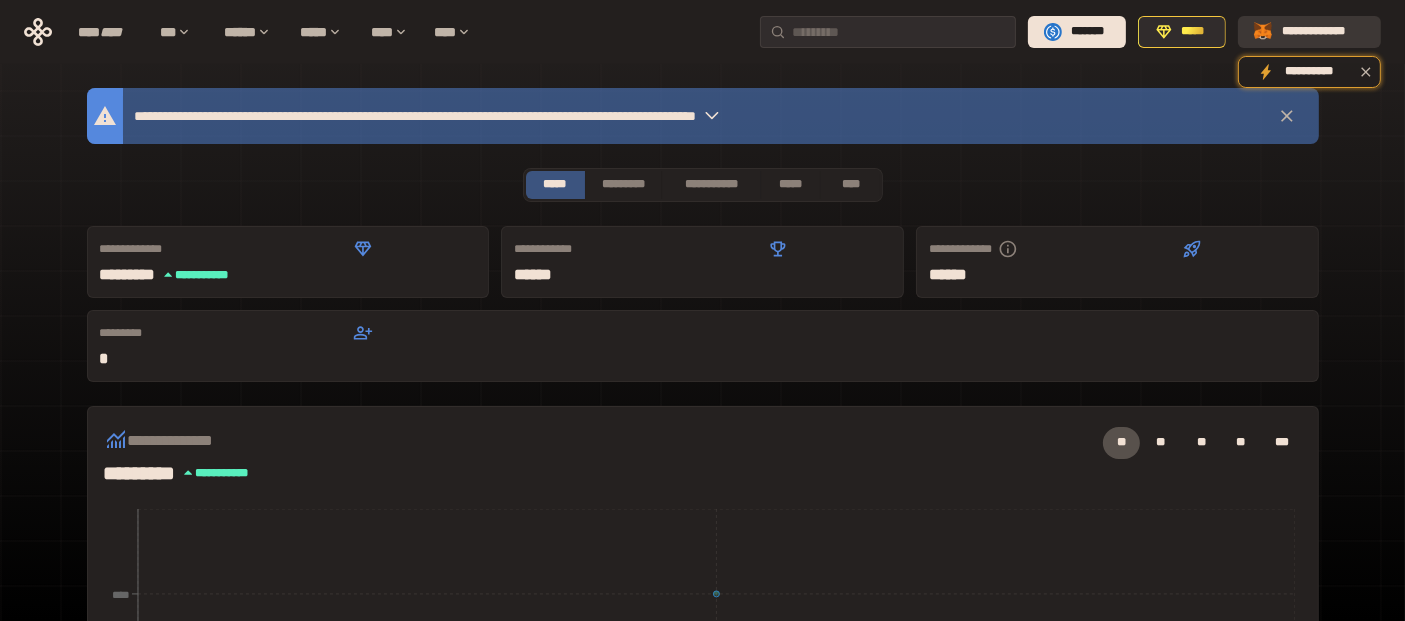click on "**********" at bounding box center [1323, 32] 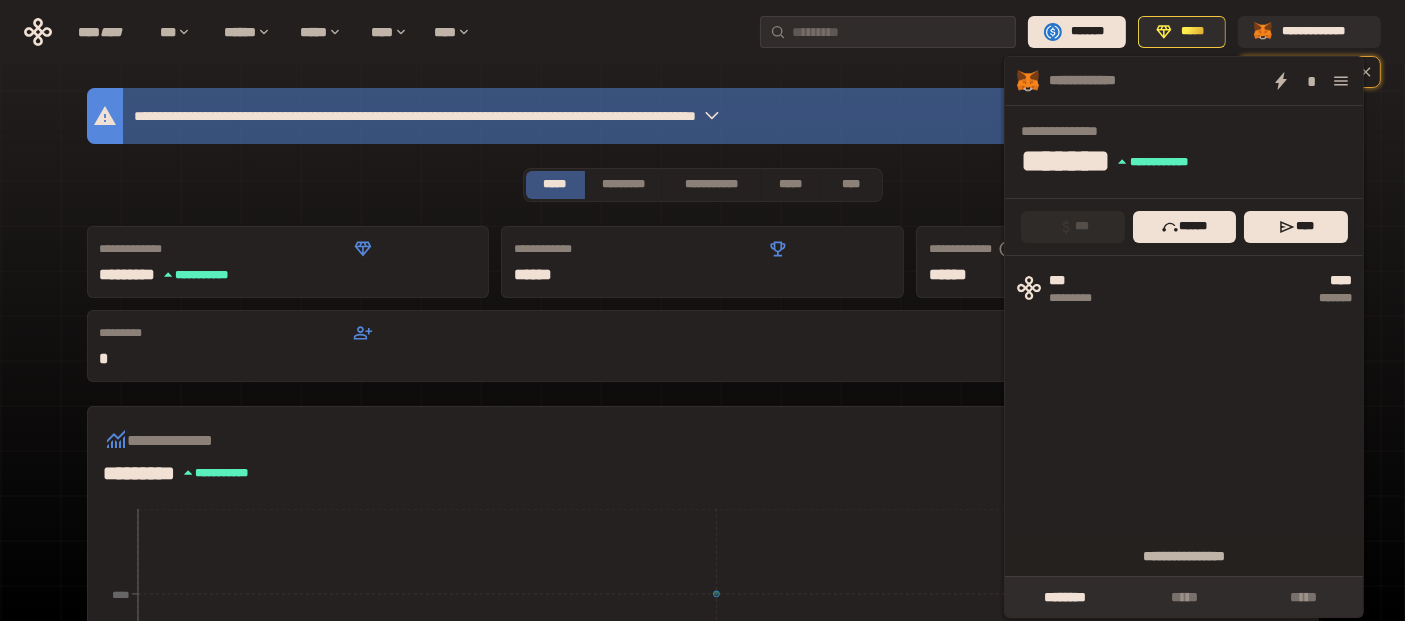 click 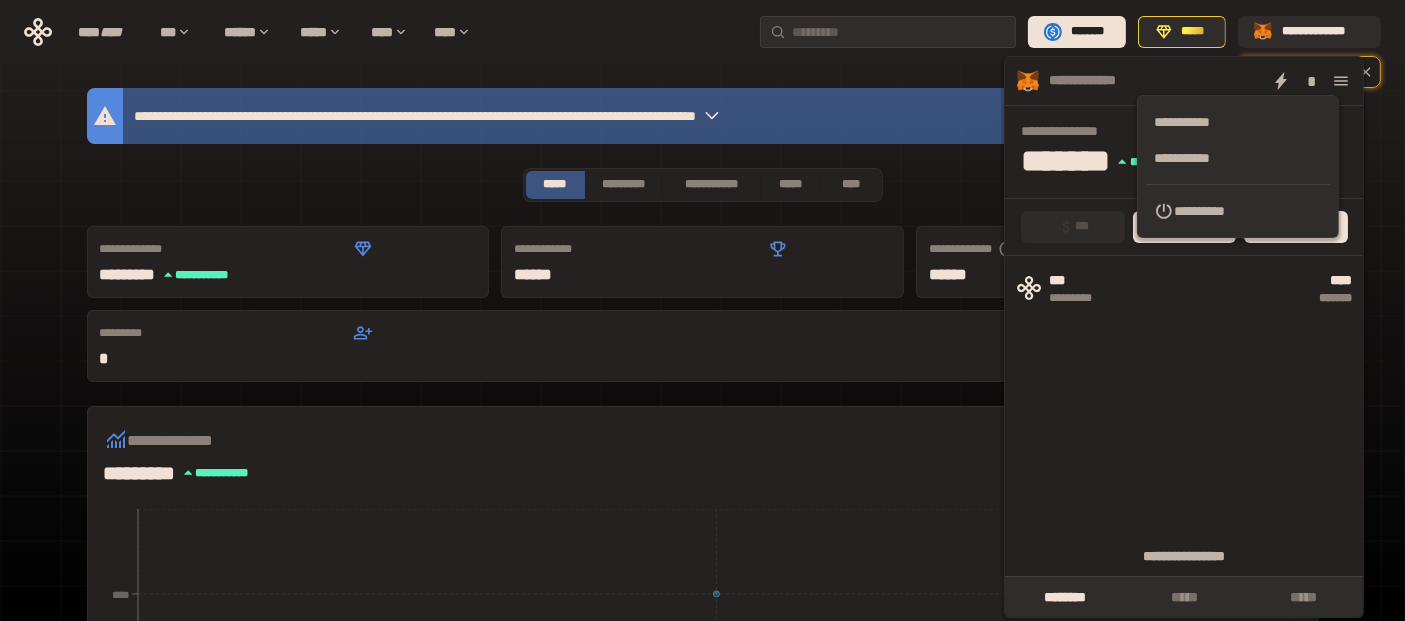 click 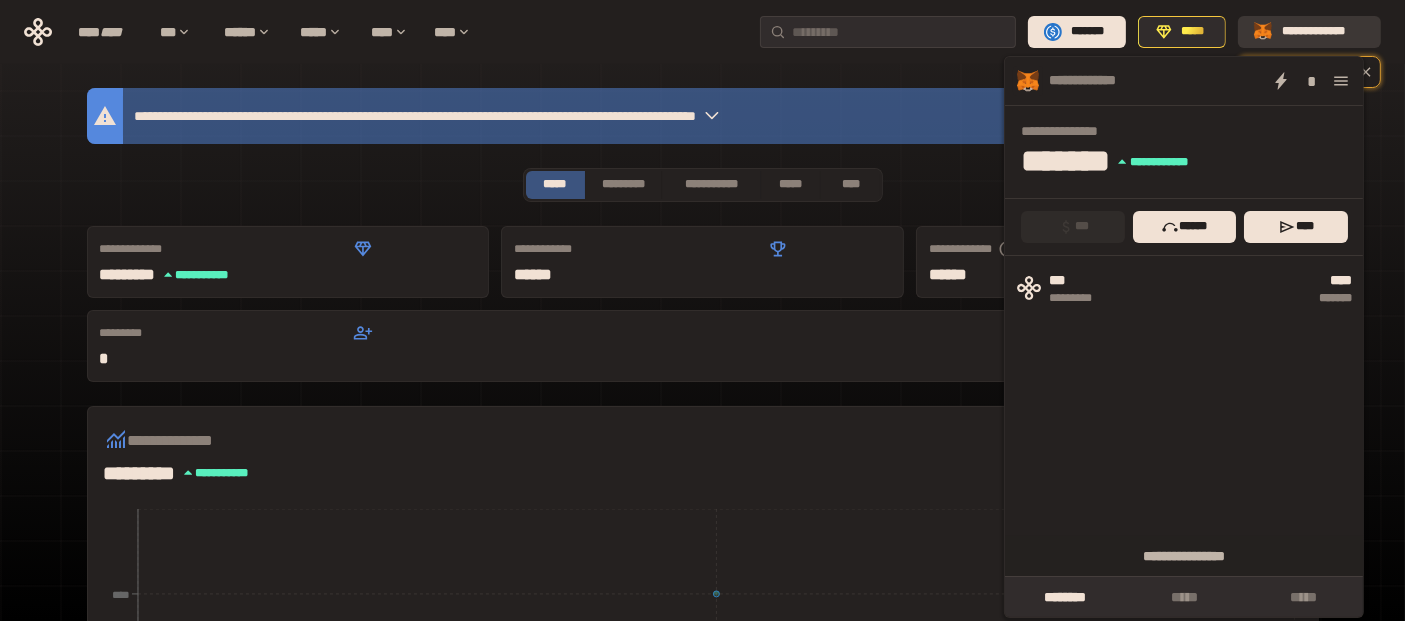 click on "**********" at bounding box center (1323, 32) 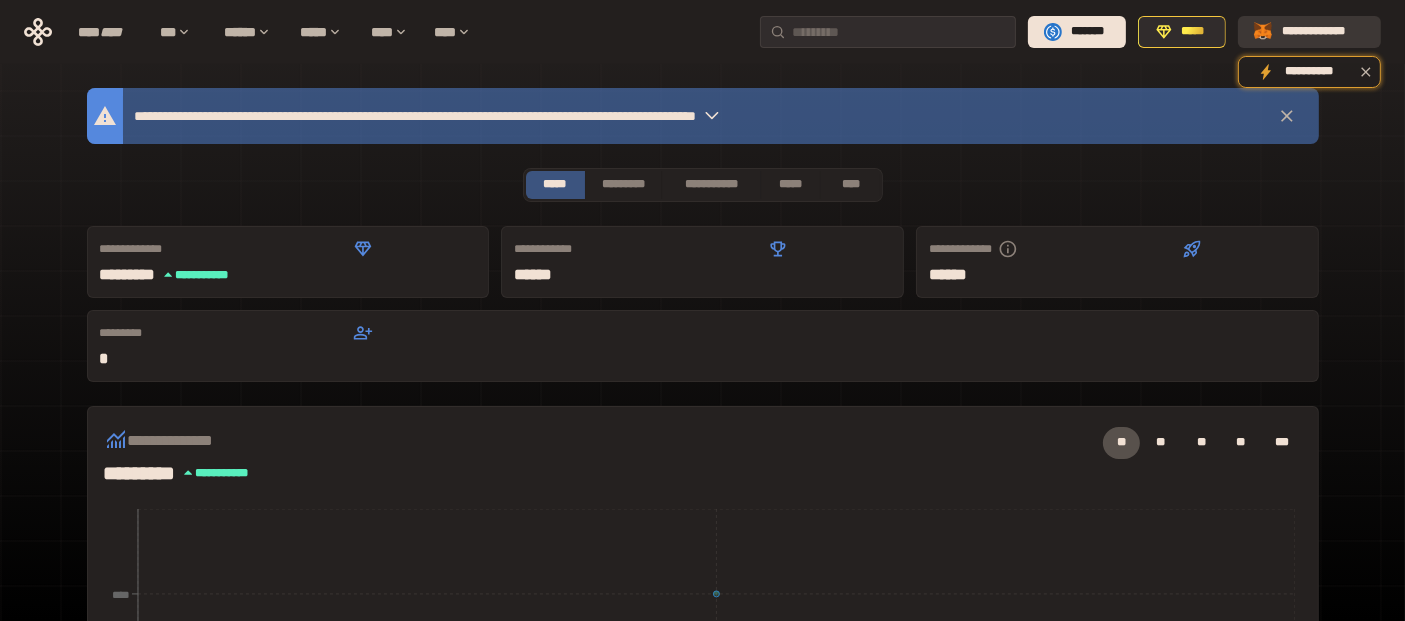 click on "**********" at bounding box center (1323, 32) 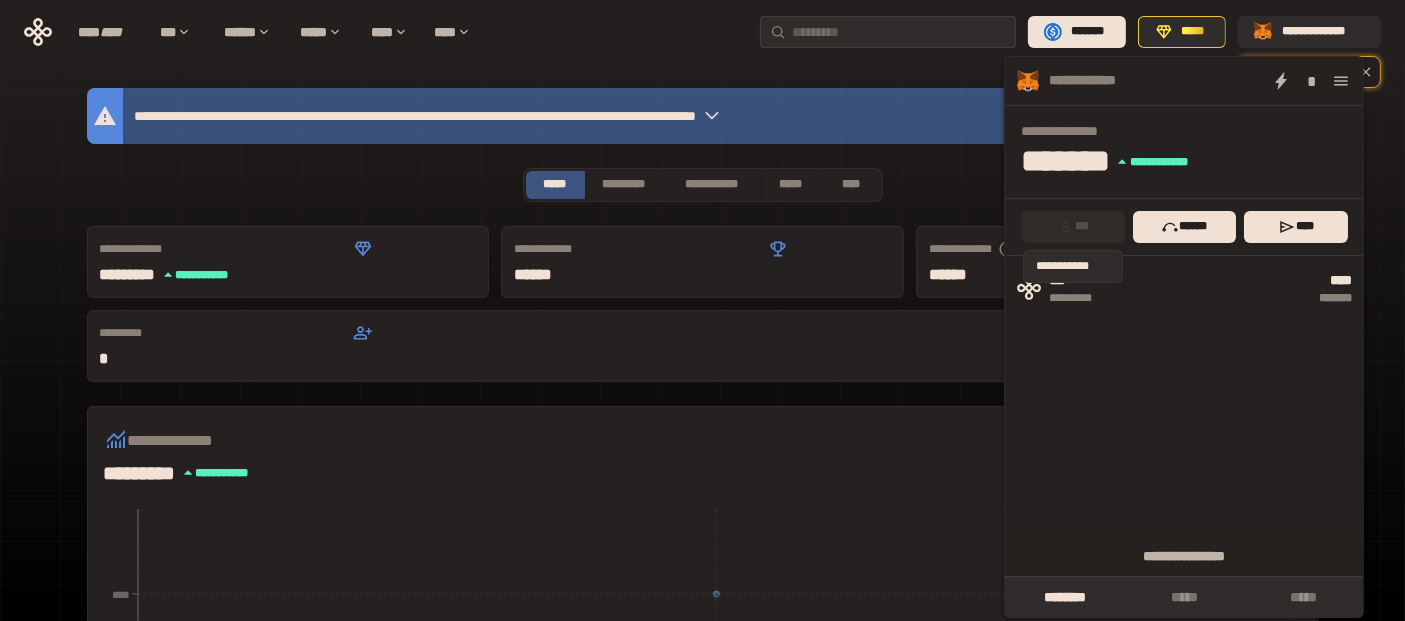 click on "***" at bounding box center [1073, 227] 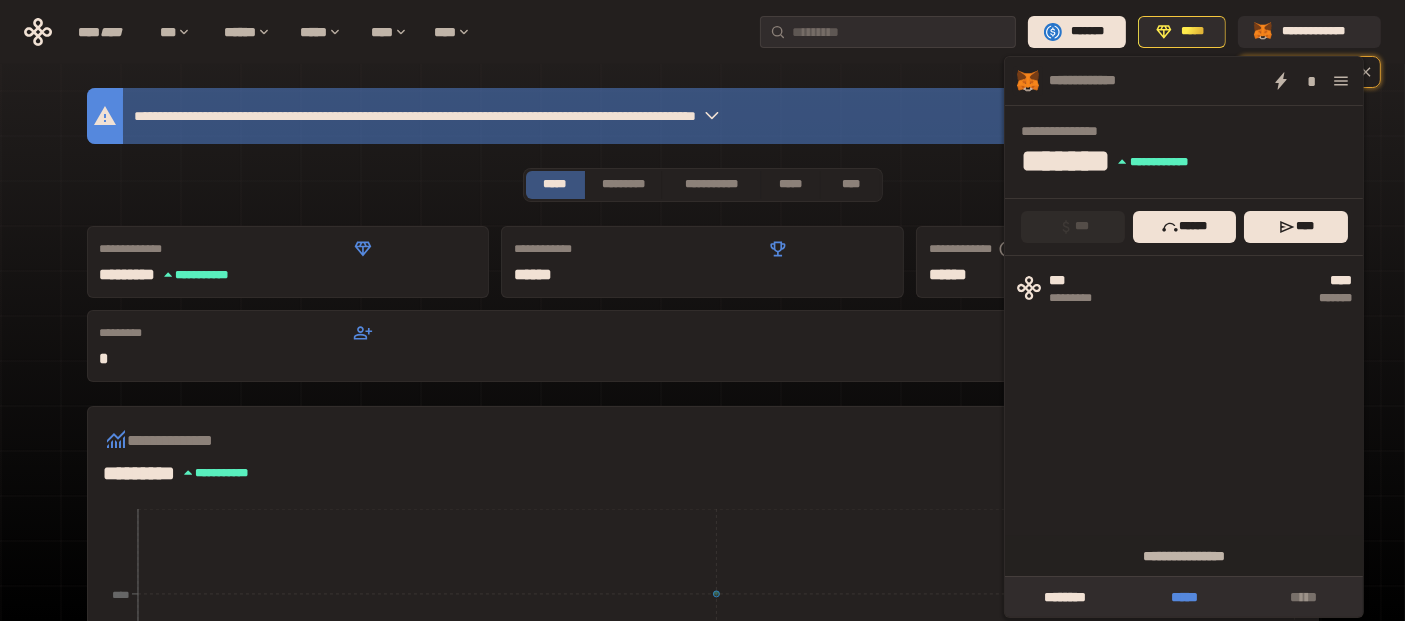 click on "*****" at bounding box center [1185, 597] 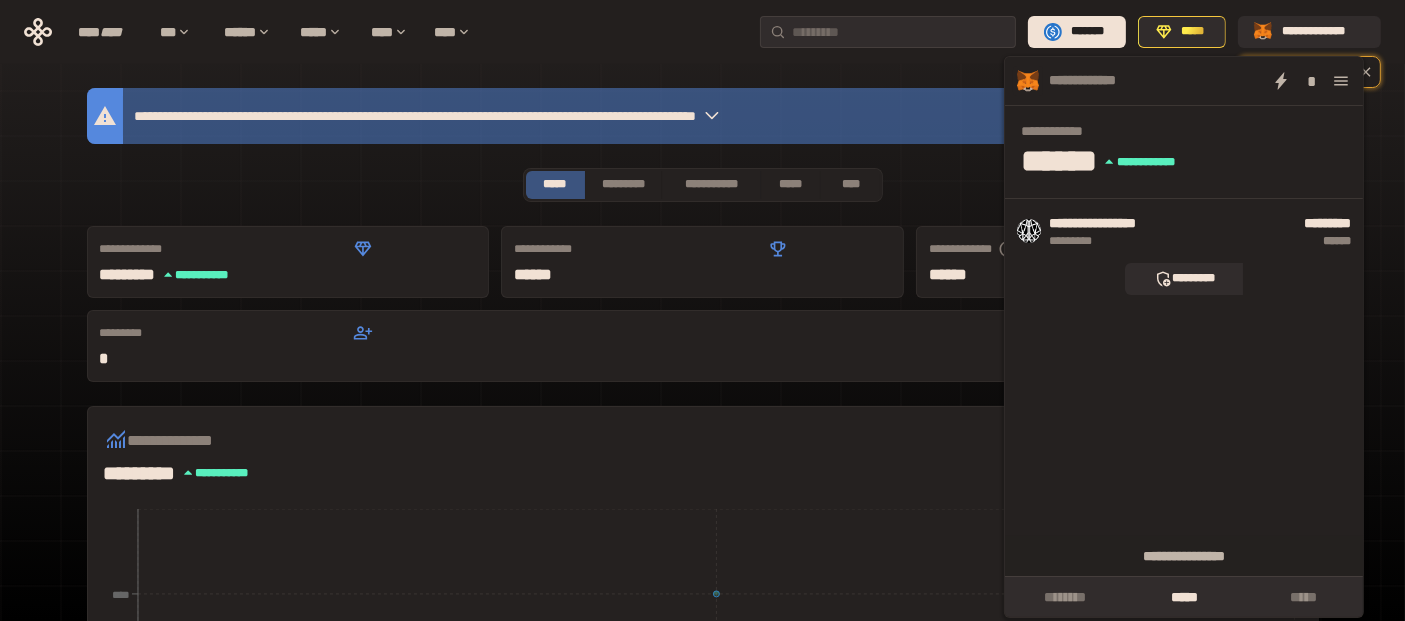 click on "**********" at bounding box center (703, 564) 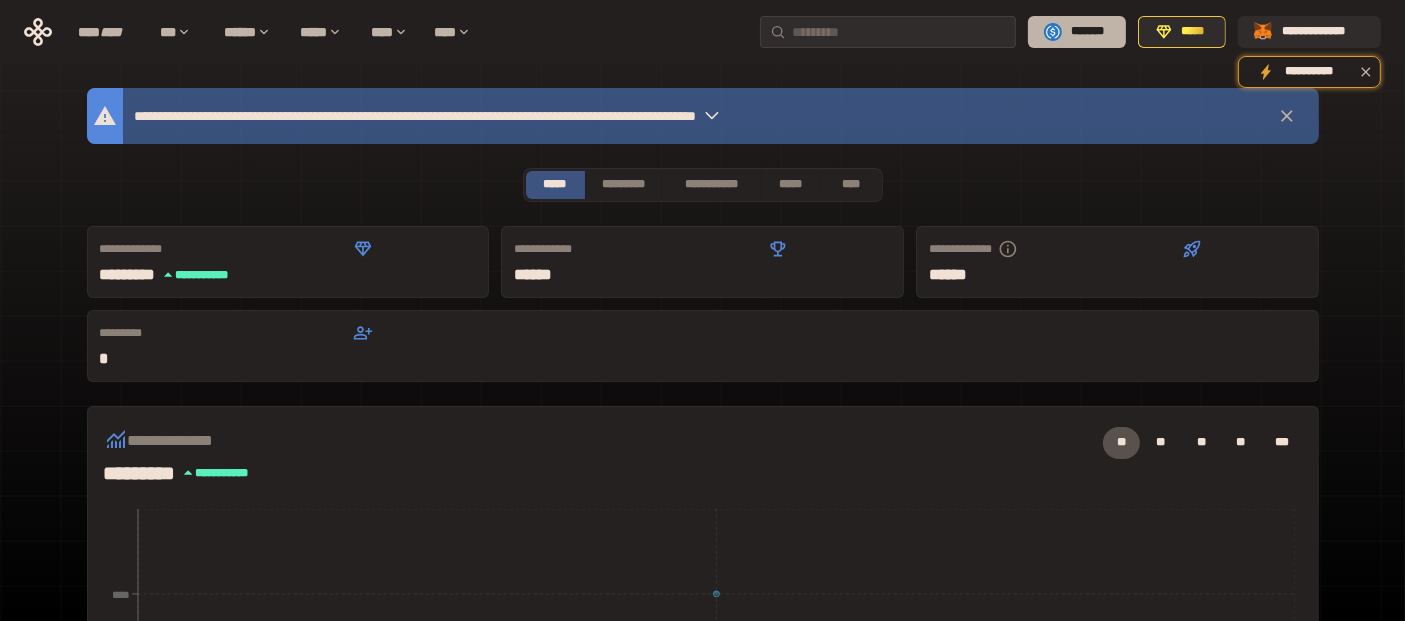 click on "*******" at bounding box center [1088, 32] 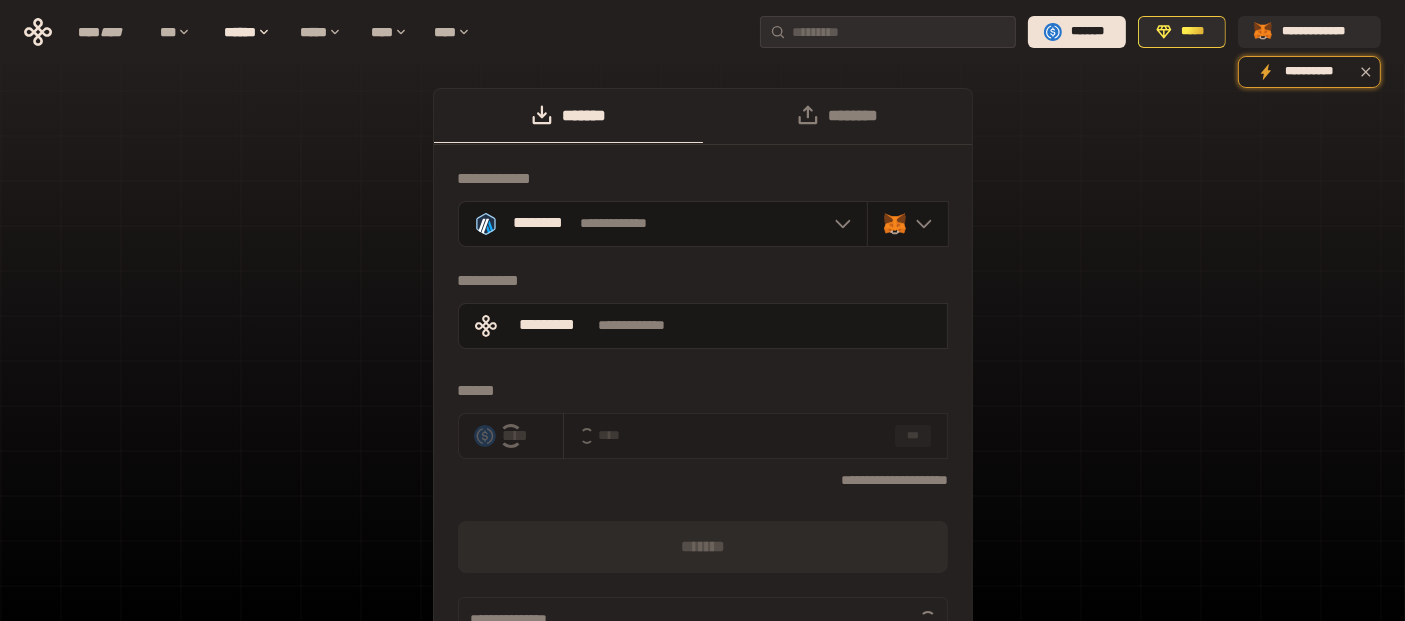 click on "**********" at bounding box center (702, 402) 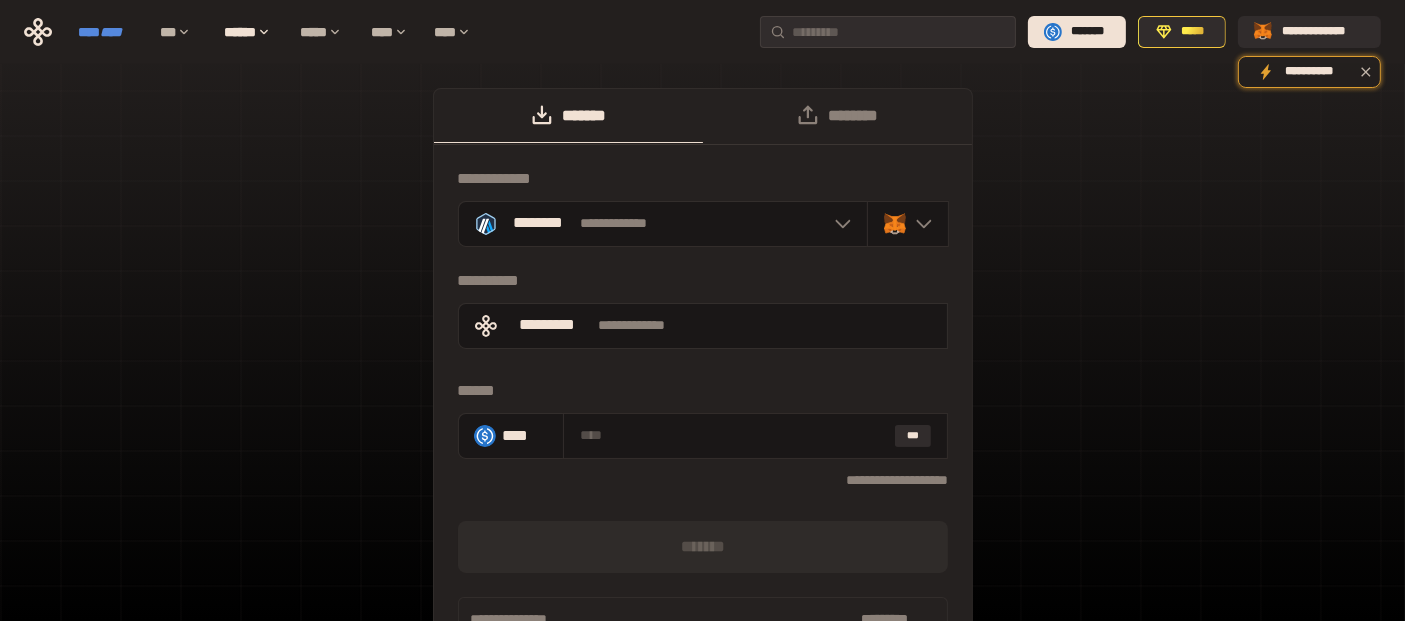 click on "****" at bounding box center [111, 32] 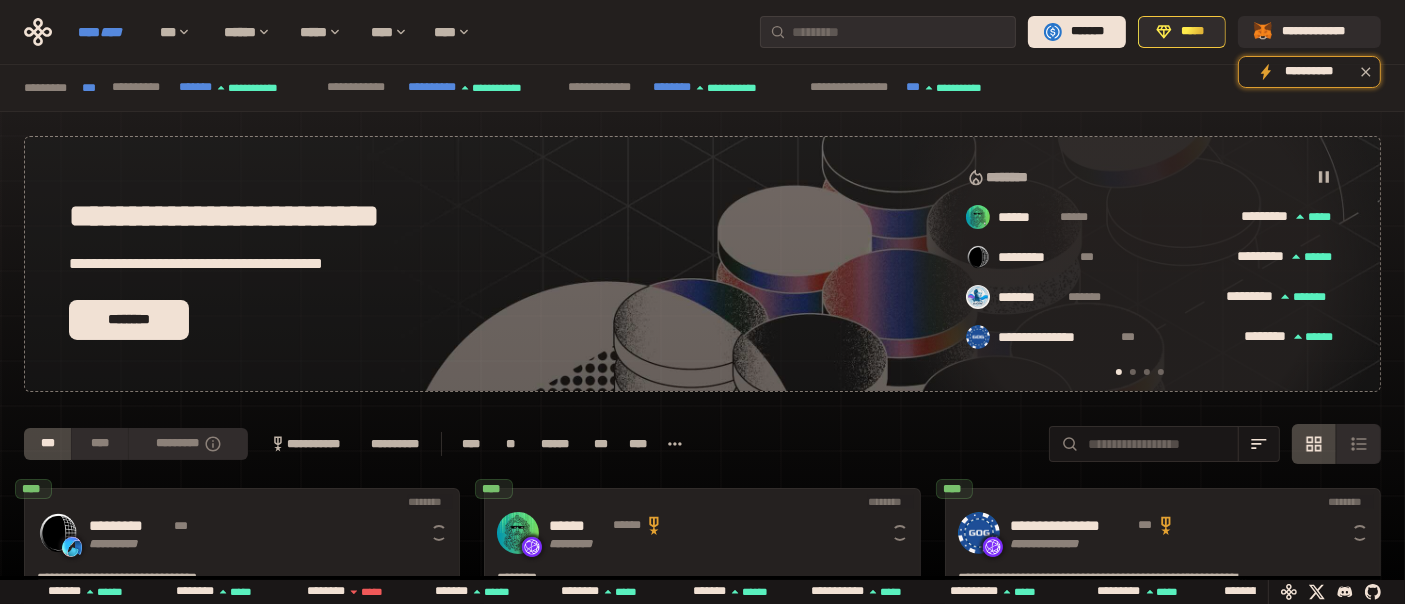scroll, scrollTop: 0, scrollLeft: 16, axis: horizontal 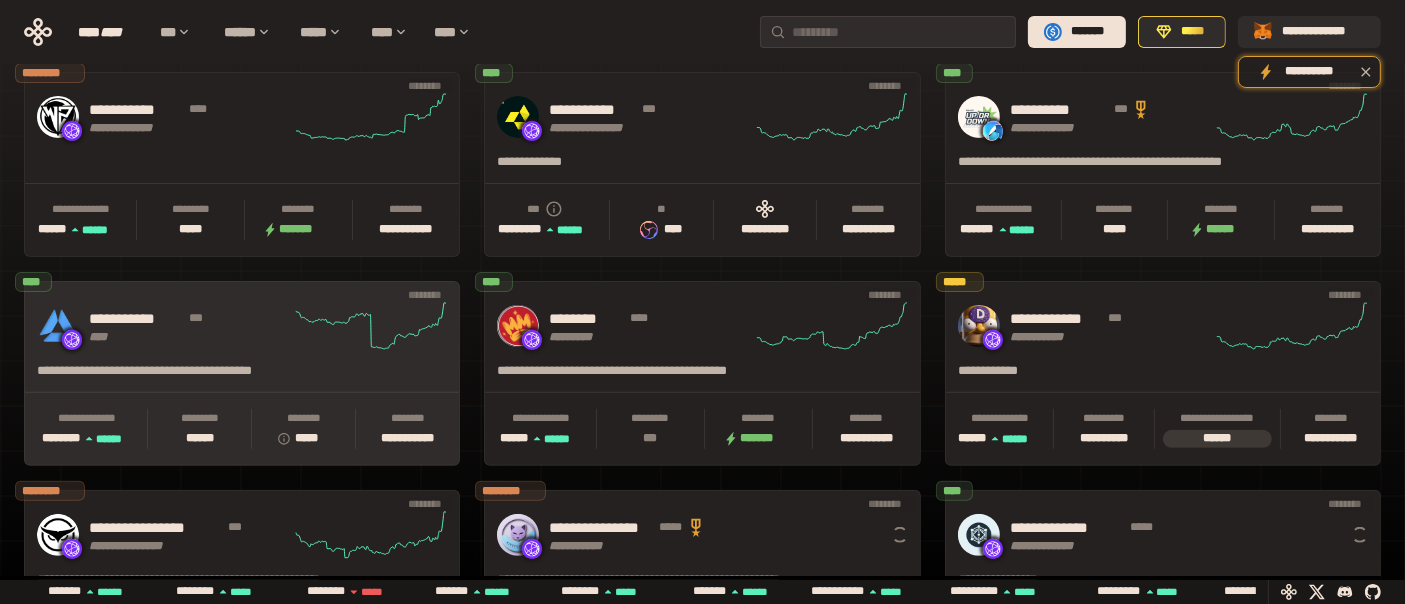 click 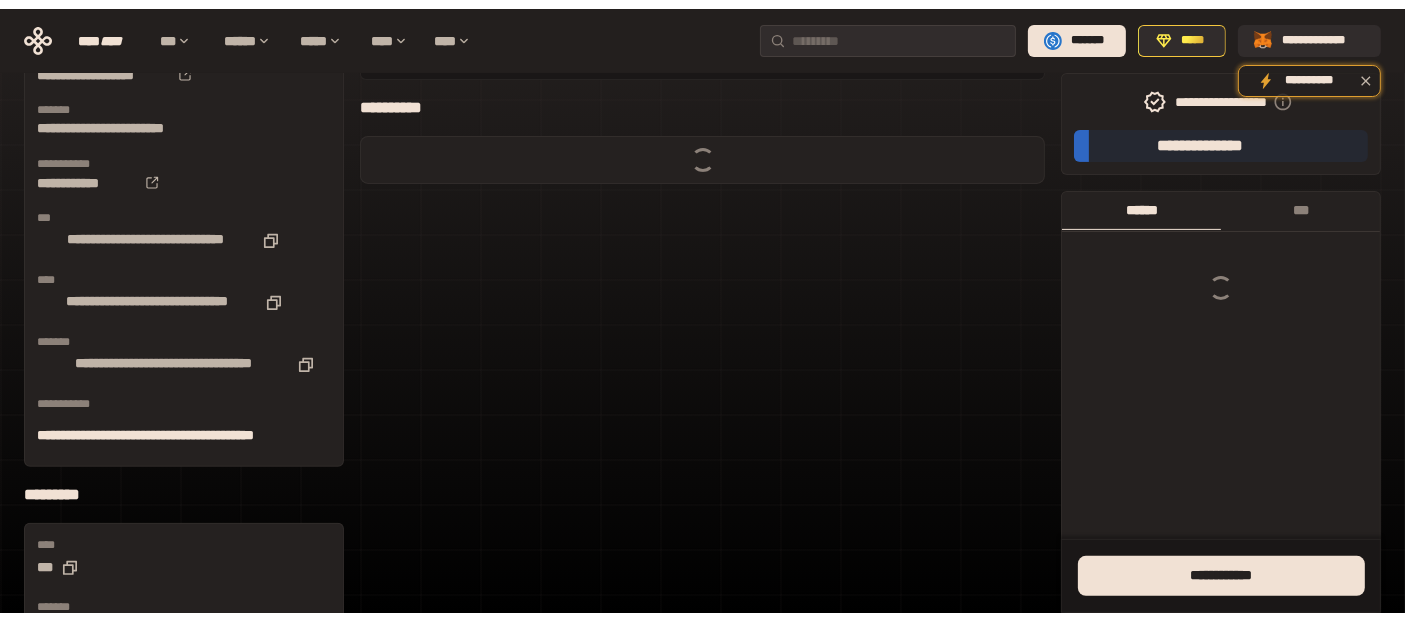 scroll, scrollTop: 0, scrollLeft: 0, axis: both 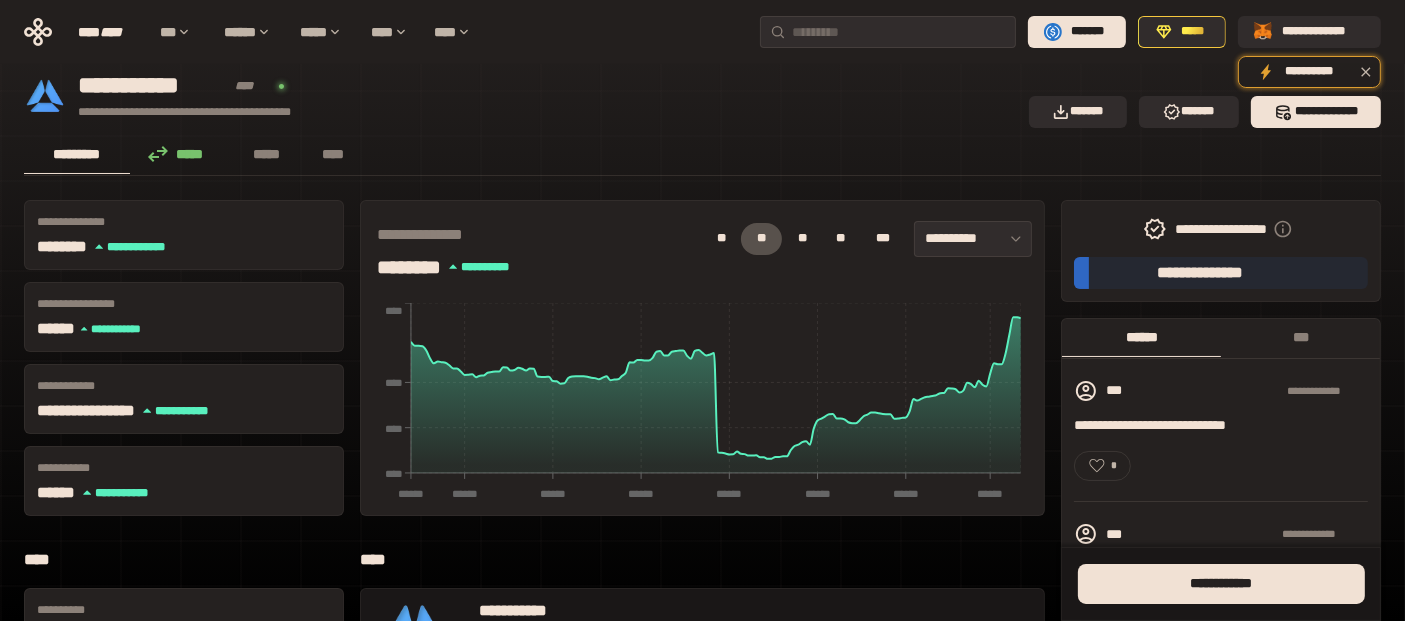 click on "*****" at bounding box center [181, 154] 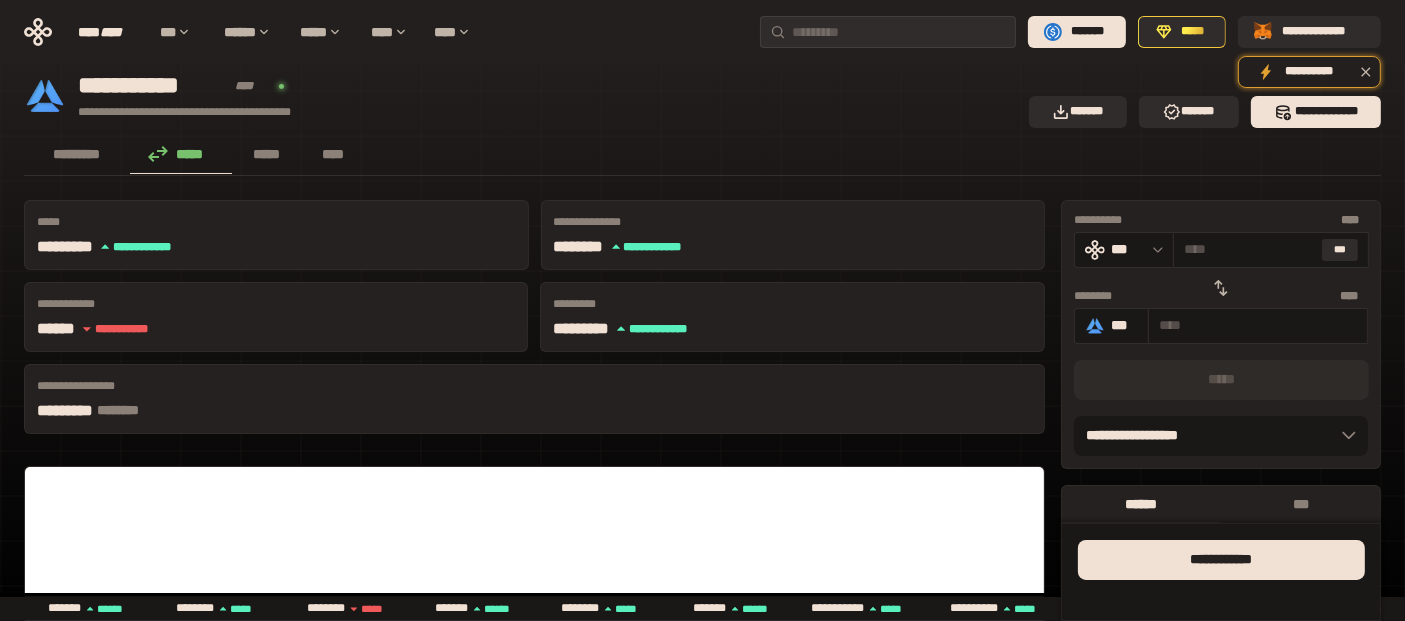 click 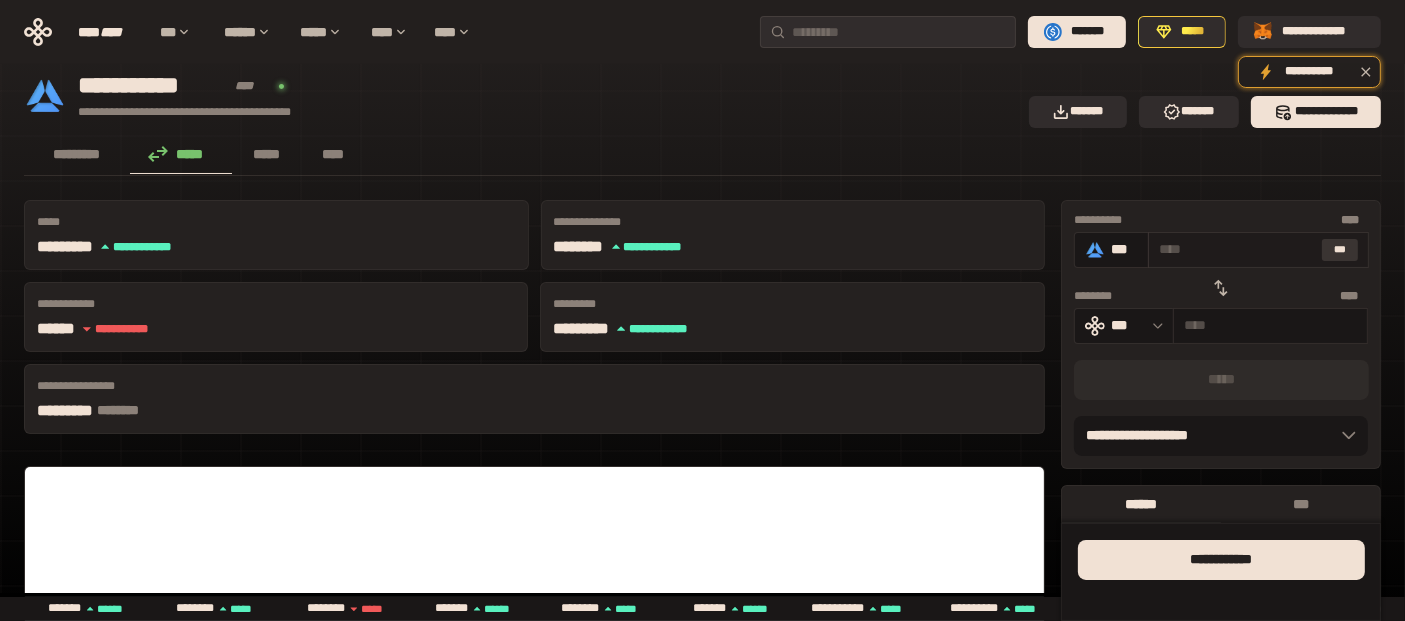 click on "***" at bounding box center (1340, 250) 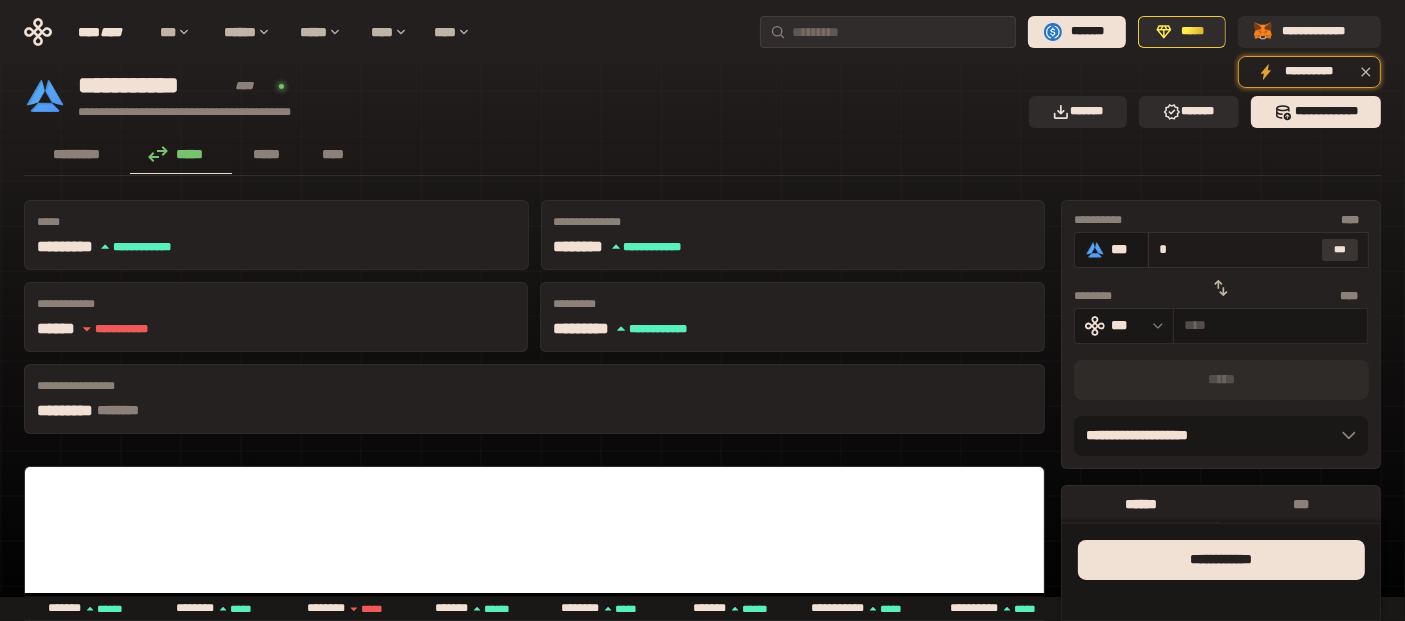 type 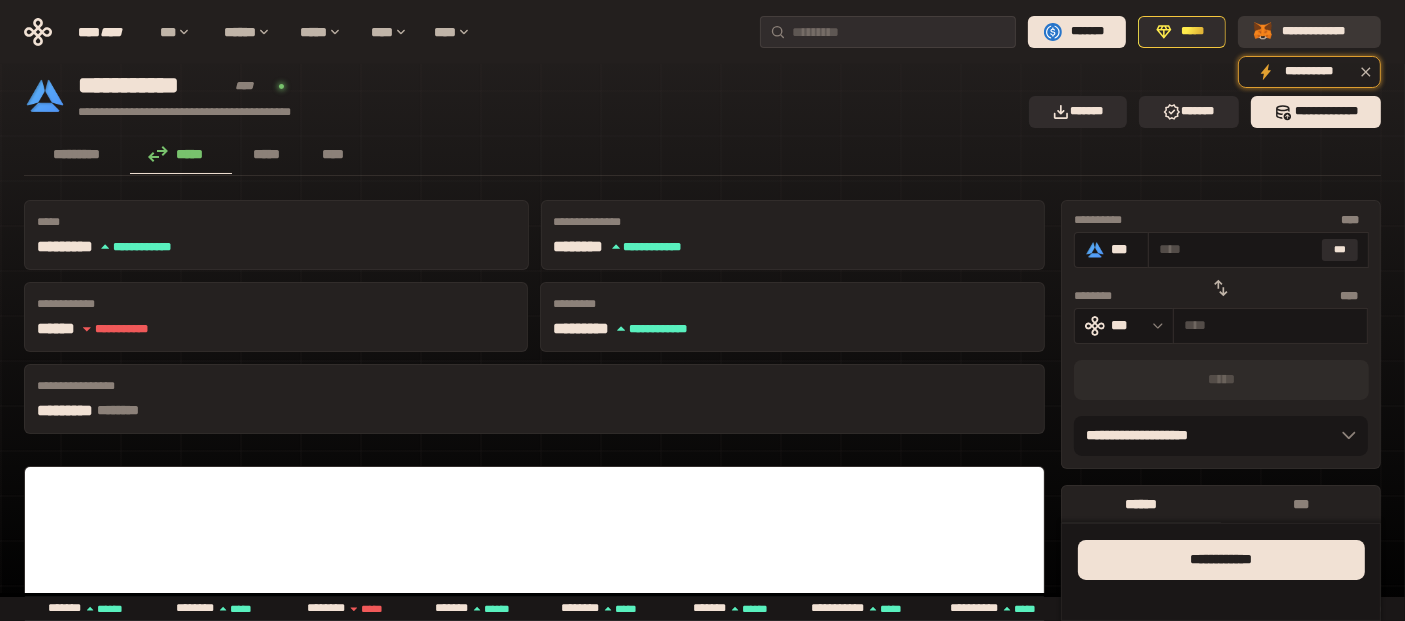 click on "**********" at bounding box center [1323, 32] 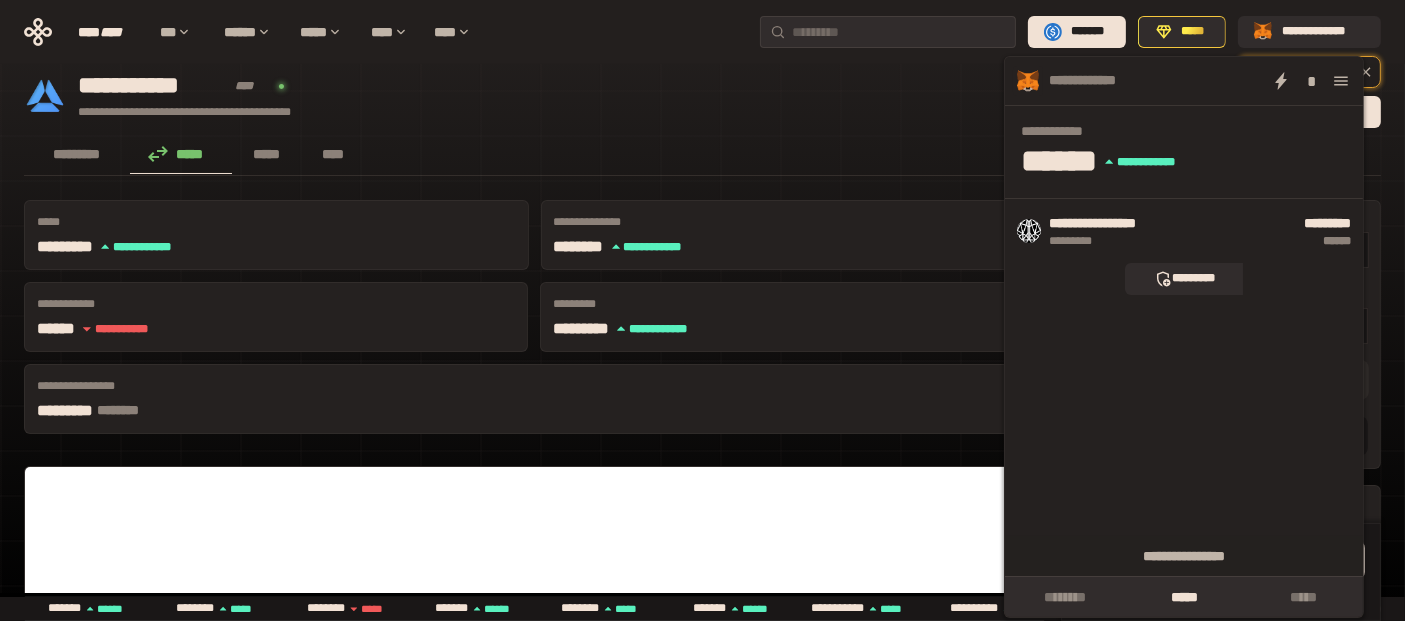 click on "**********" at bounding box center (520, 96) 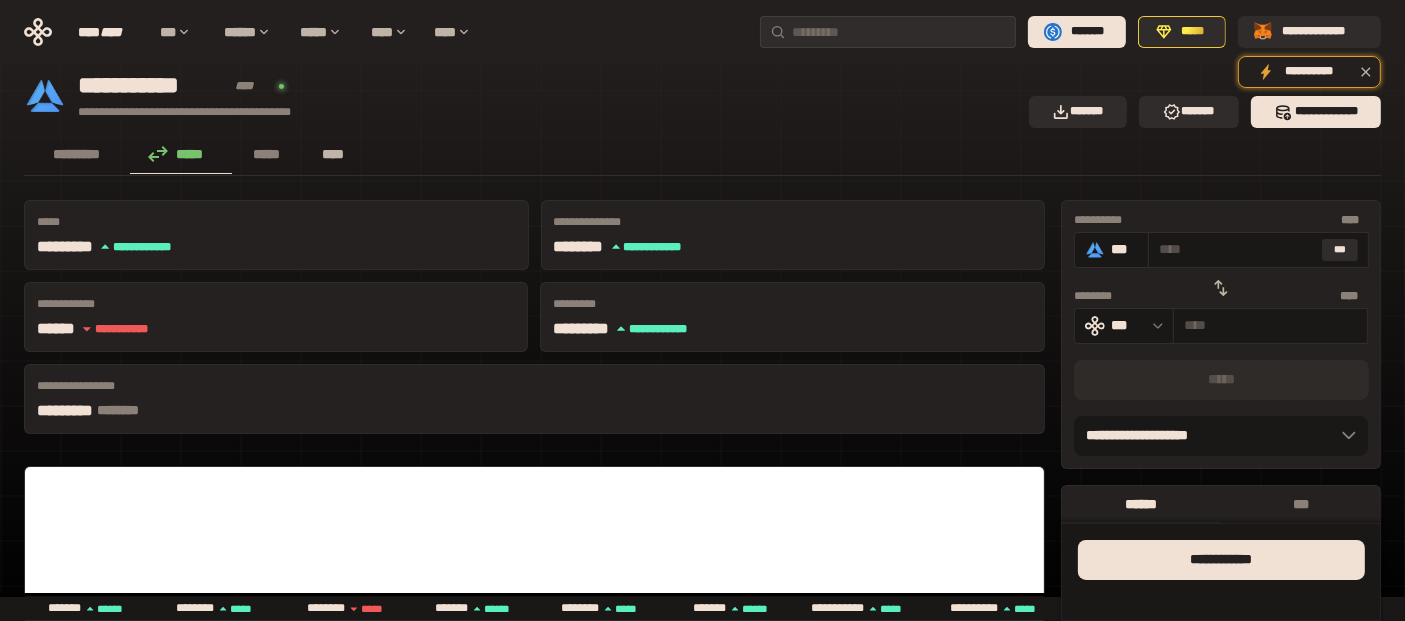 click on "****" at bounding box center [333, 155] 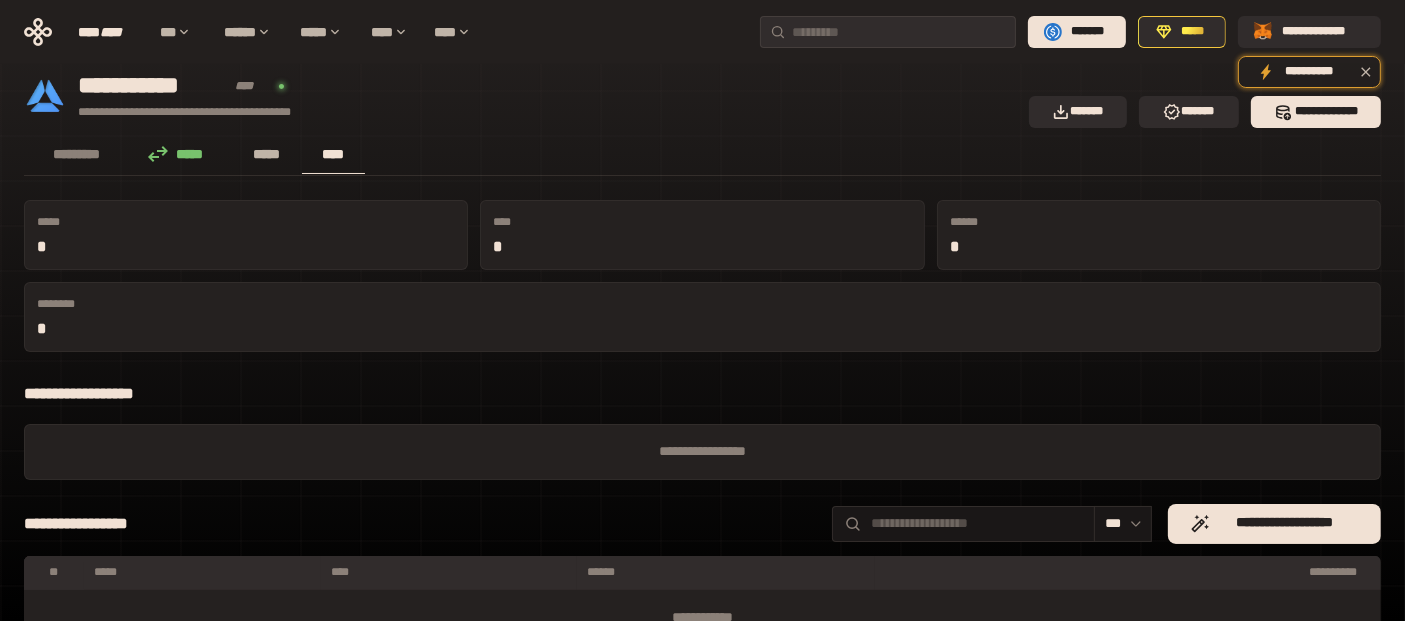 click on "*****" at bounding box center [267, 154] 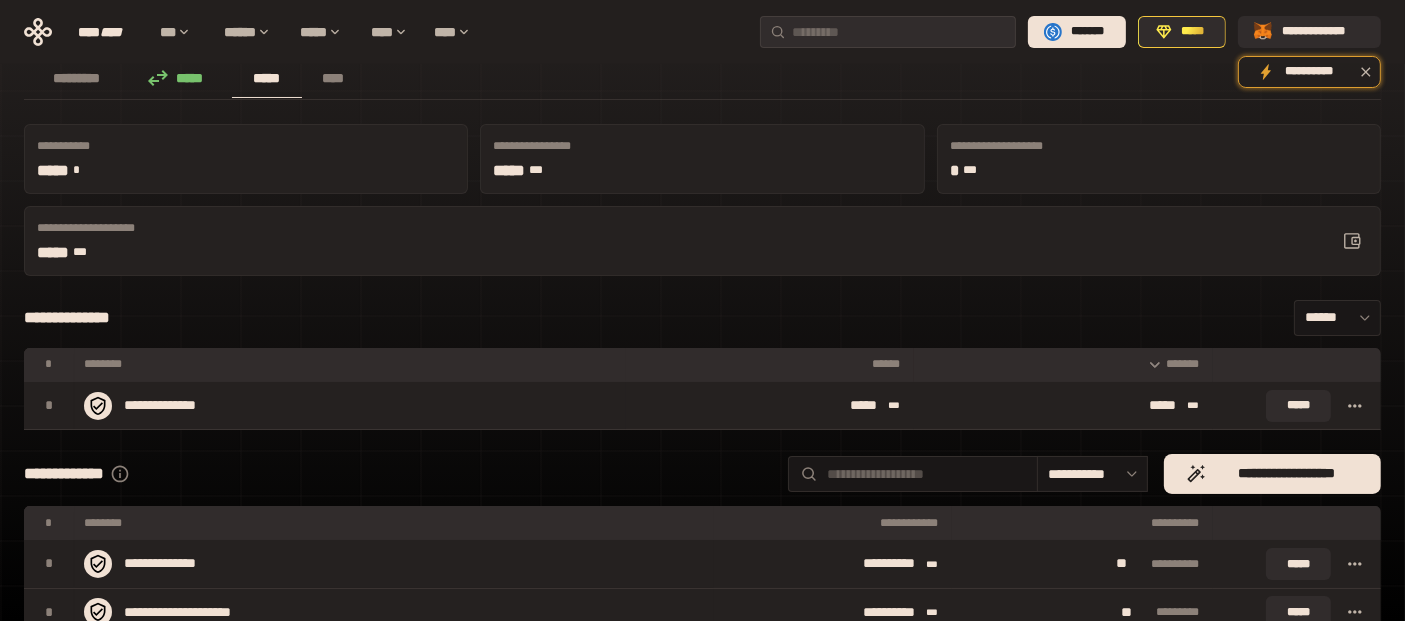 scroll, scrollTop: 111, scrollLeft: 0, axis: vertical 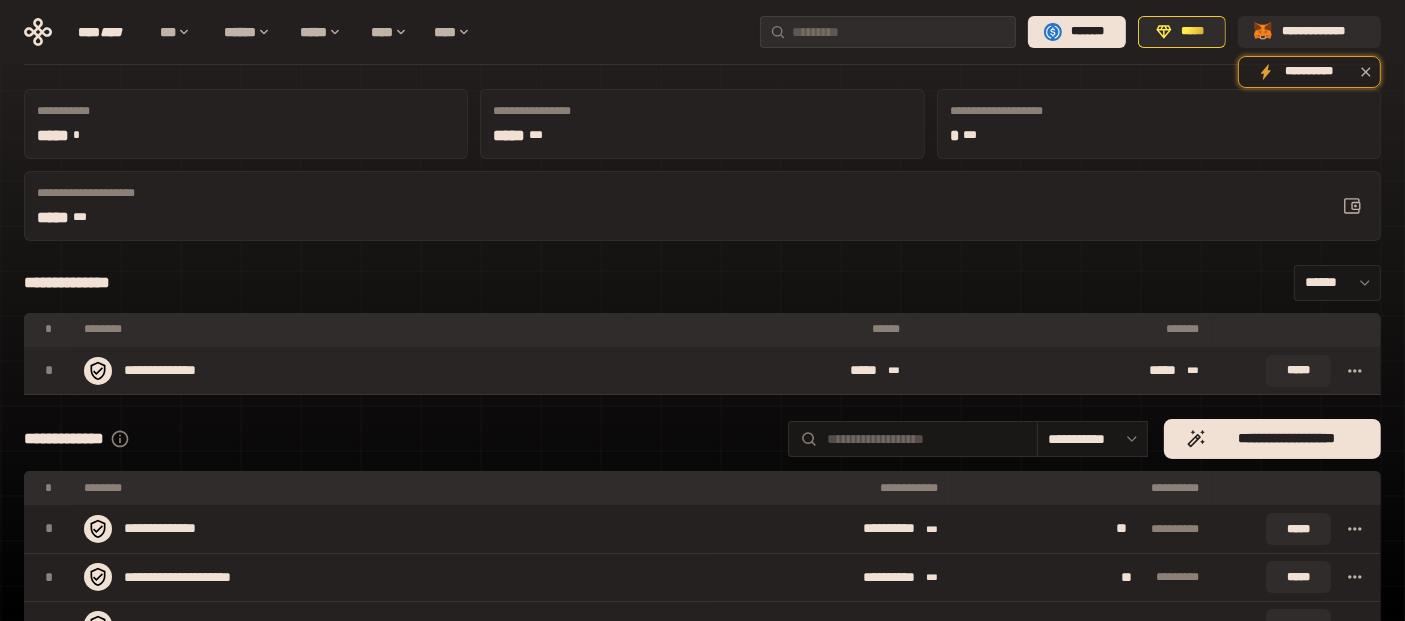click 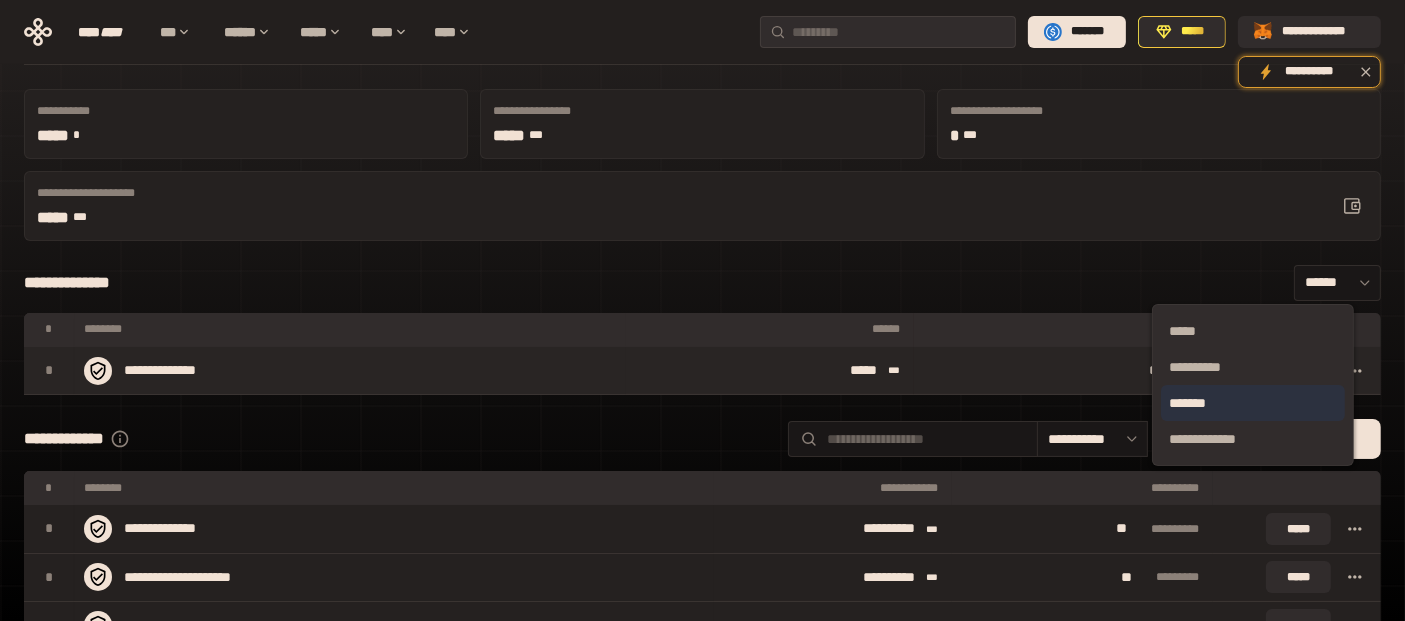 click on "*******" at bounding box center (1253, 403) 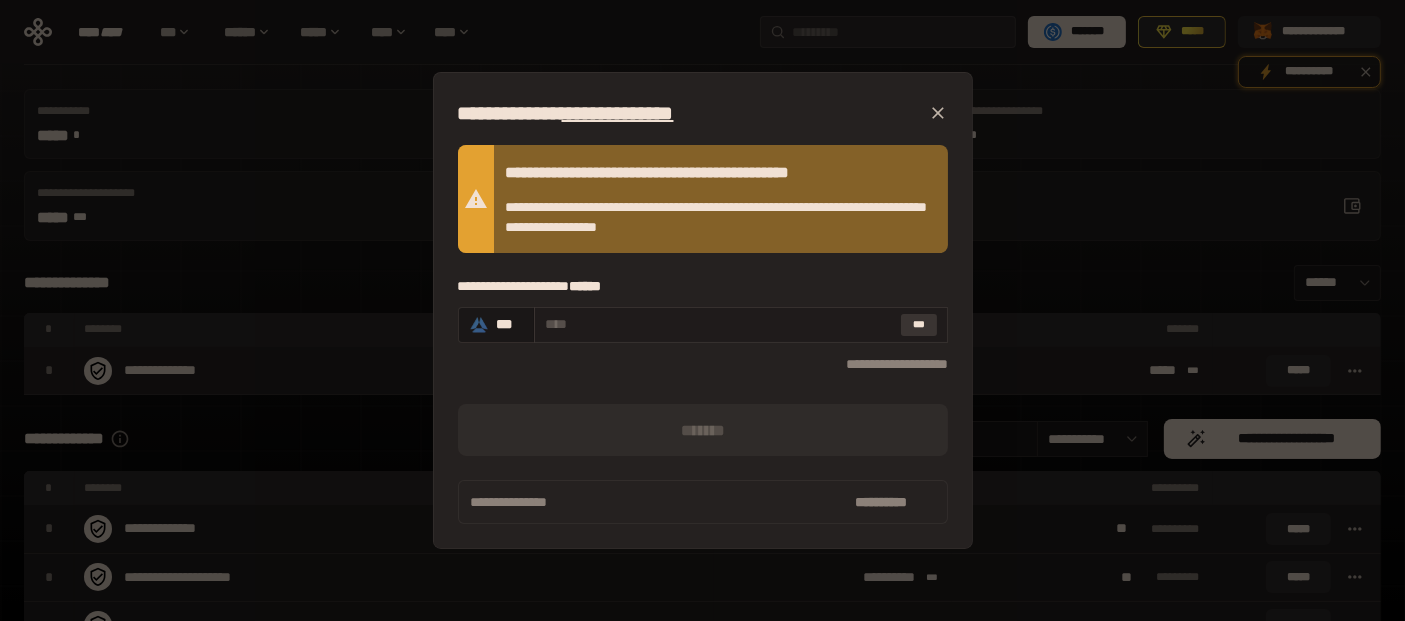 click on "***" at bounding box center [919, 325] 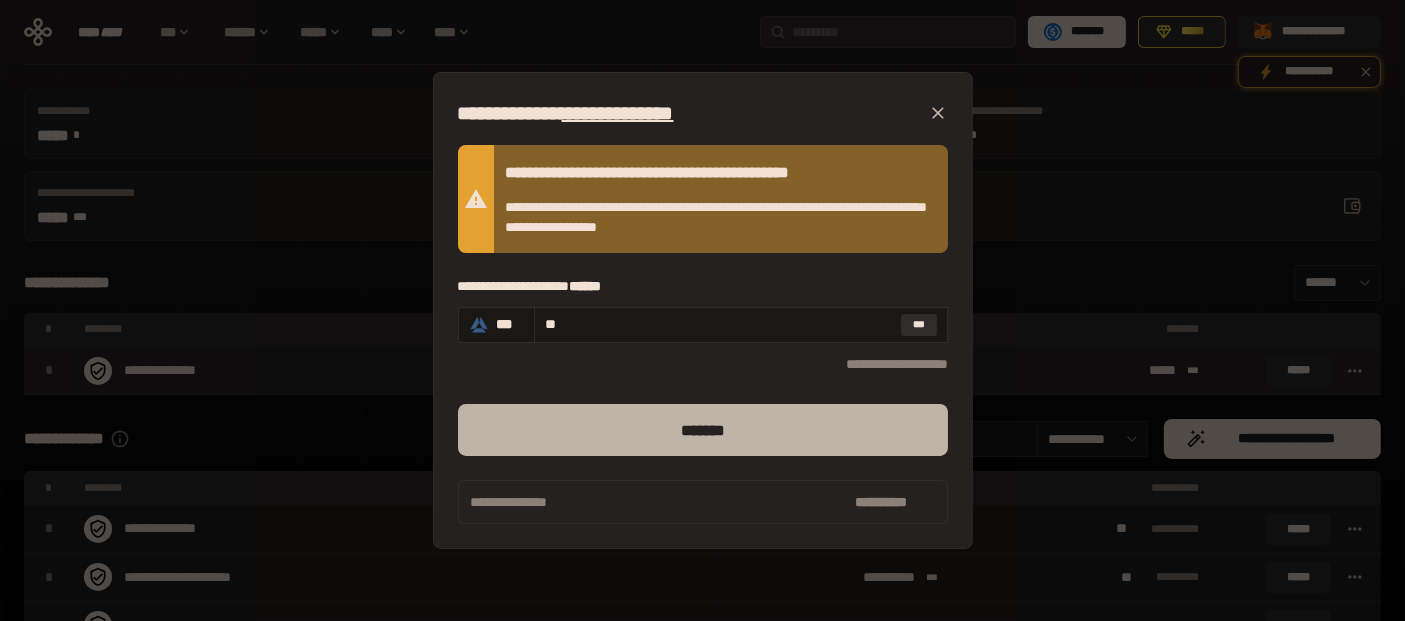 click on "*******" at bounding box center (703, 430) 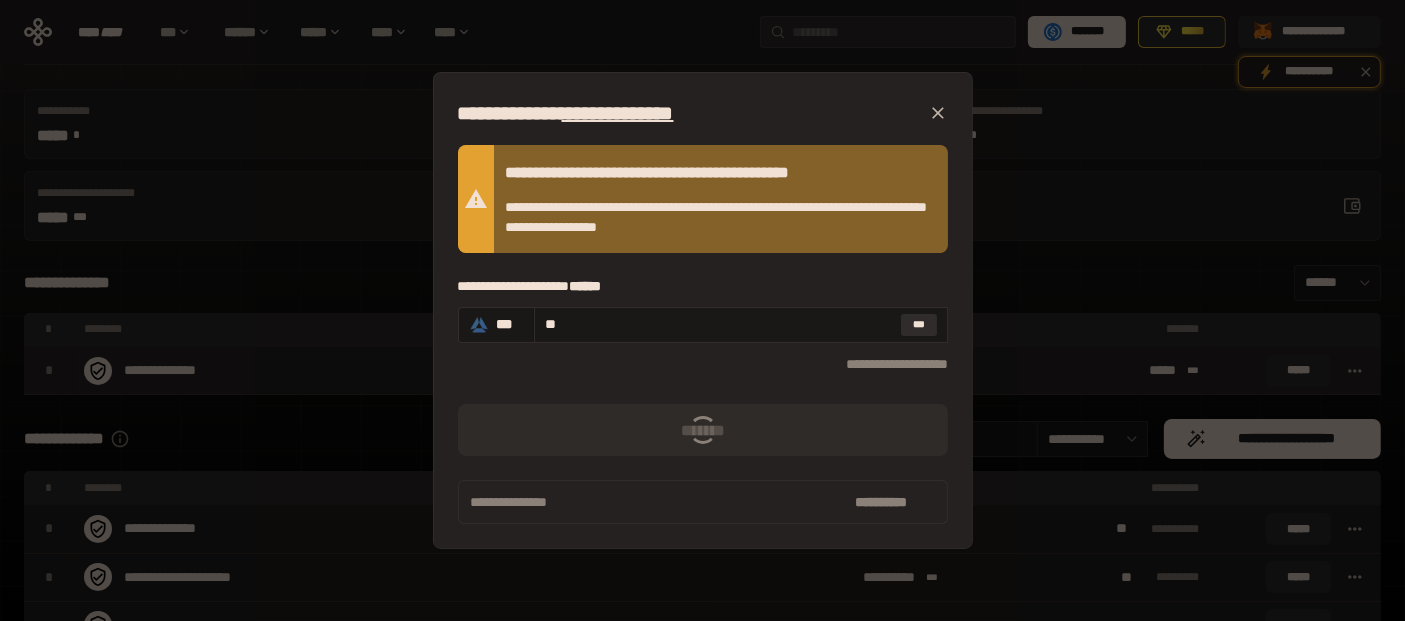click 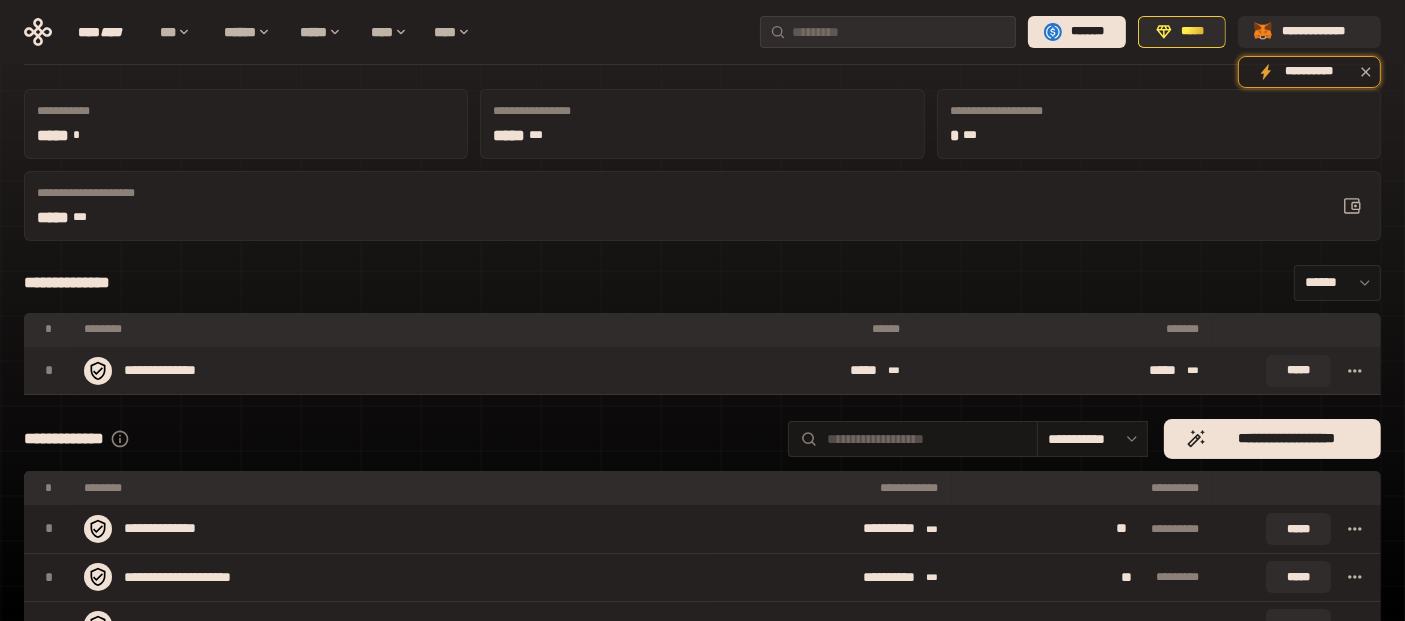 click 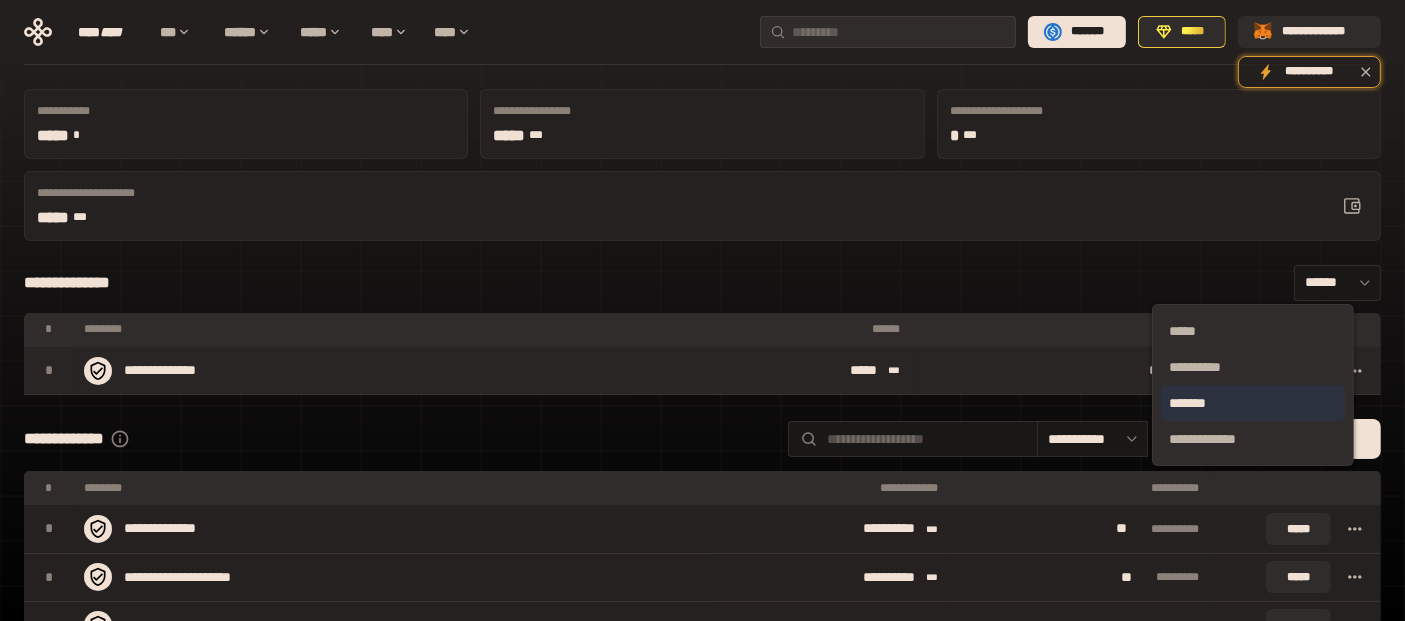 click on "*******" at bounding box center [1253, 403] 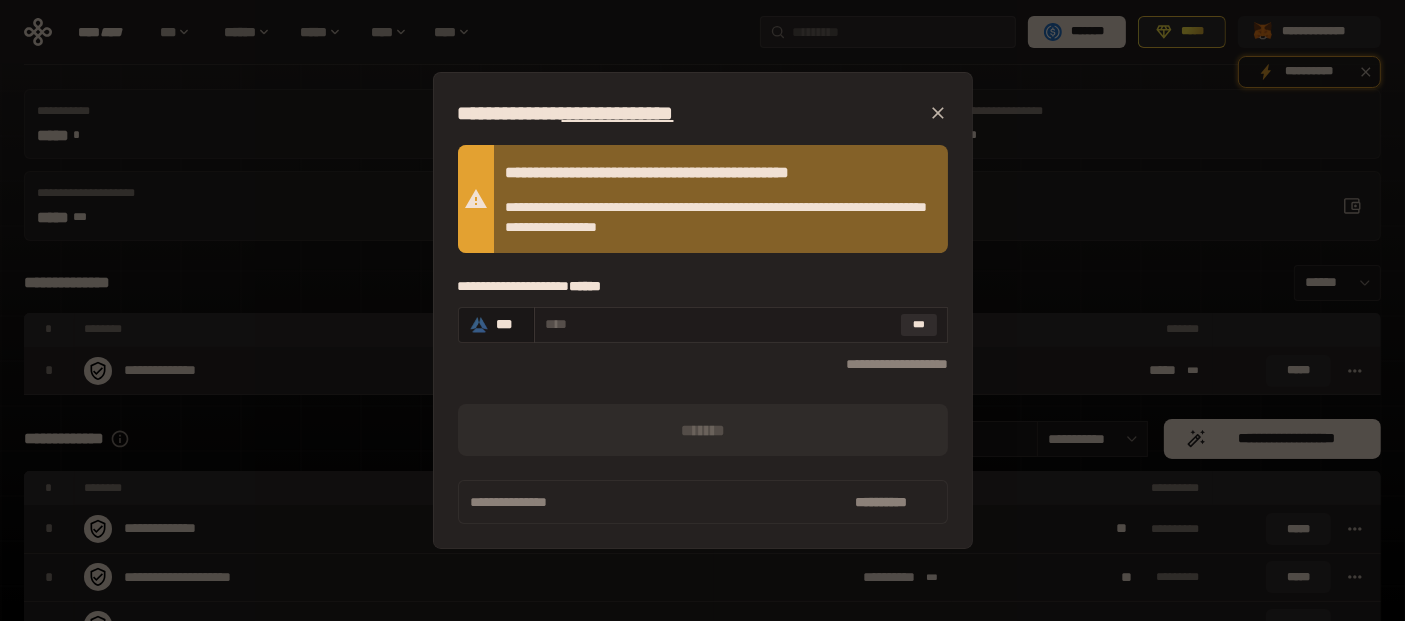 click on "***" at bounding box center (741, 325) 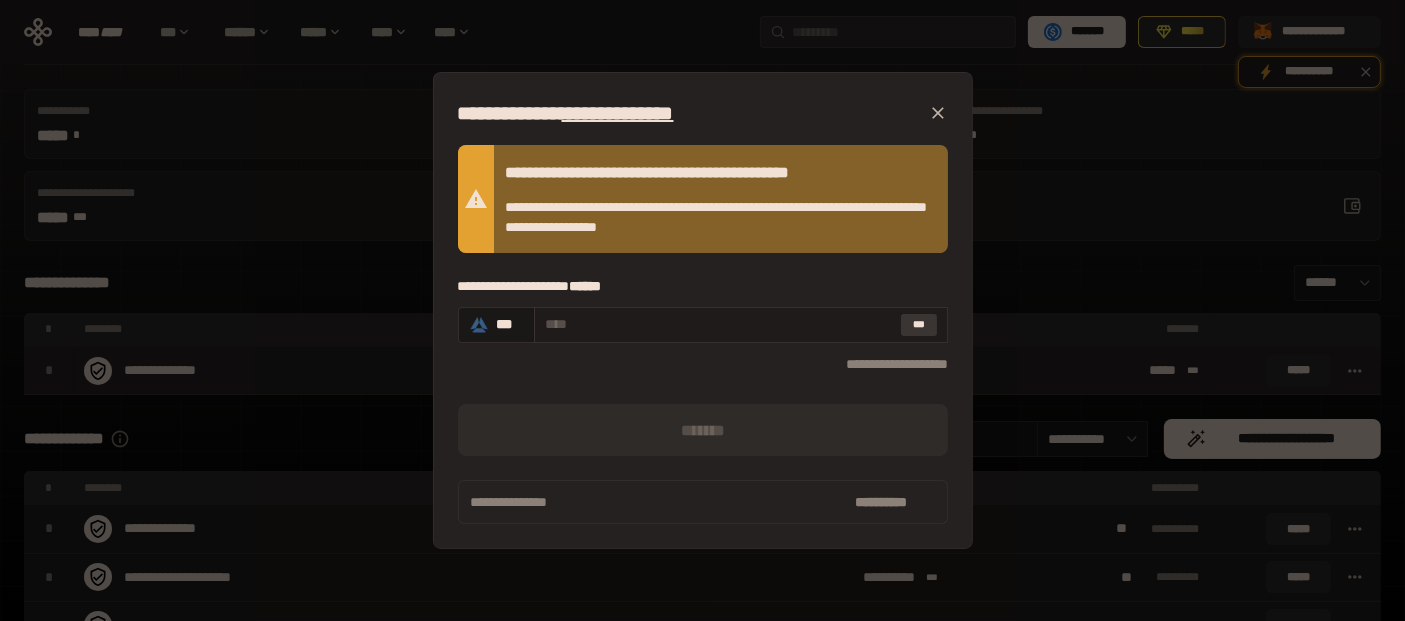 click on "***" at bounding box center [919, 325] 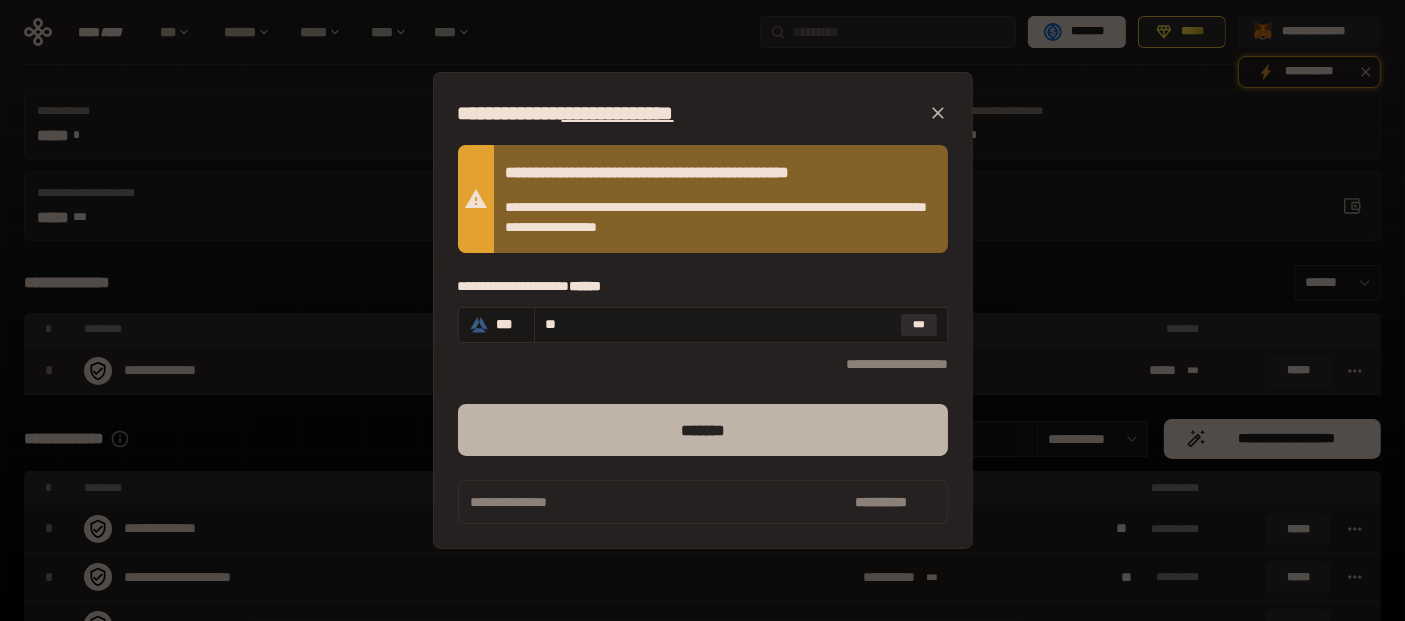 click on "*******" at bounding box center [703, 430] 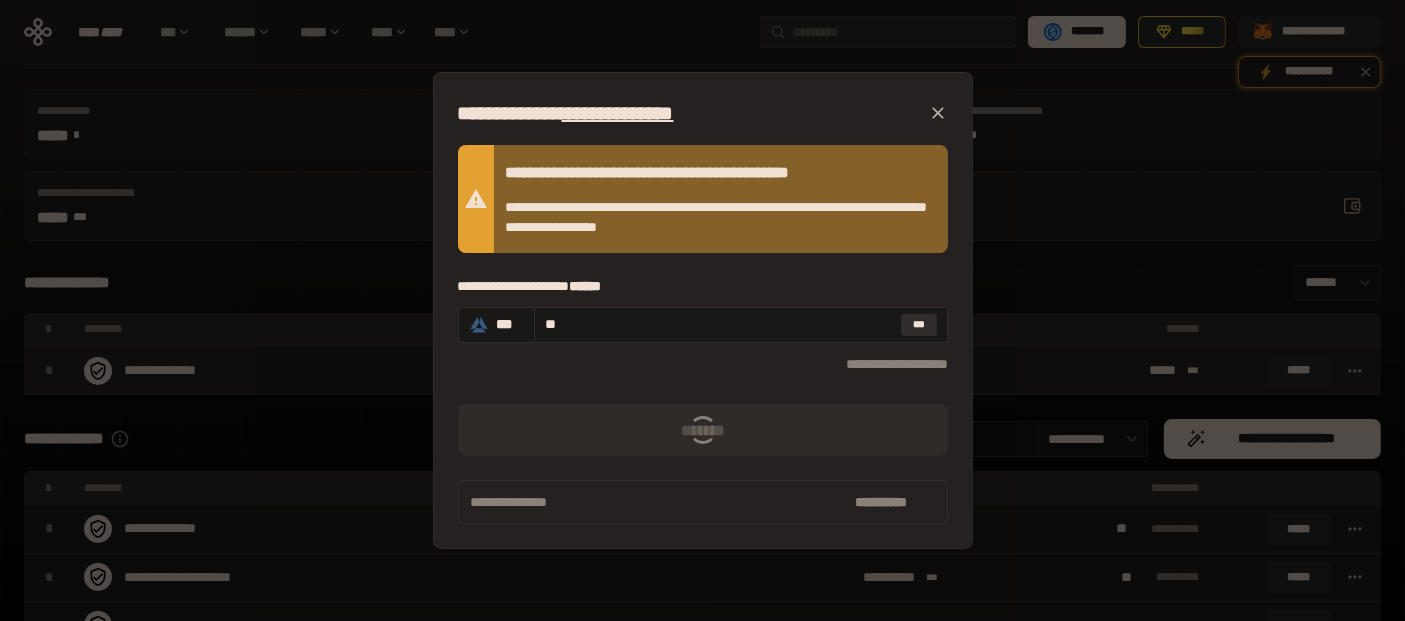 click 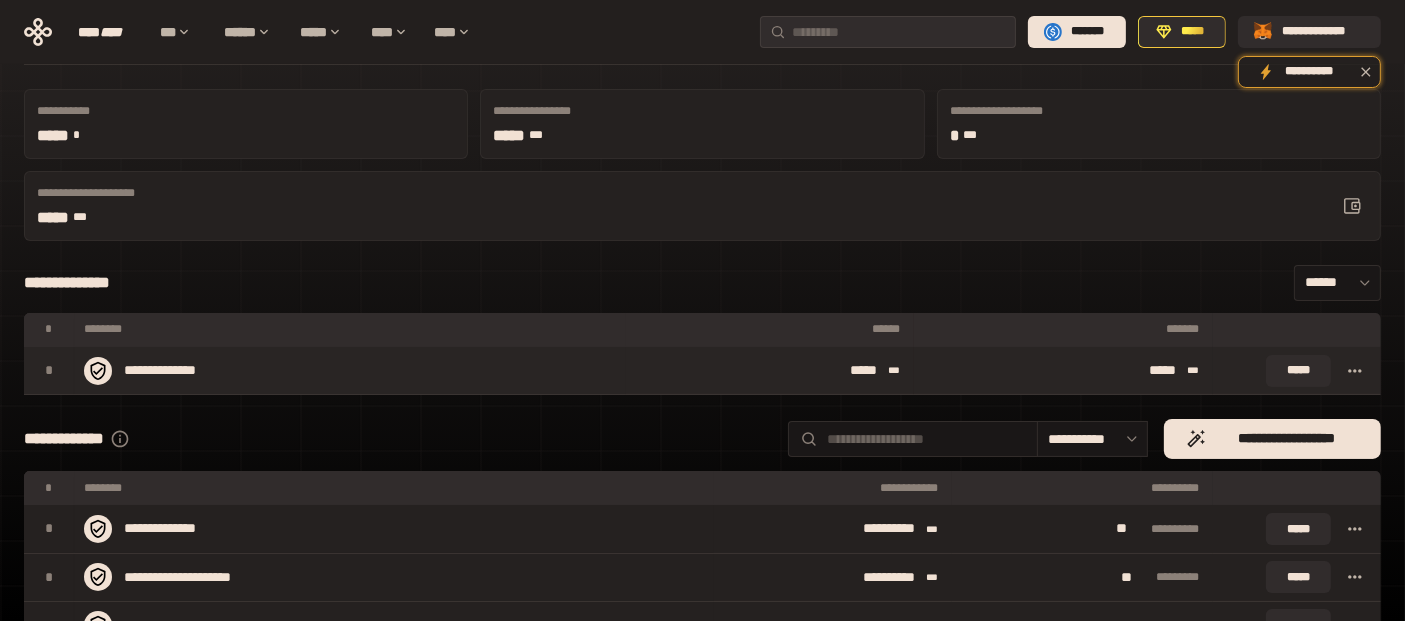 click 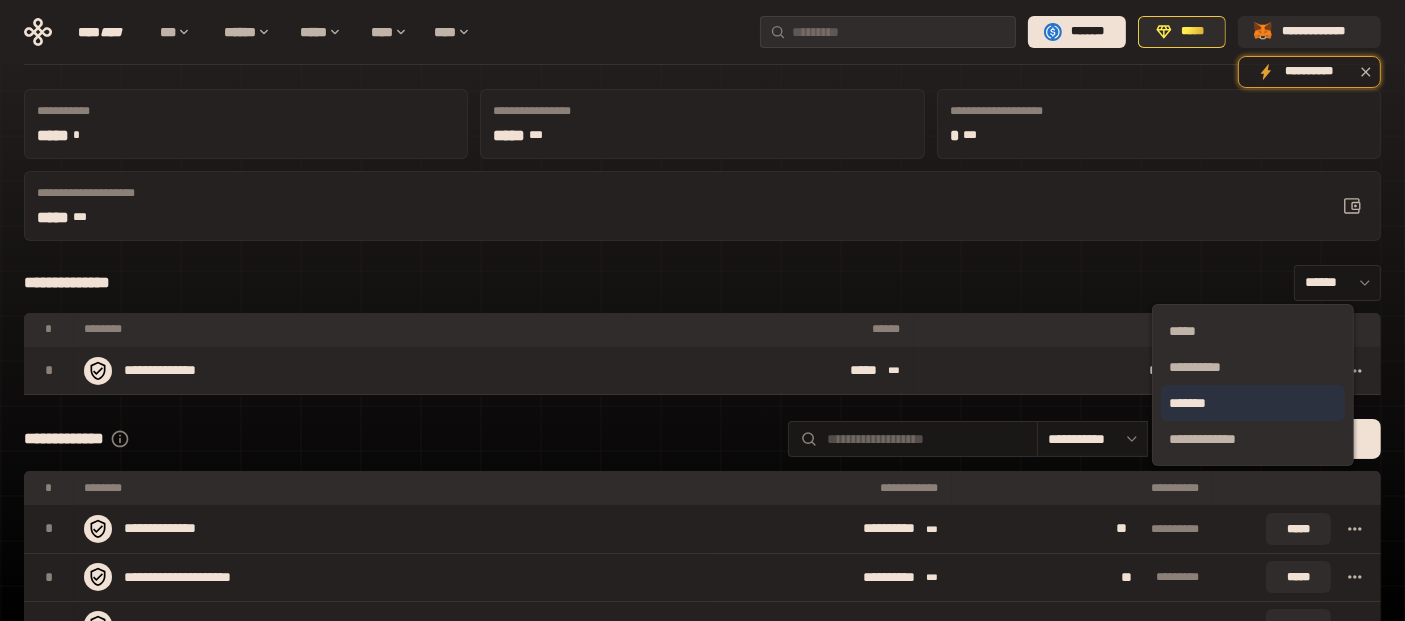click on "*******" at bounding box center [1253, 403] 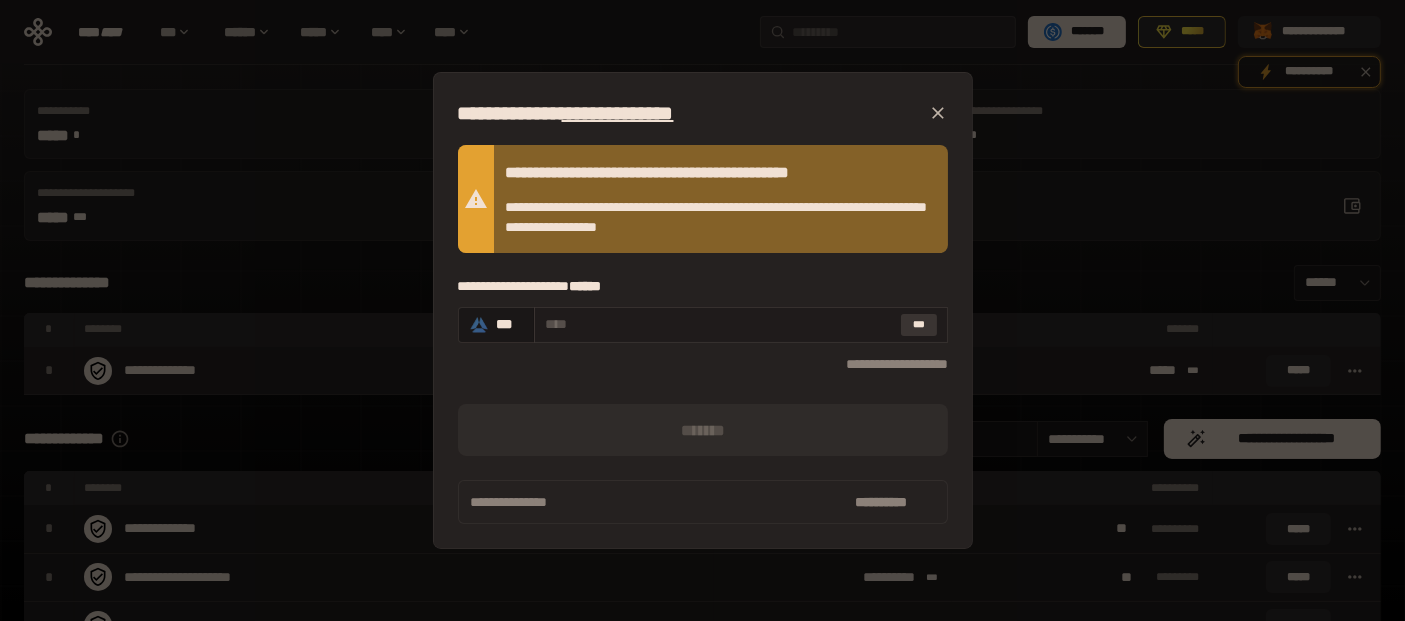 click on "***" at bounding box center [919, 325] 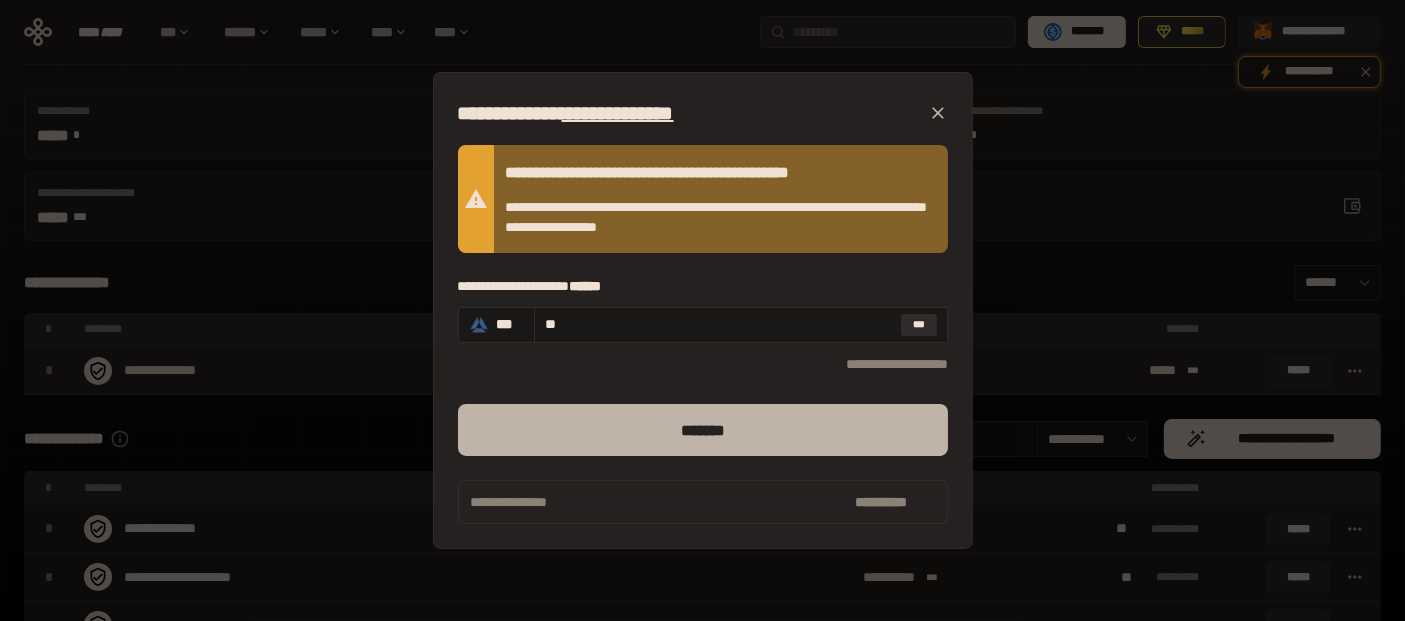 click on "*******" at bounding box center [703, 430] 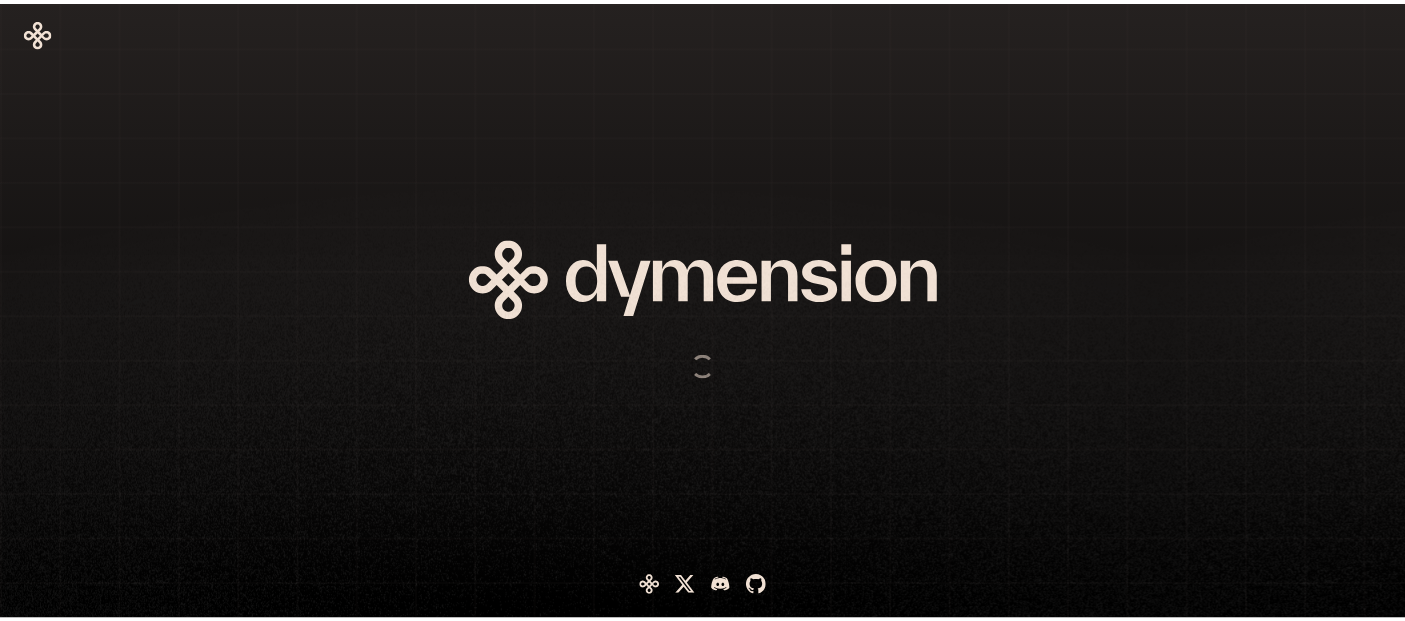 scroll, scrollTop: 0, scrollLeft: 0, axis: both 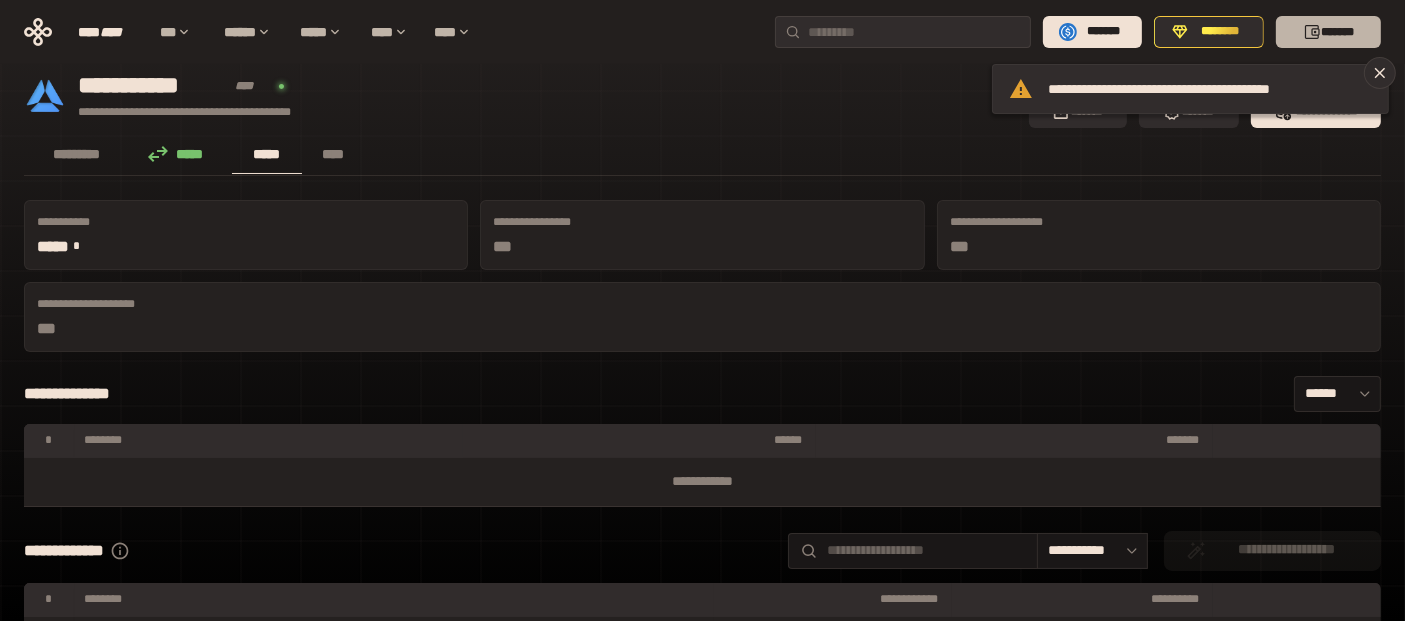 click on "*******" at bounding box center (1328, 32) 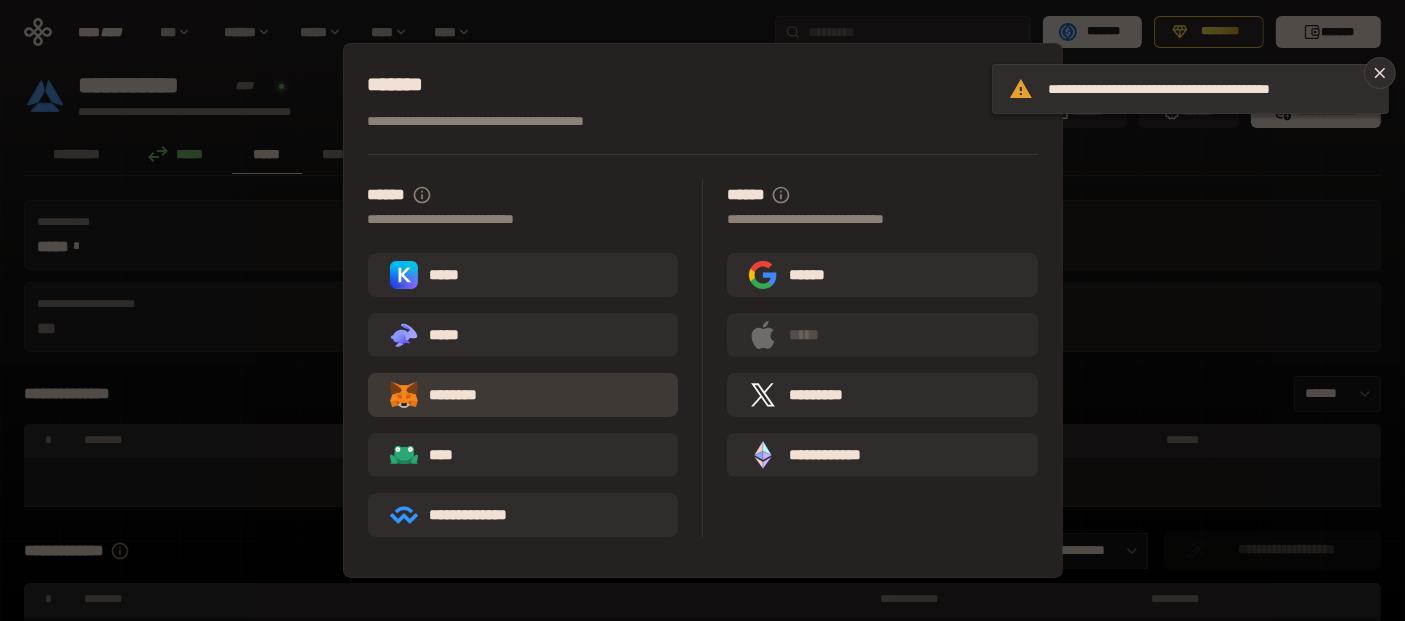 click on "********" at bounding box center (523, 395) 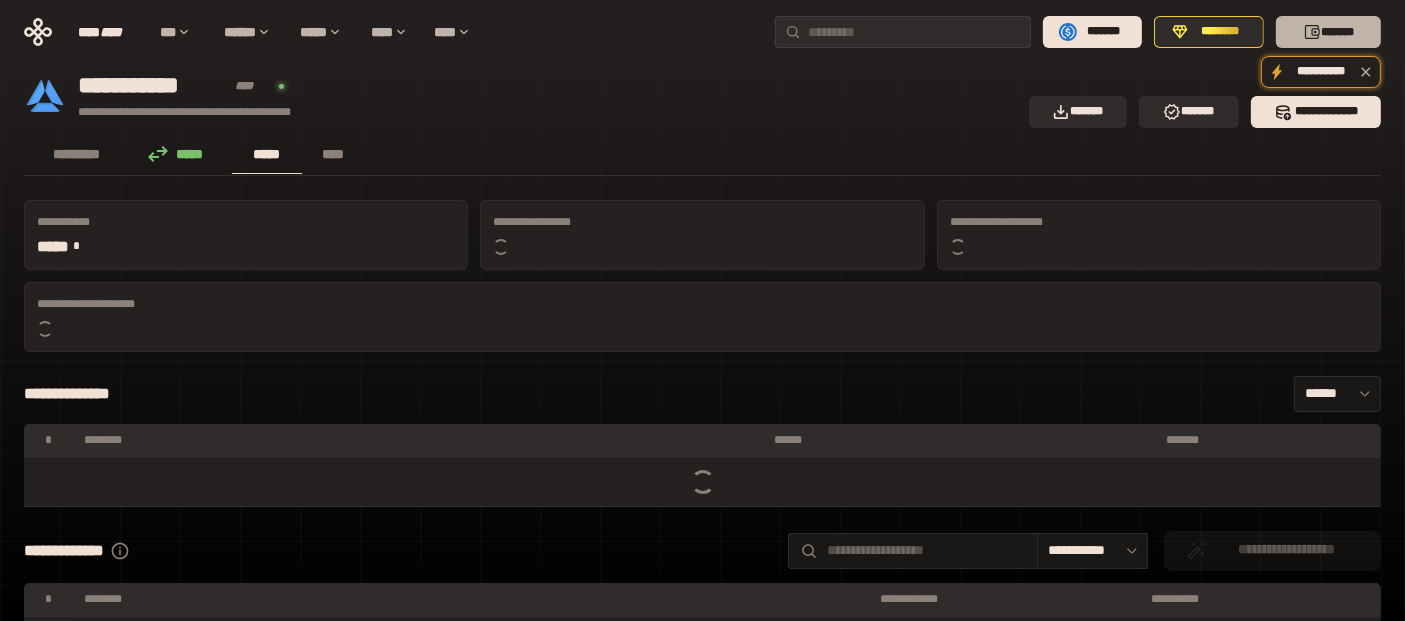 click on "*******" at bounding box center [1328, 32] 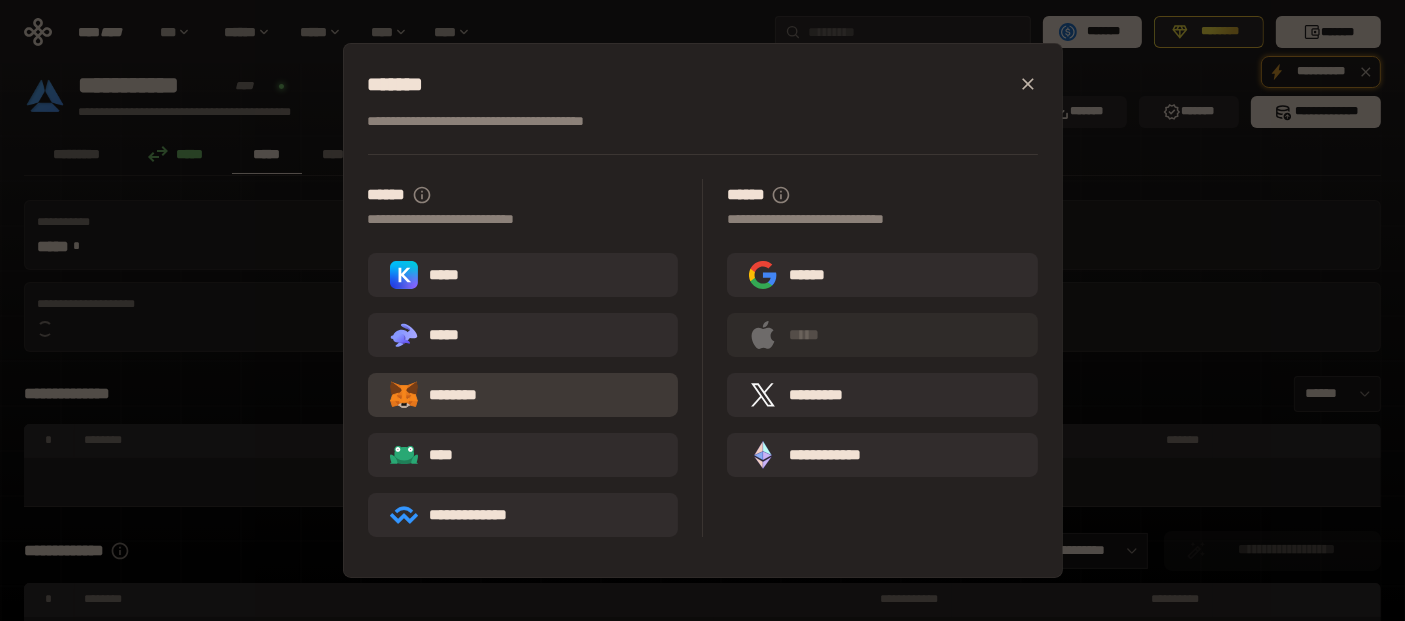 click on "********" at bounding box center (448, 395) 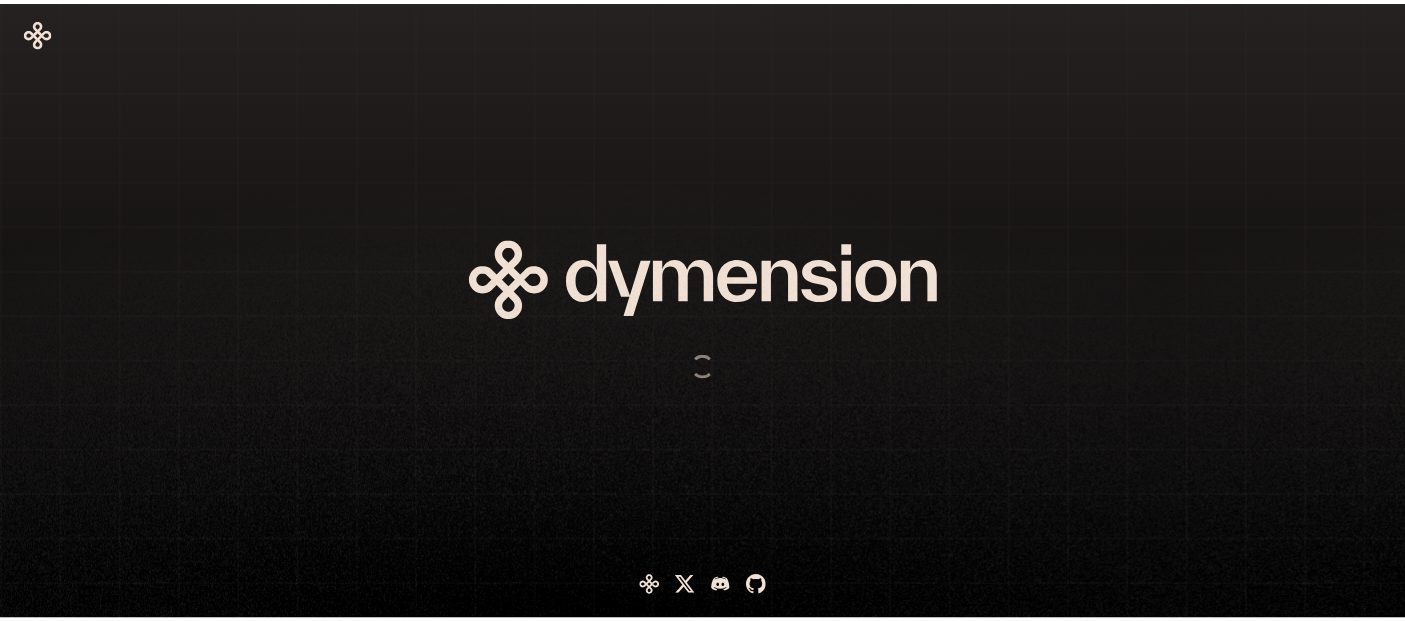 scroll, scrollTop: 0, scrollLeft: 0, axis: both 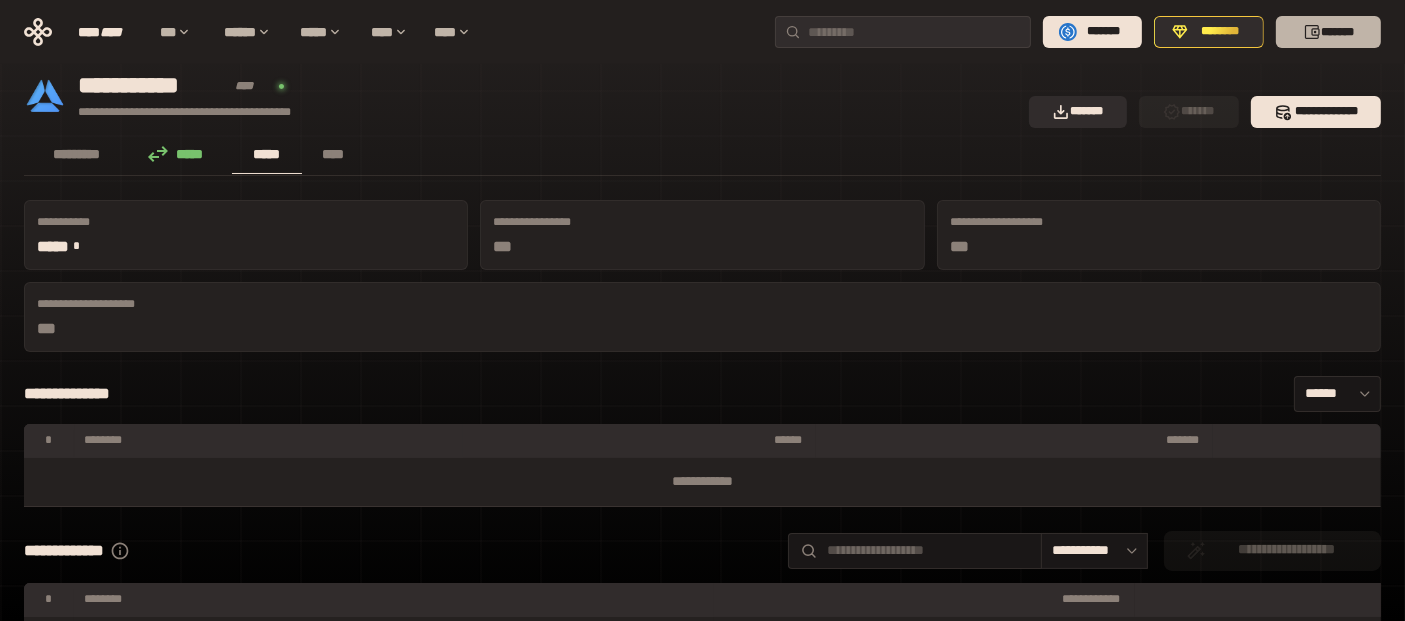 click 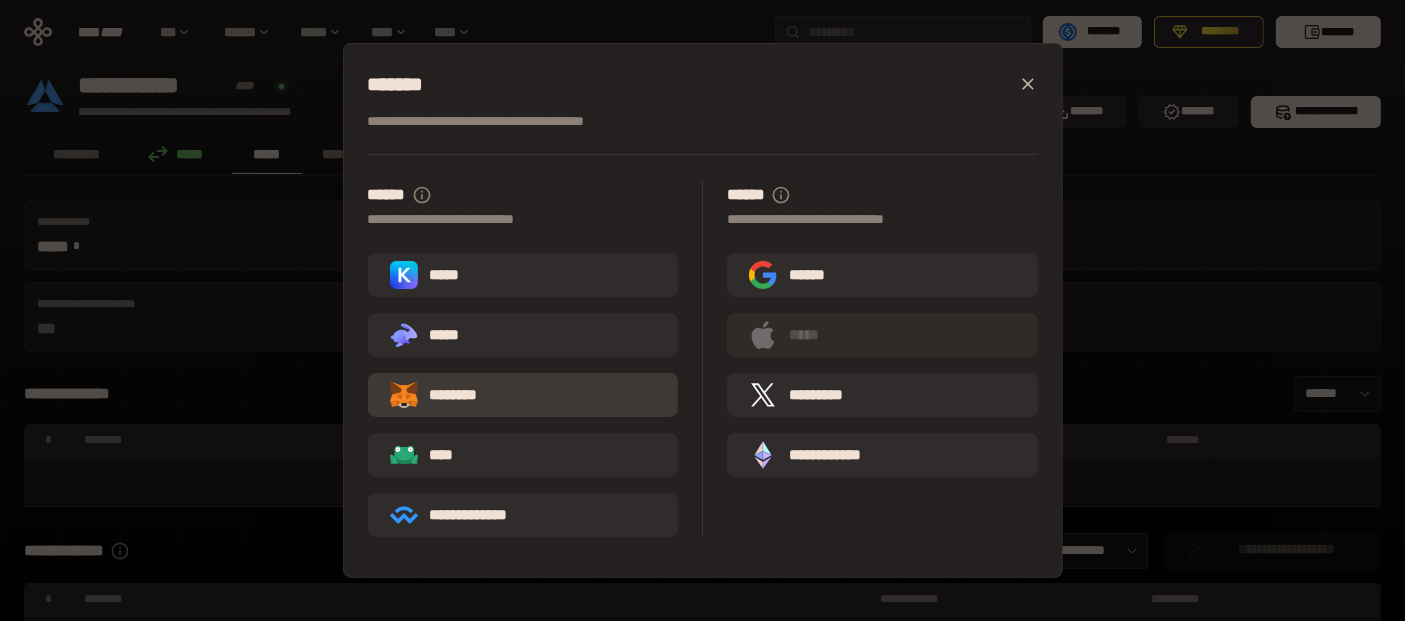 click on "********" at bounding box center (448, 395) 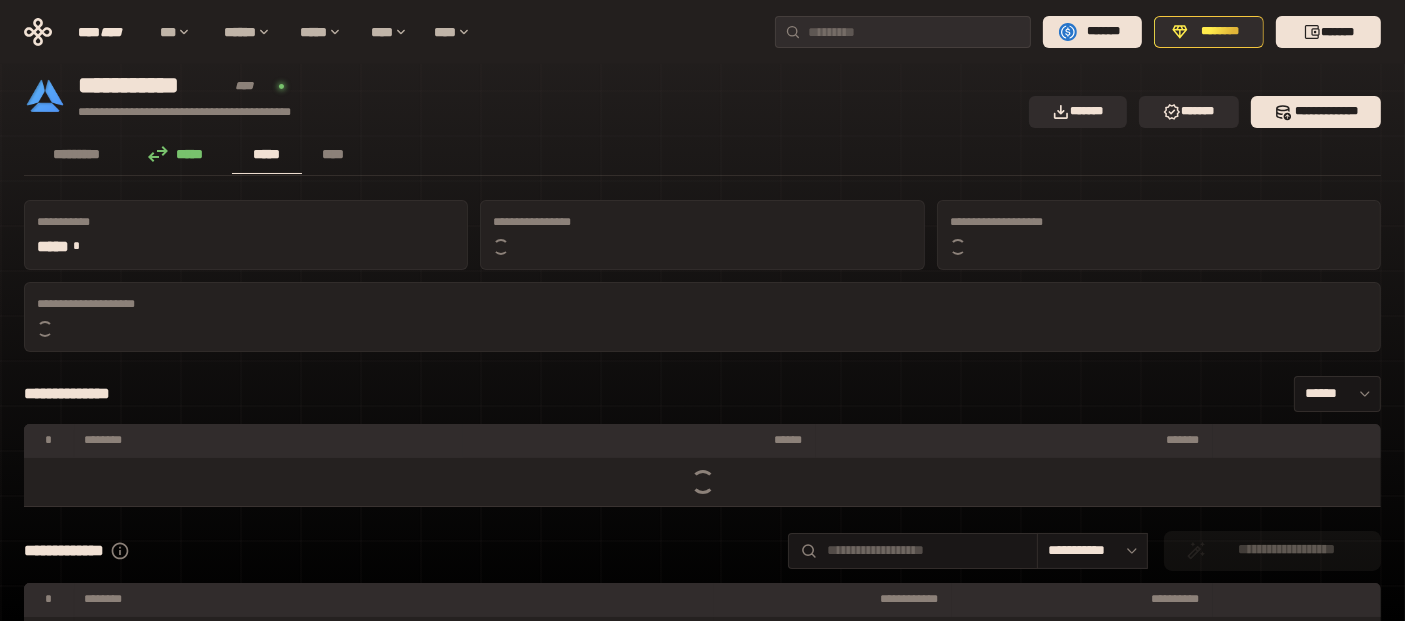 click 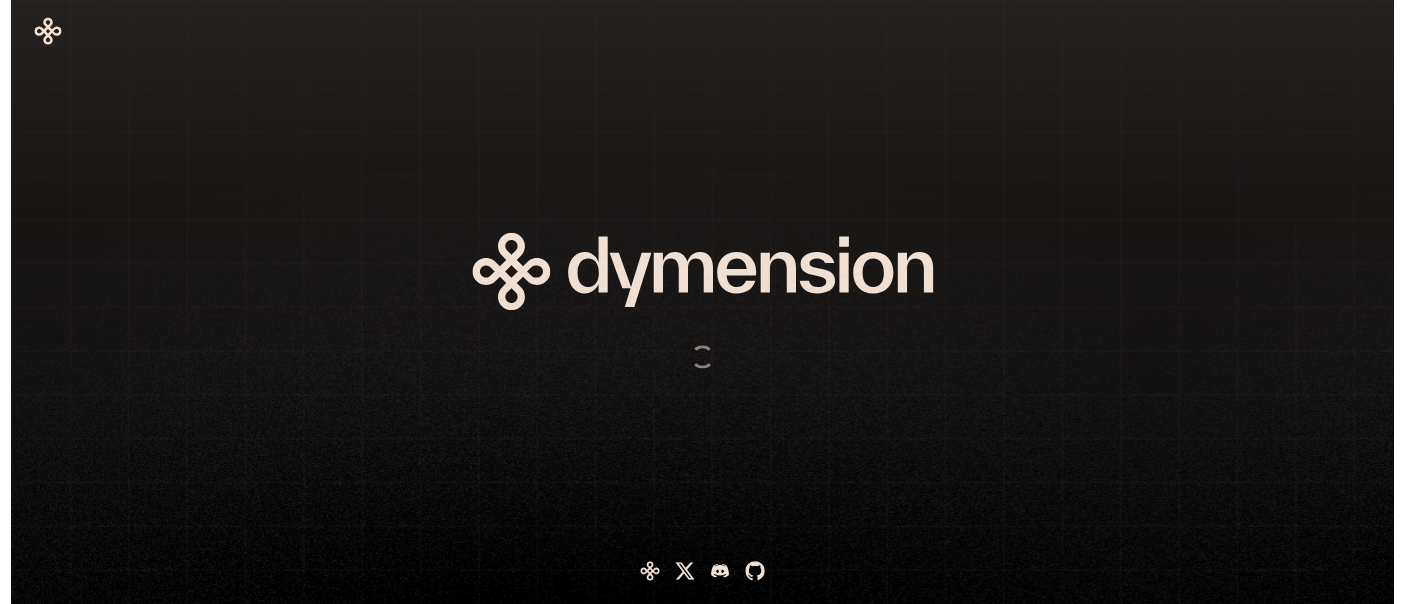 scroll, scrollTop: 0, scrollLeft: 0, axis: both 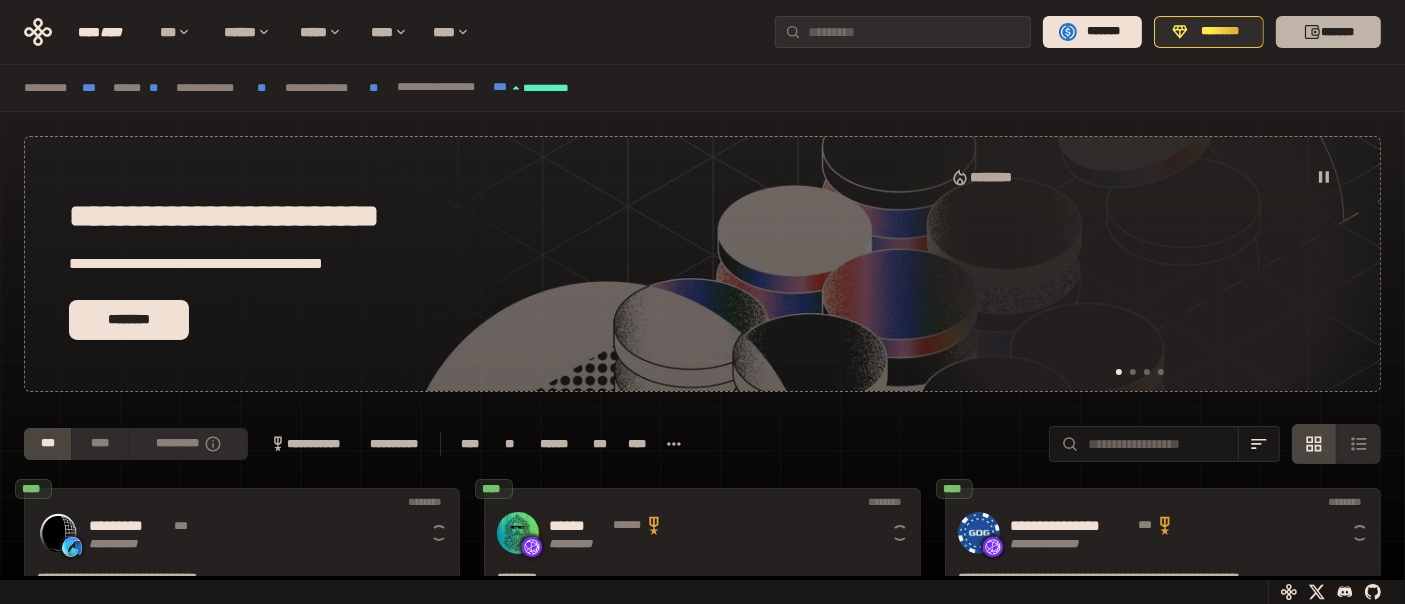 click on "*******" at bounding box center [1328, 32] 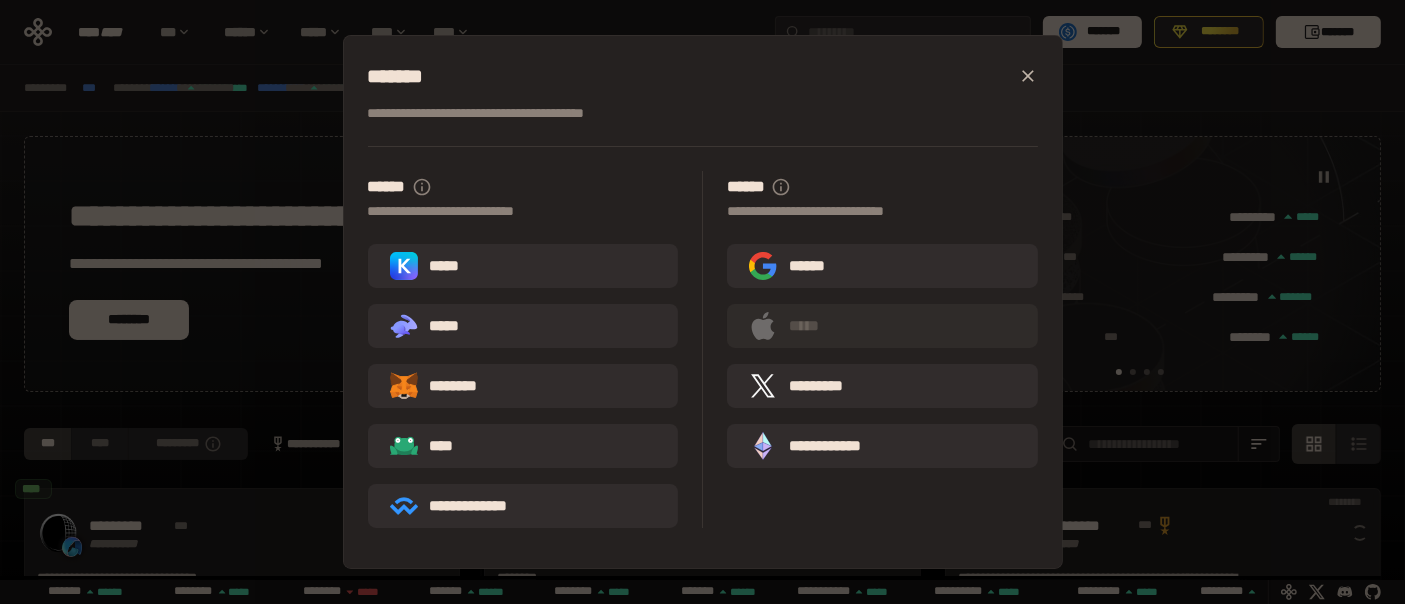 click on "********" at bounding box center [448, 386] 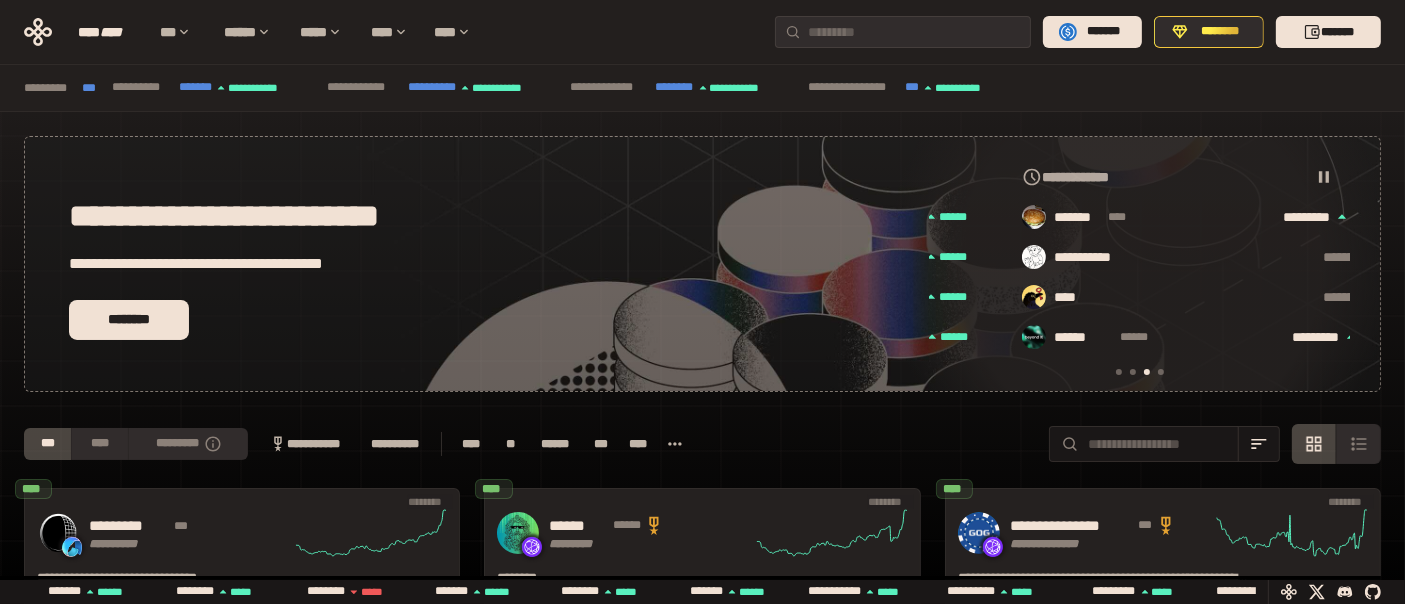scroll, scrollTop: 0, scrollLeft: 856, axis: horizontal 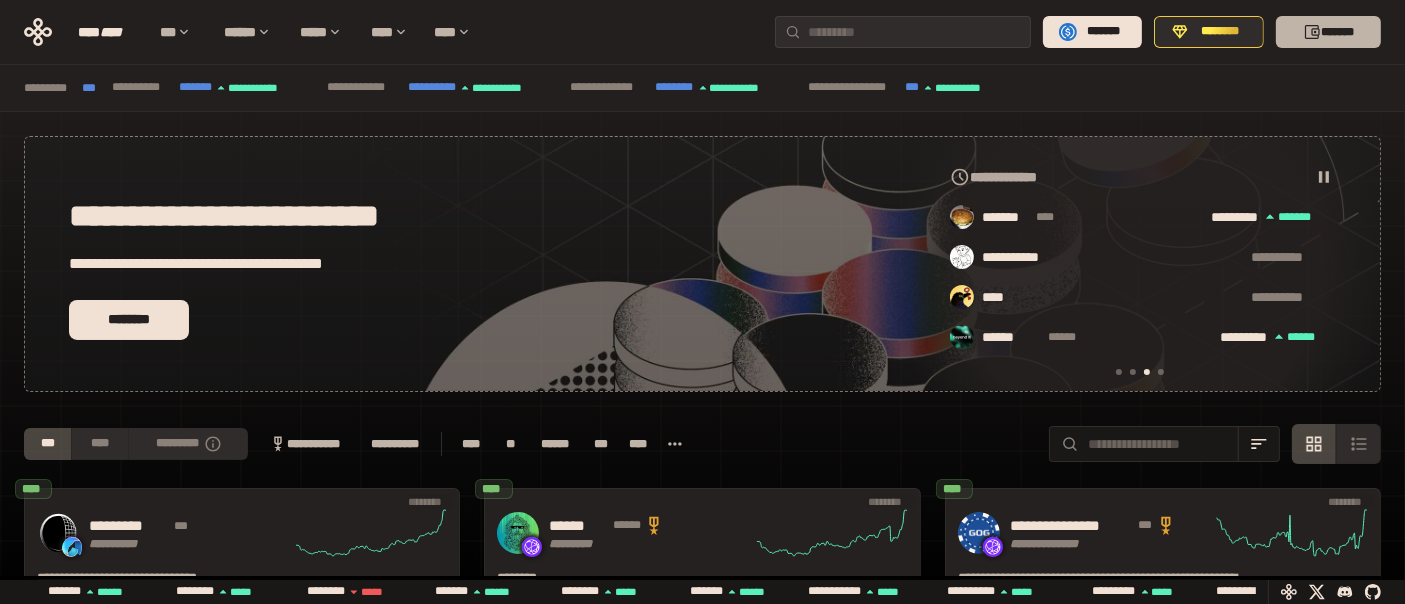 click on "*******" at bounding box center (1328, 32) 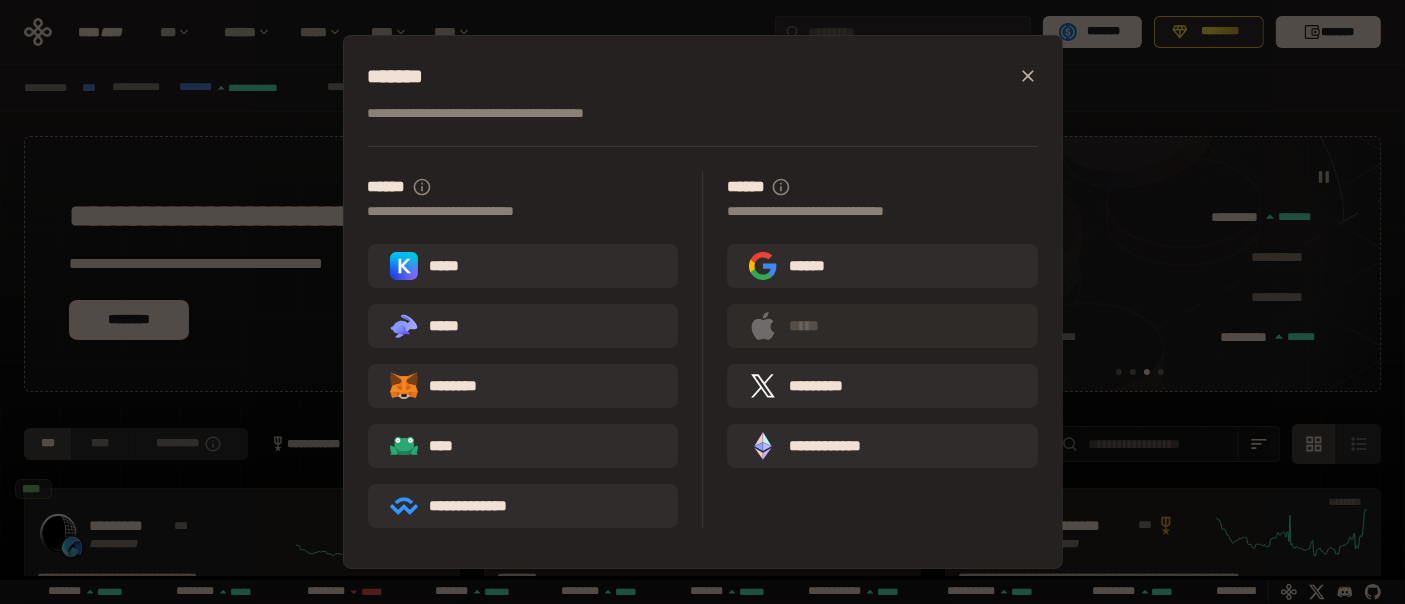 click on "********" at bounding box center [523, 386] 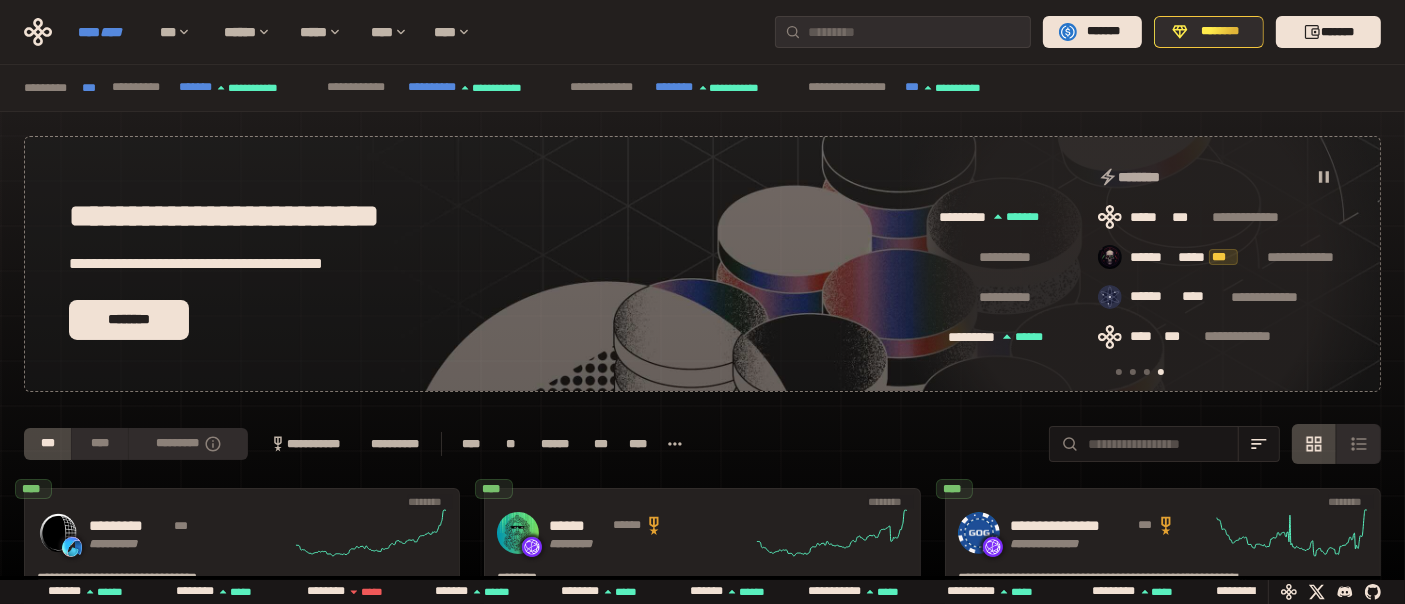 scroll, scrollTop: 0, scrollLeft: 1276, axis: horizontal 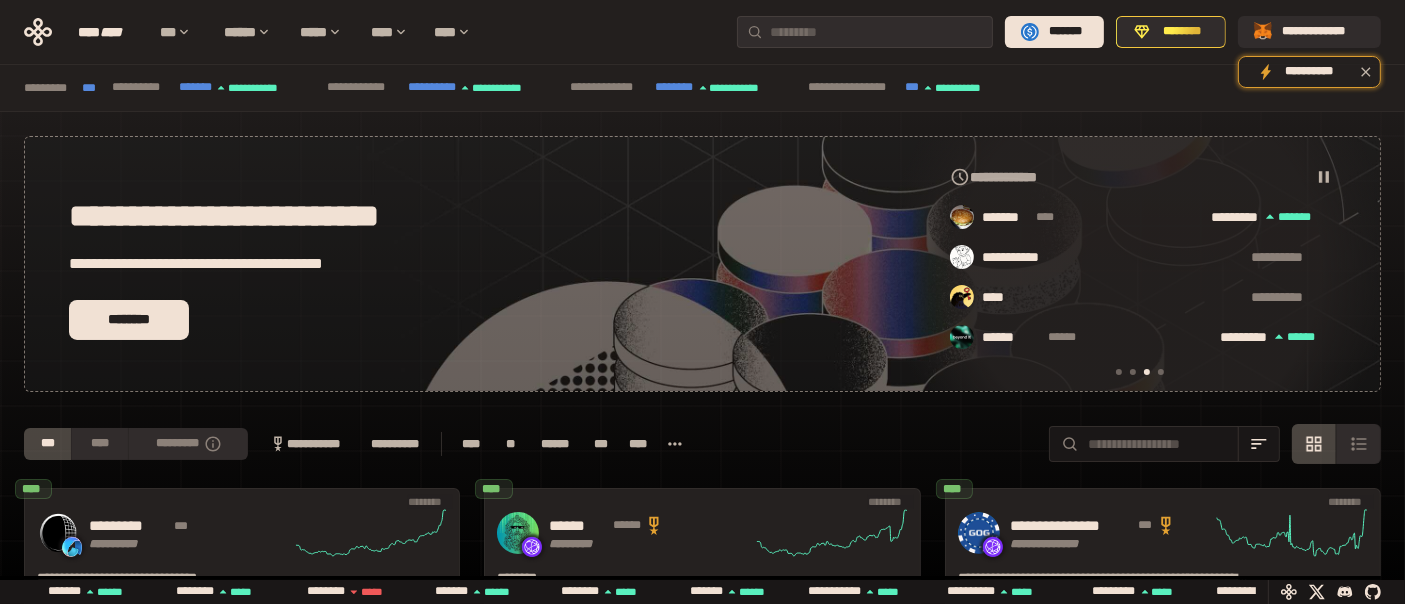 click on "**********" at bounding box center [702, 692] 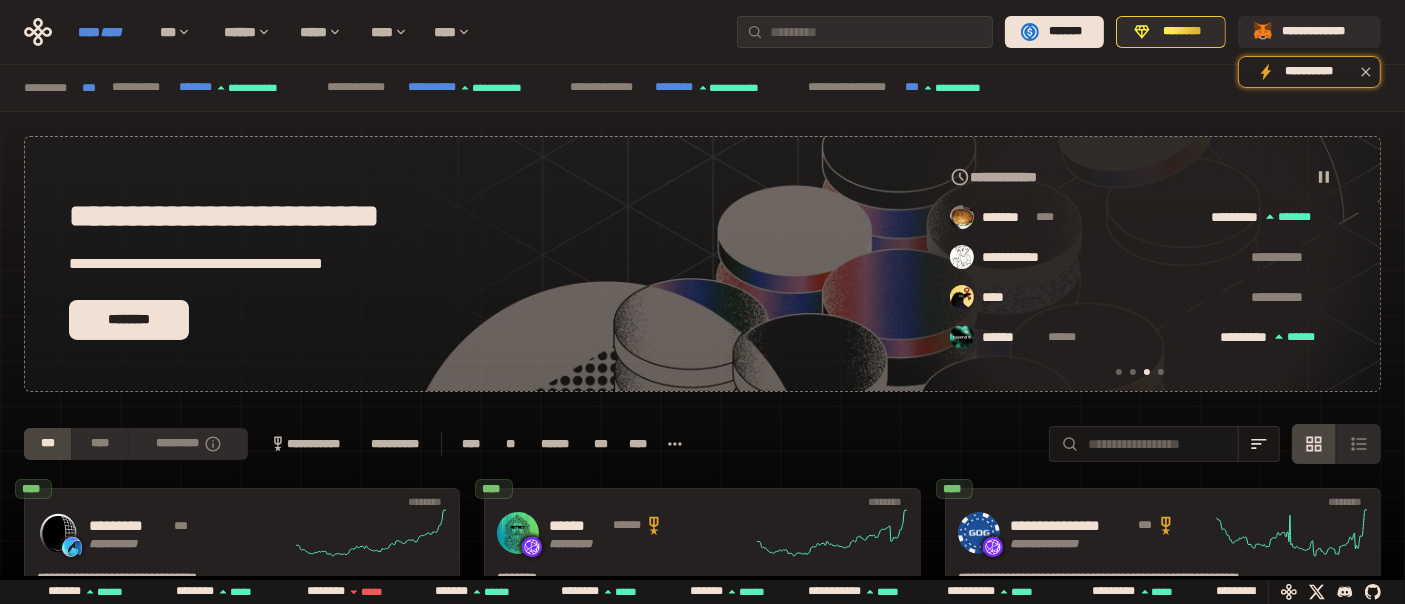 click on "****" at bounding box center (111, 32) 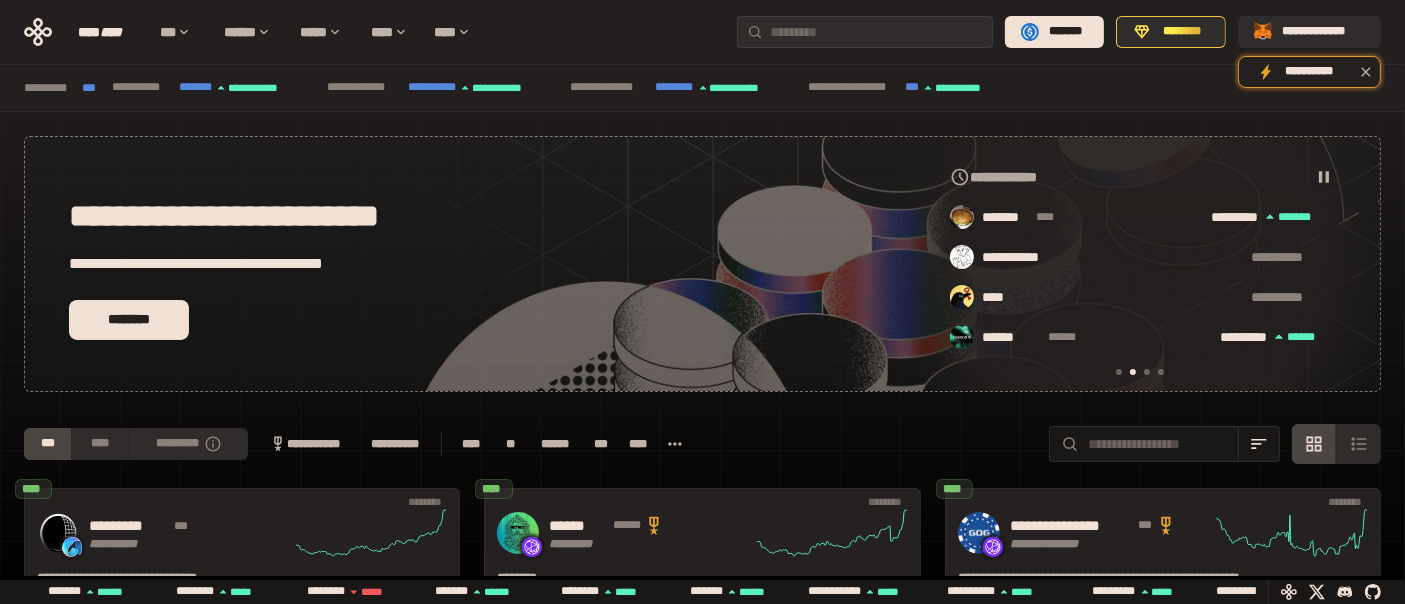 scroll, scrollTop: 0, scrollLeft: 436, axis: horizontal 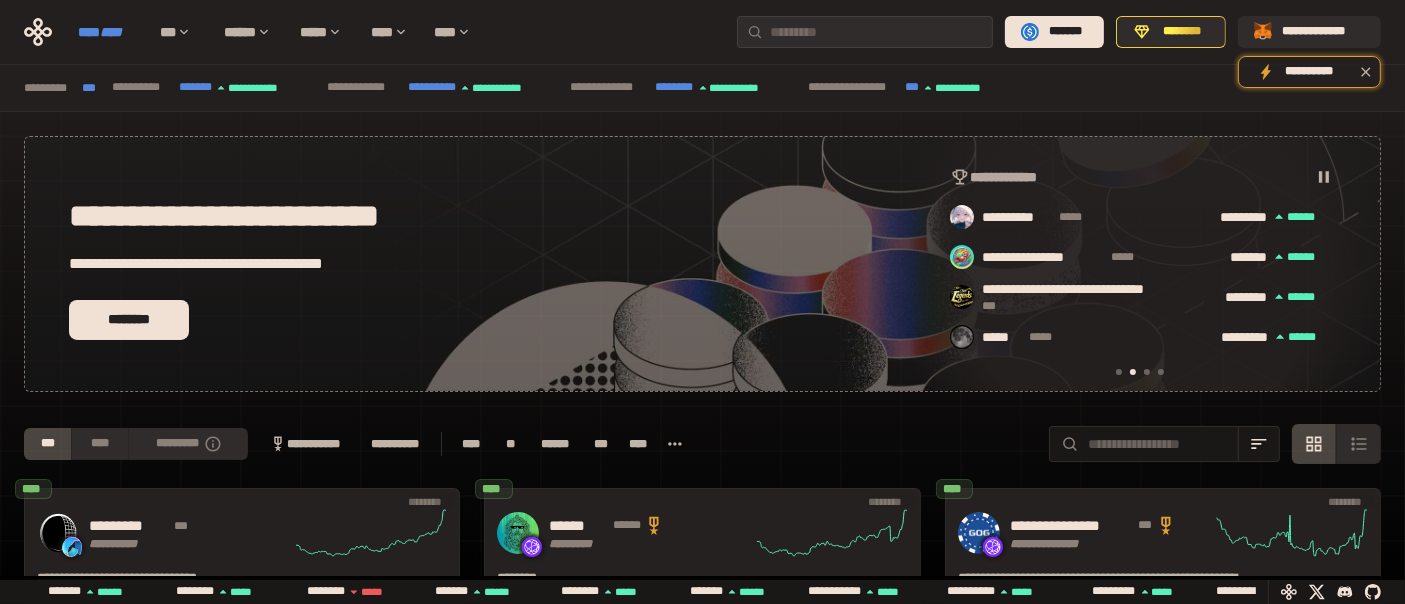 click on "**** ****" at bounding box center [109, 32] 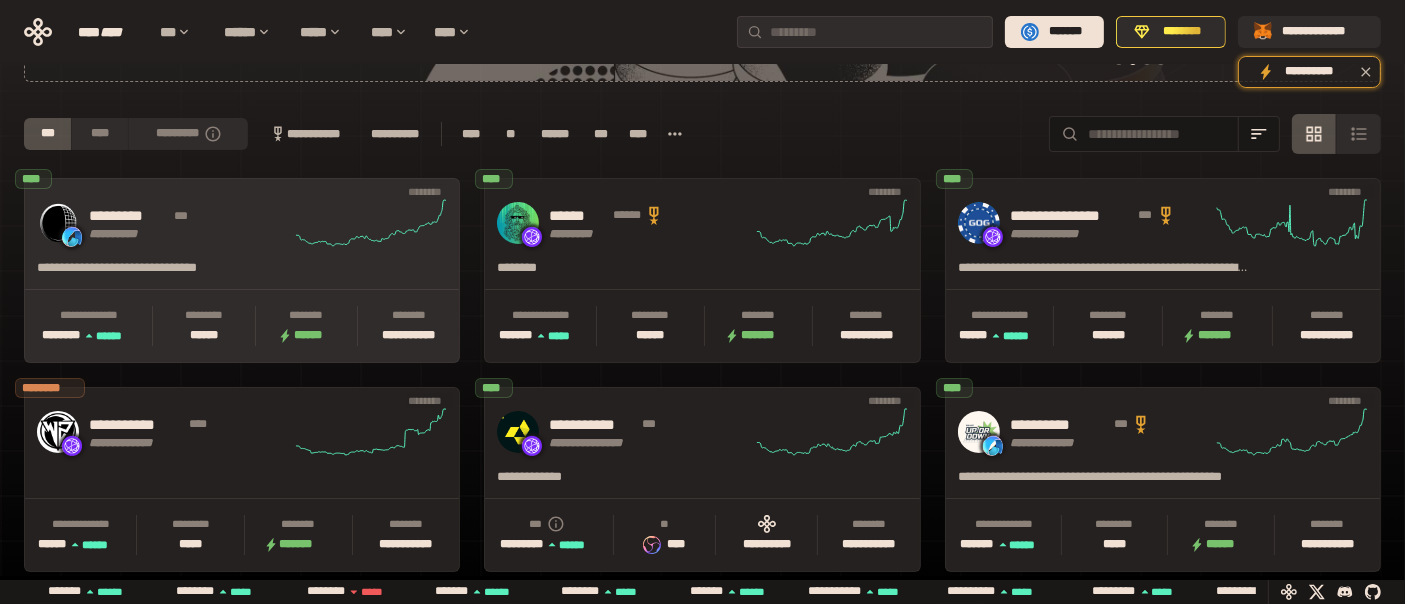scroll, scrollTop: 333, scrollLeft: 0, axis: vertical 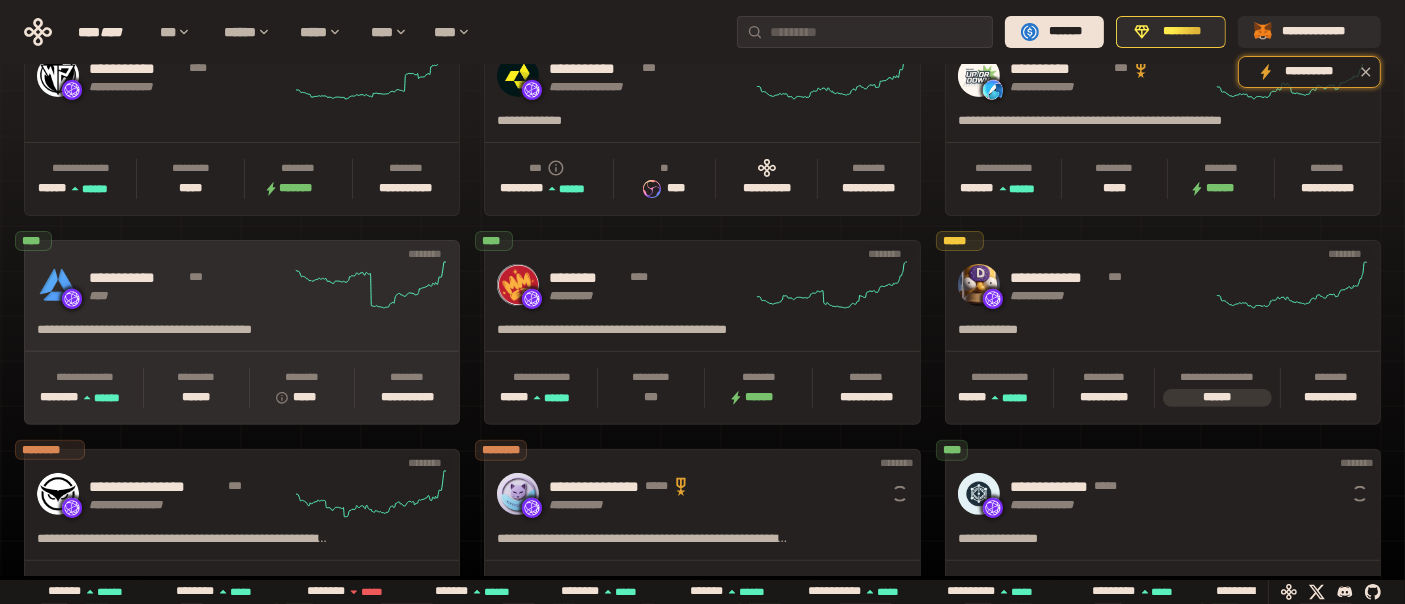 click 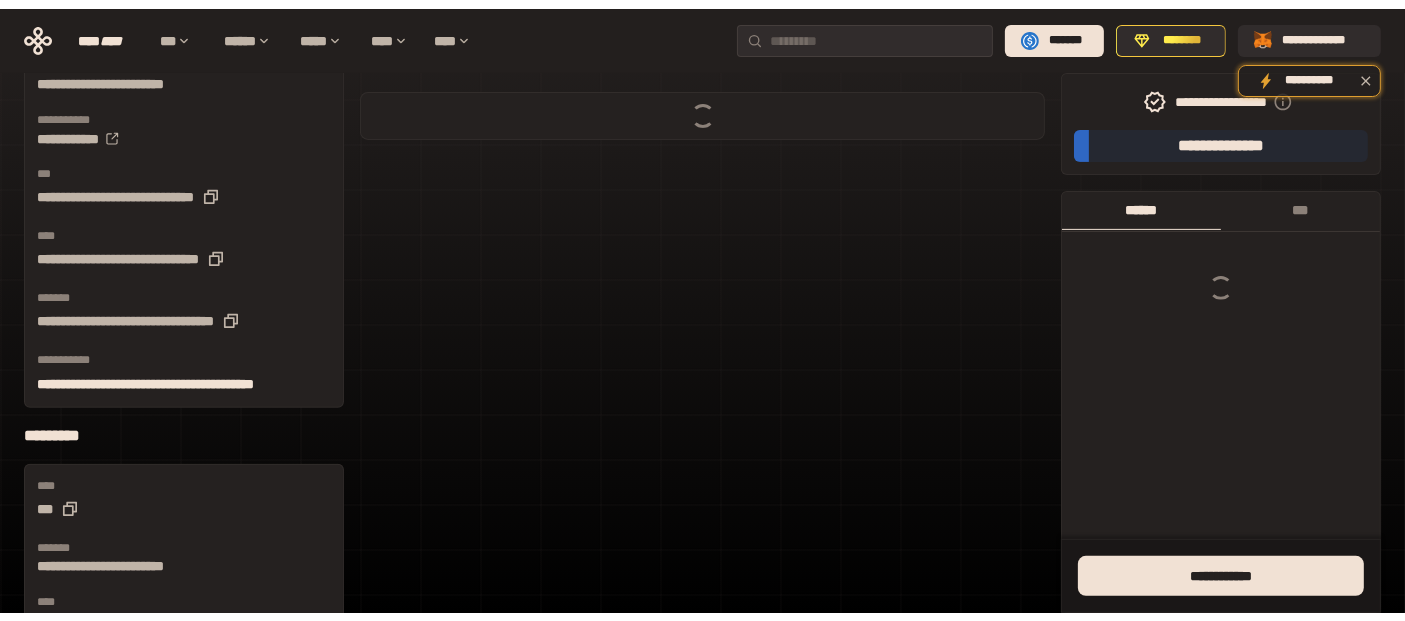 scroll, scrollTop: 0, scrollLeft: 0, axis: both 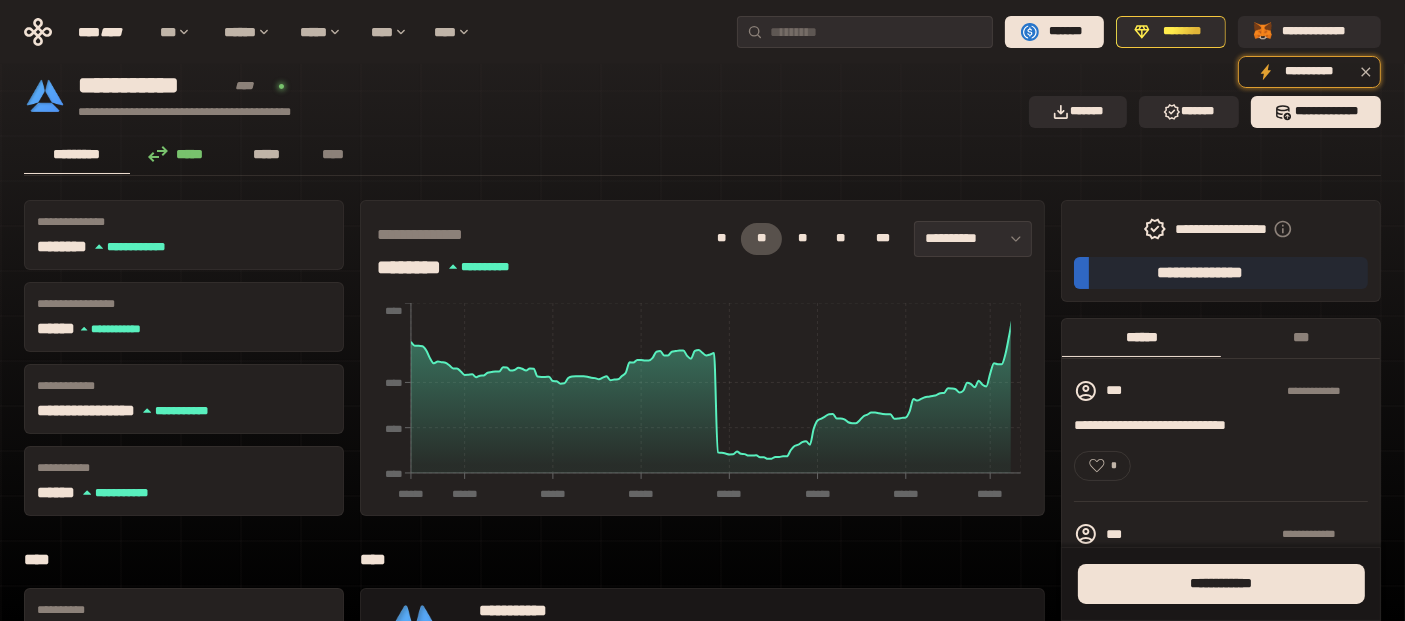 click on "*****" at bounding box center (267, 154) 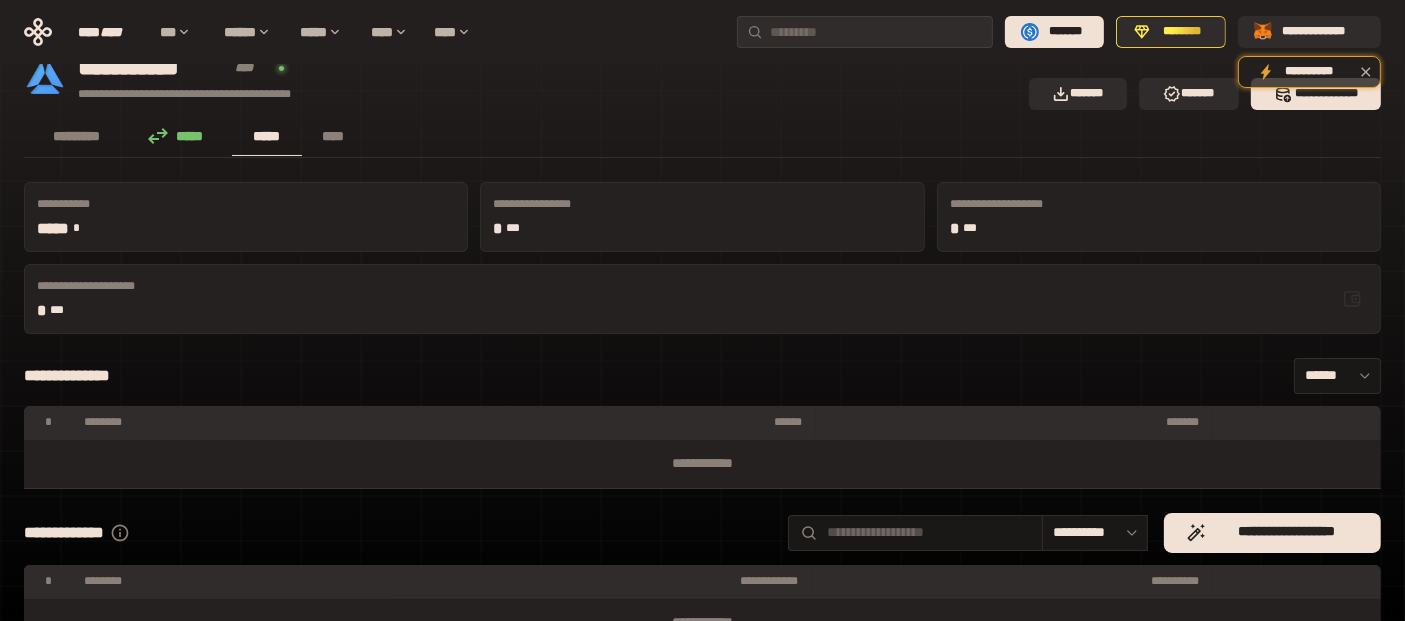scroll, scrollTop: 0, scrollLeft: 0, axis: both 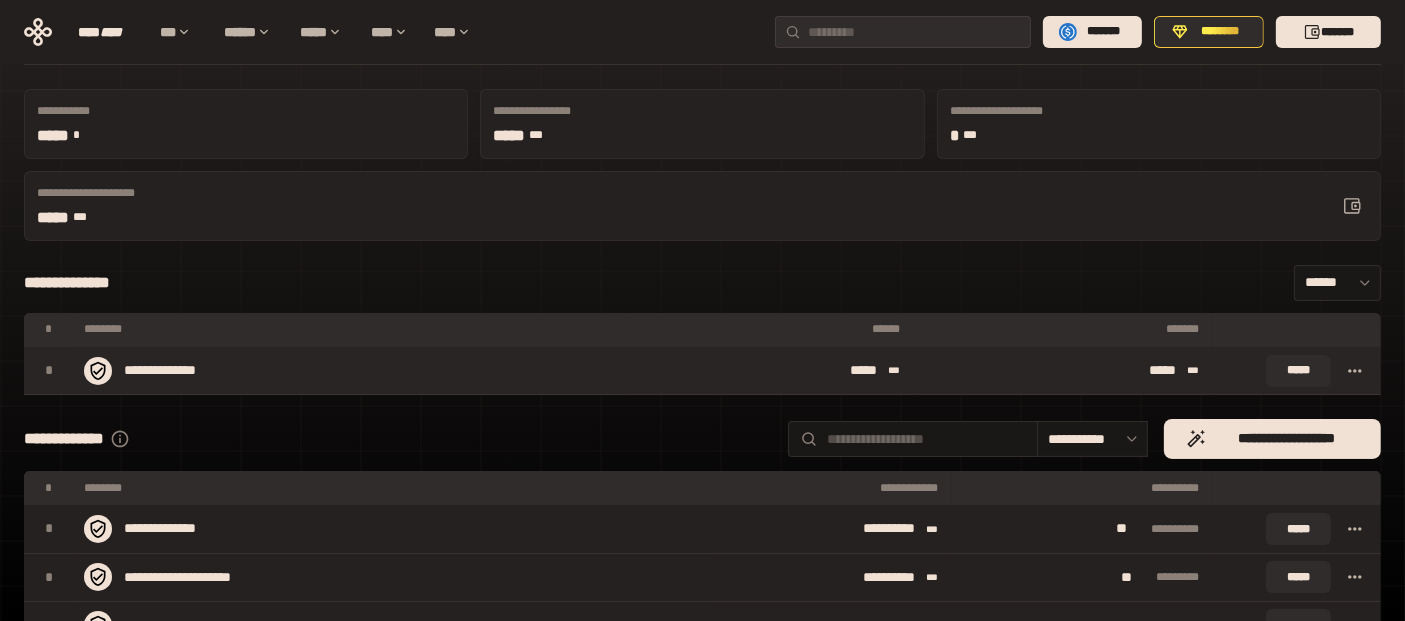 click 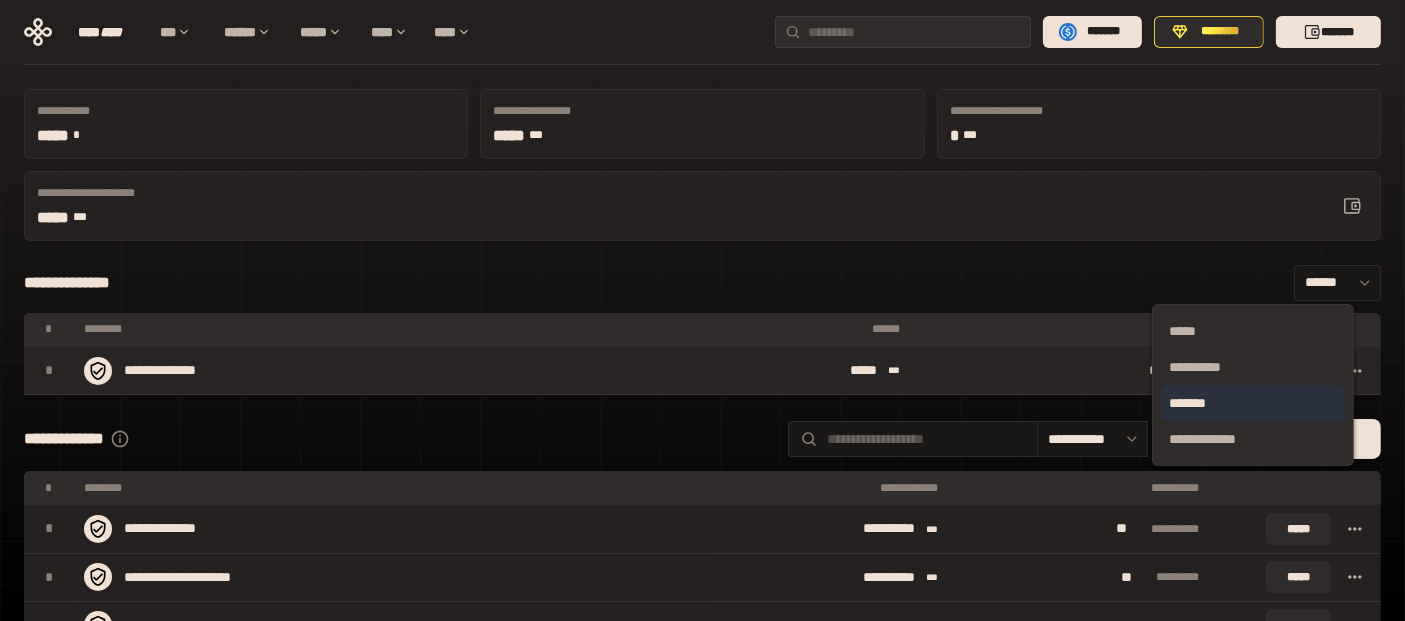 click on "*******" at bounding box center [1253, 403] 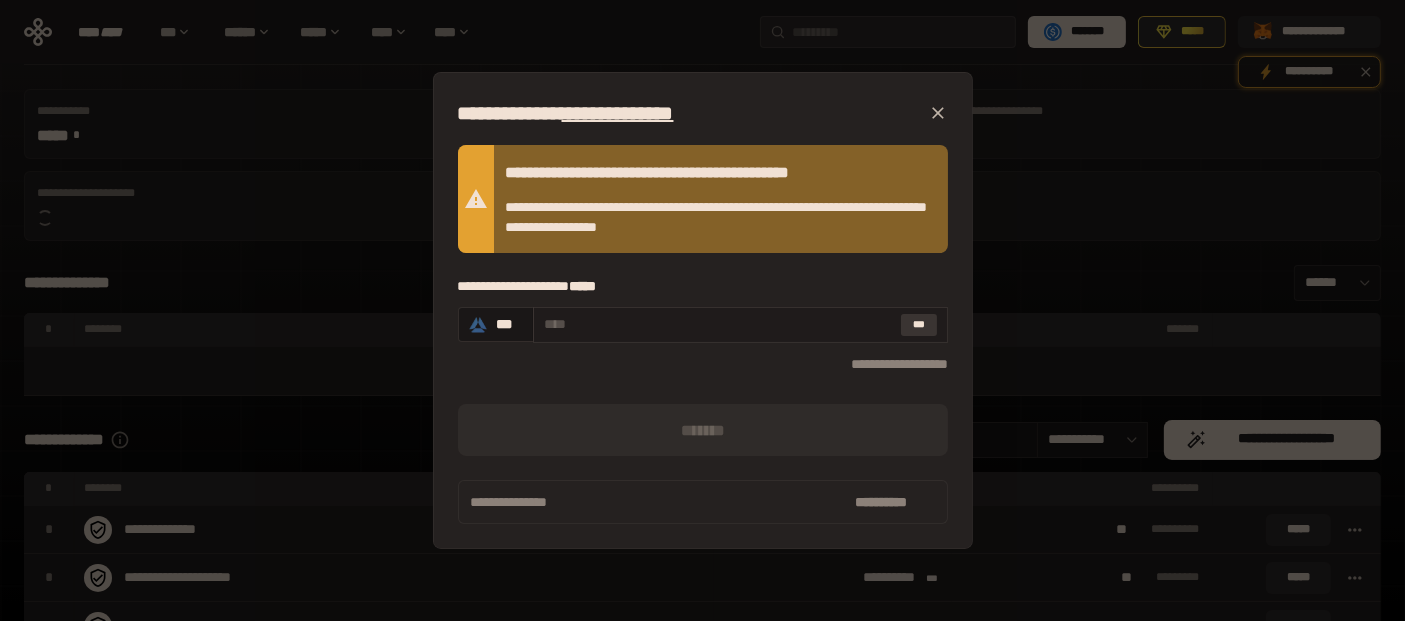 click on "***" at bounding box center [919, 325] 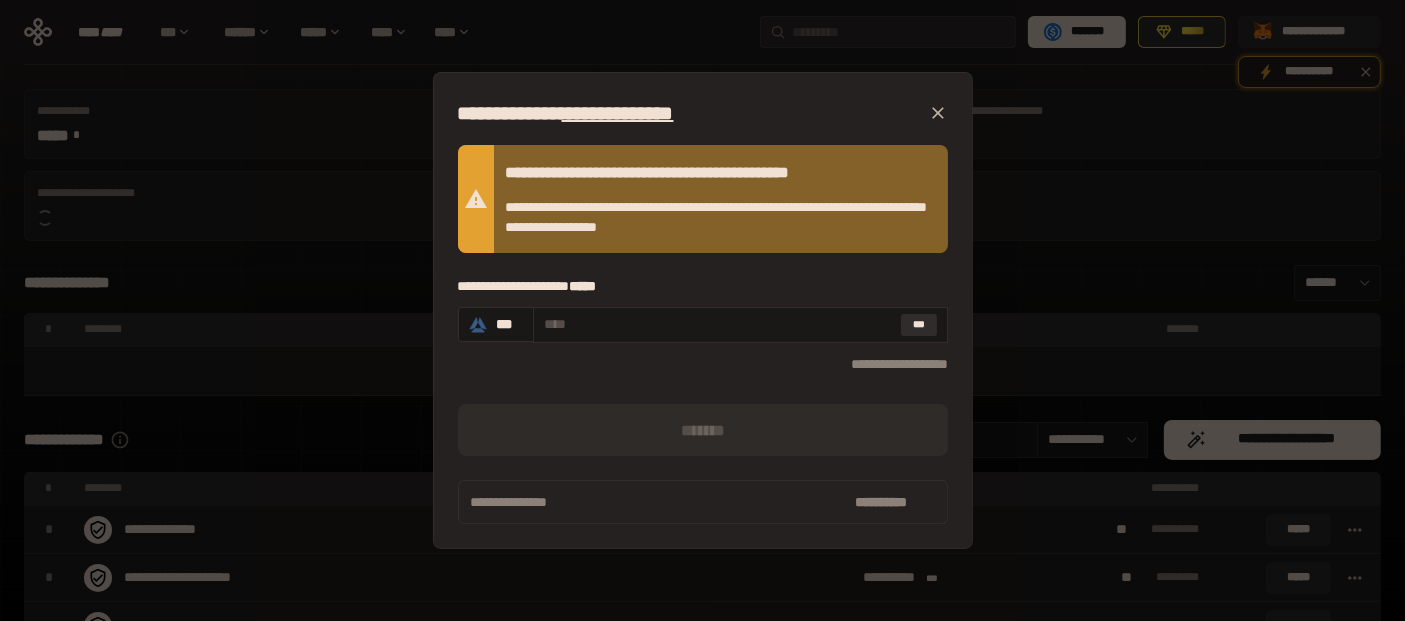 click on "**********" at bounding box center (702, 310) 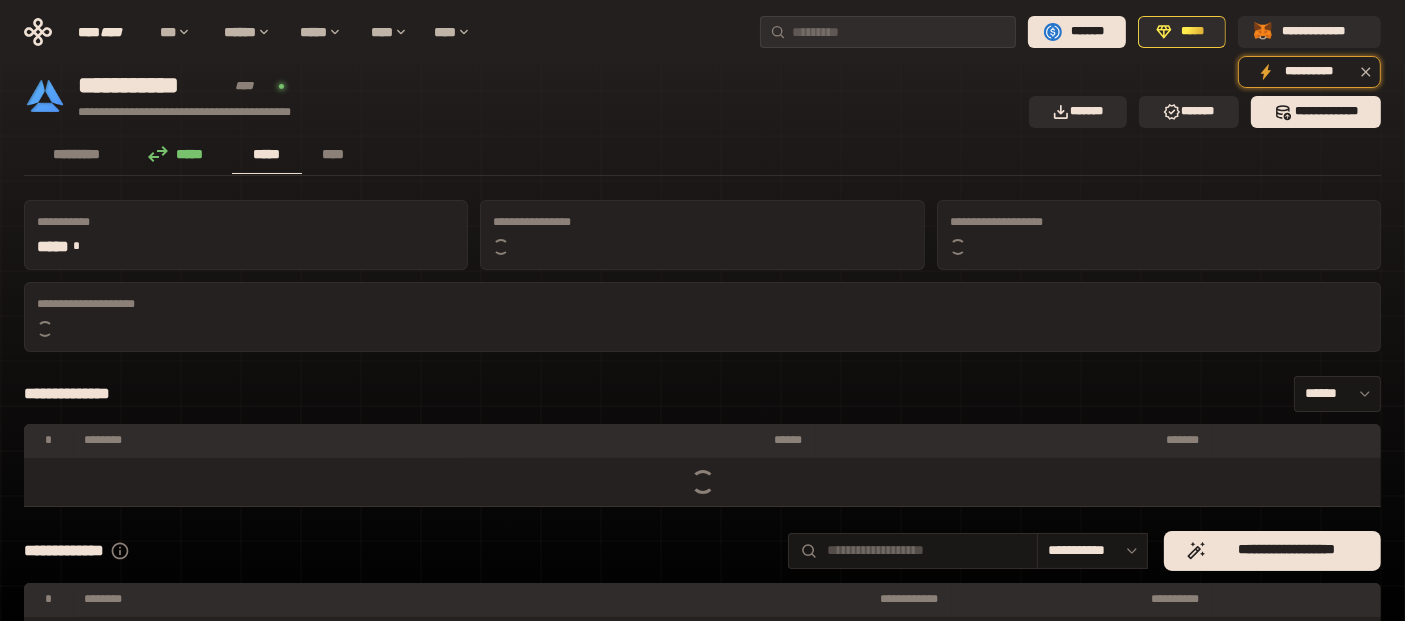 scroll, scrollTop: 0, scrollLeft: 0, axis: both 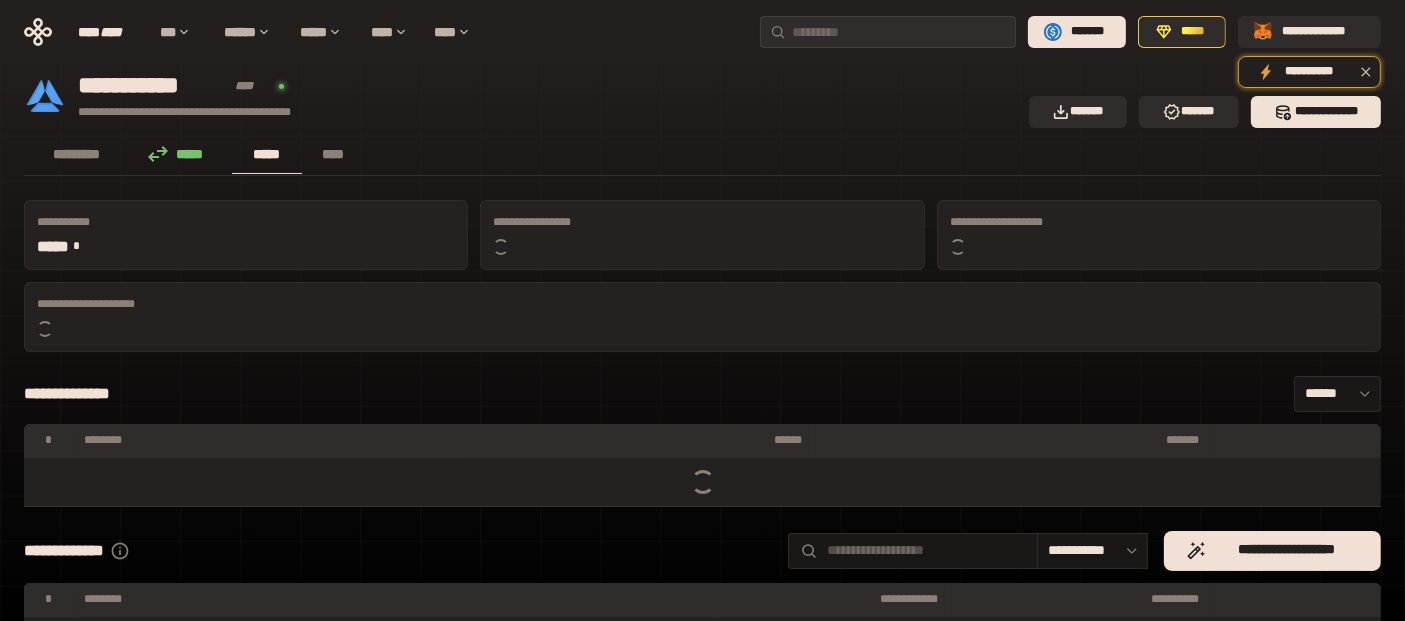 click at bounding box center [702, 482] 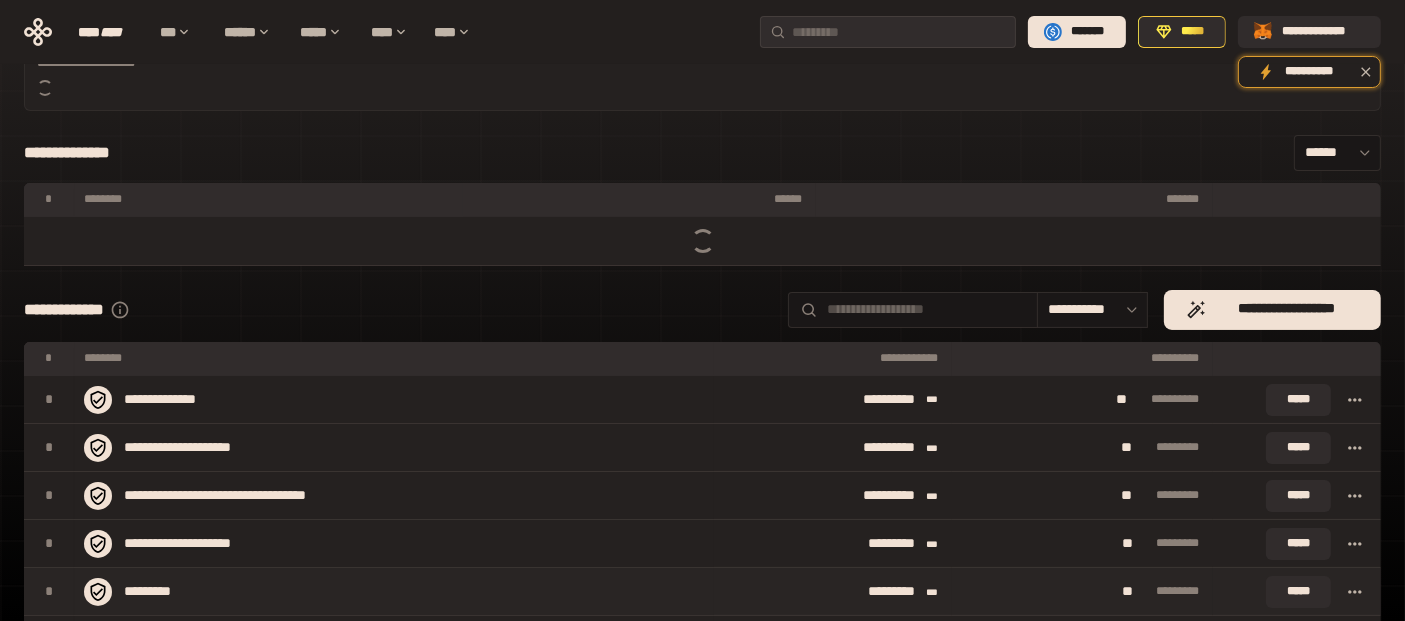 scroll, scrollTop: 0, scrollLeft: 0, axis: both 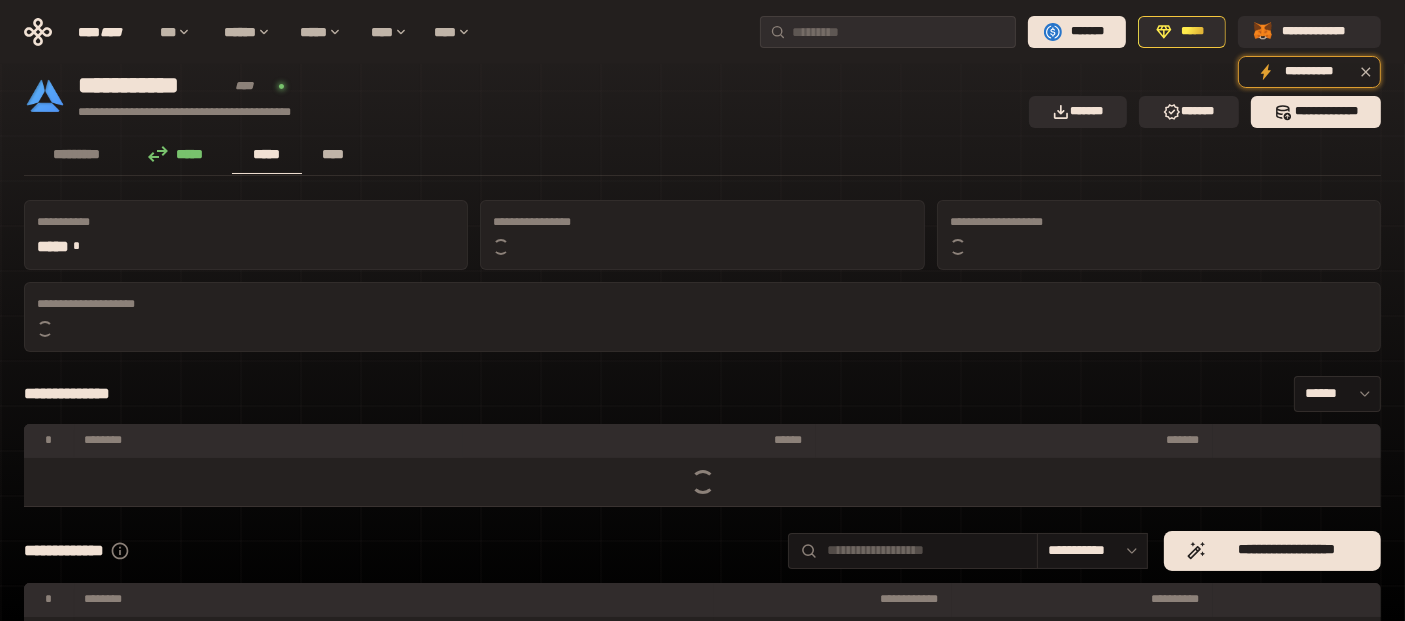 click on "****" at bounding box center (333, 154) 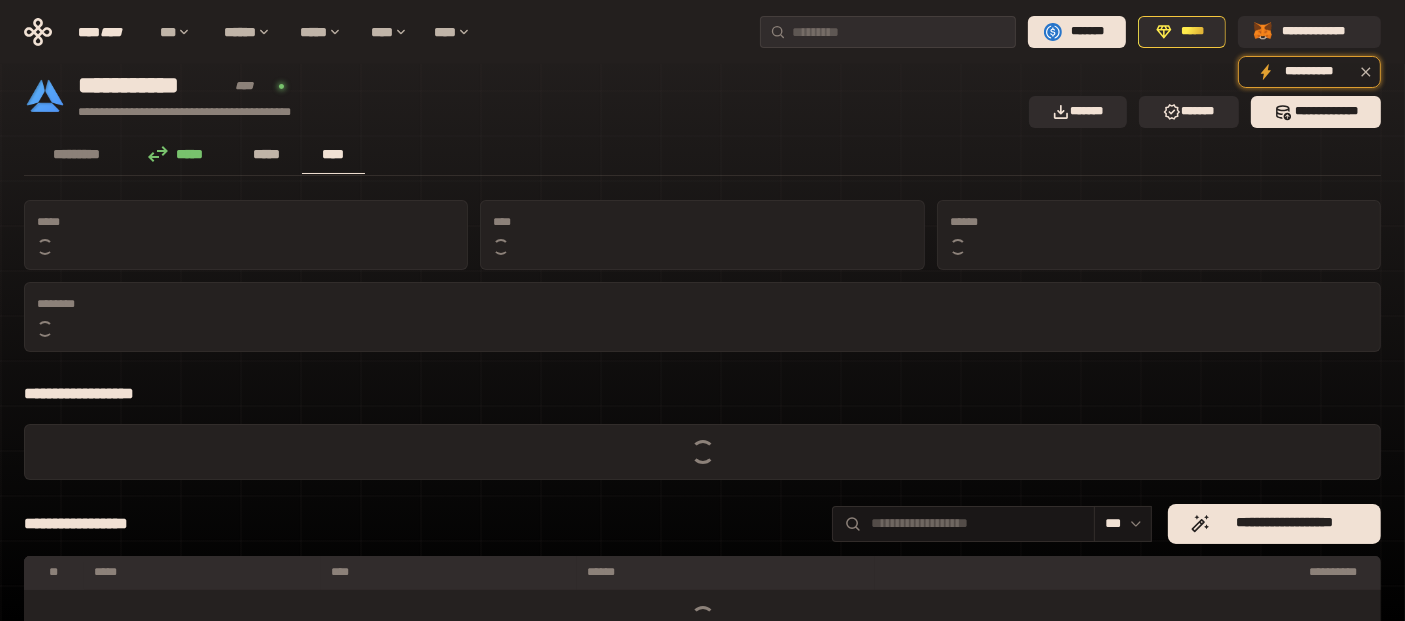 click on "*****" at bounding box center [267, 154] 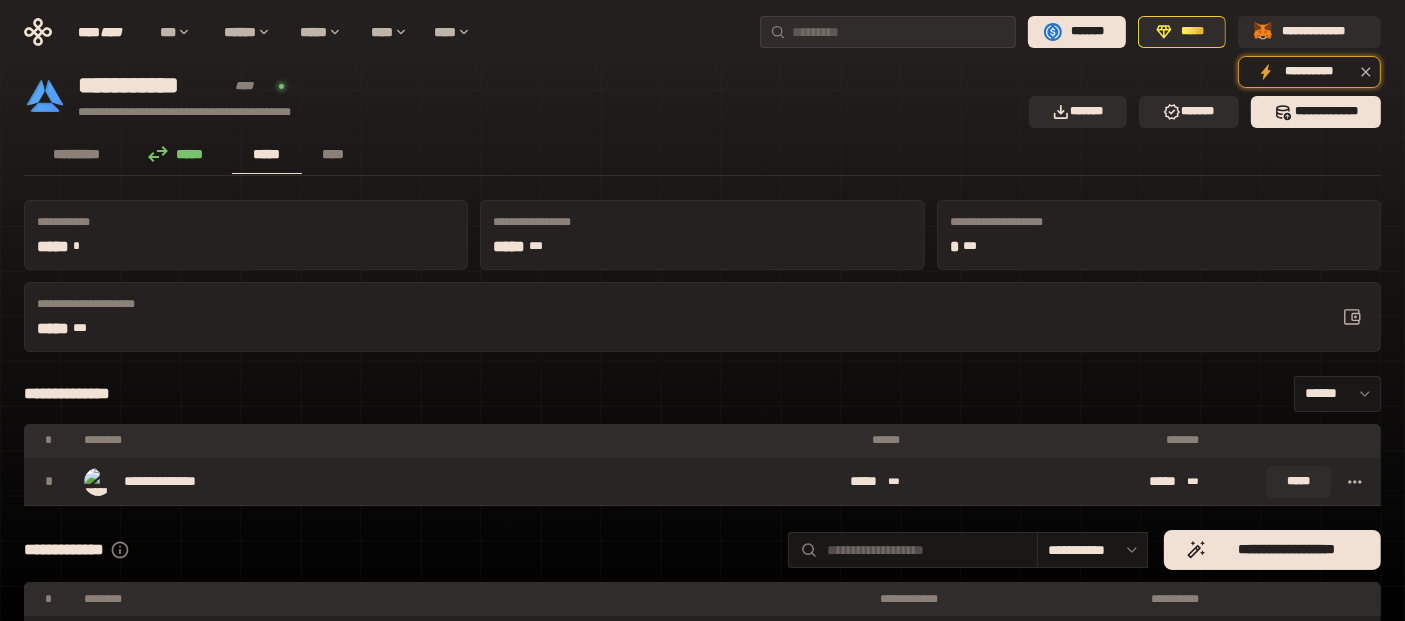 drag, startPoint x: 1361, startPoint y: 398, endPoint x: 1349, endPoint y: 403, distance: 13 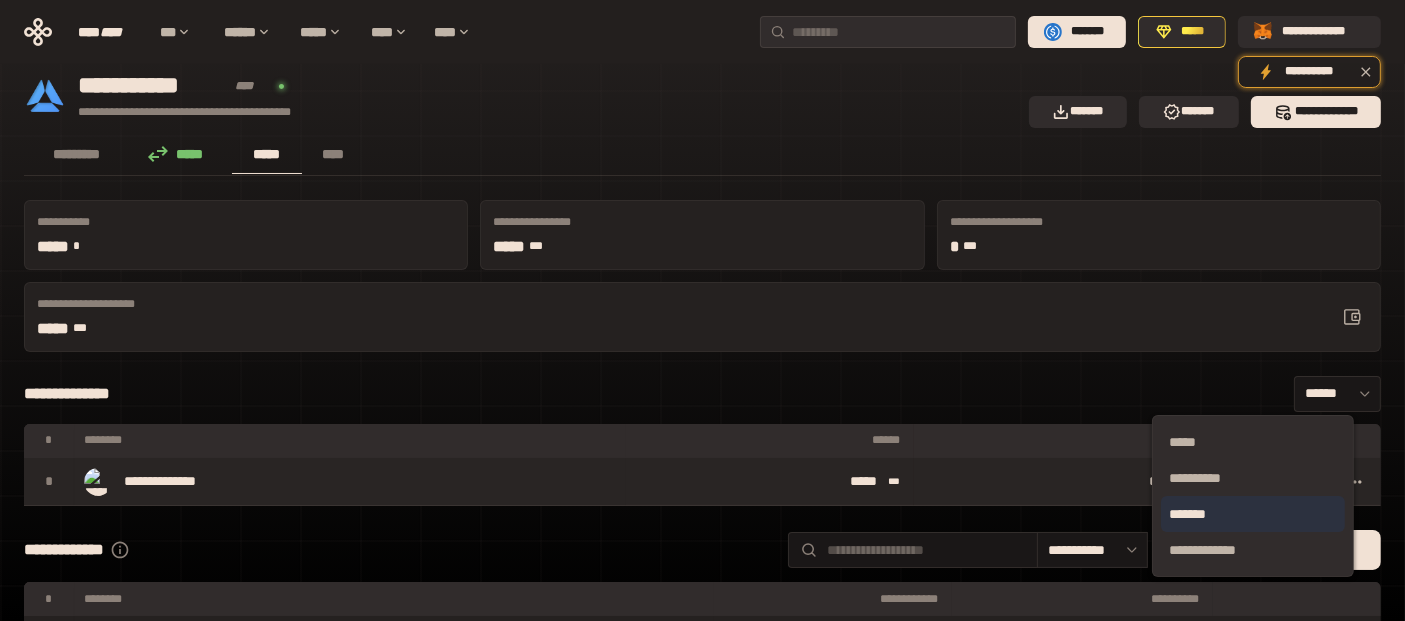 click on "*******" at bounding box center (1253, 514) 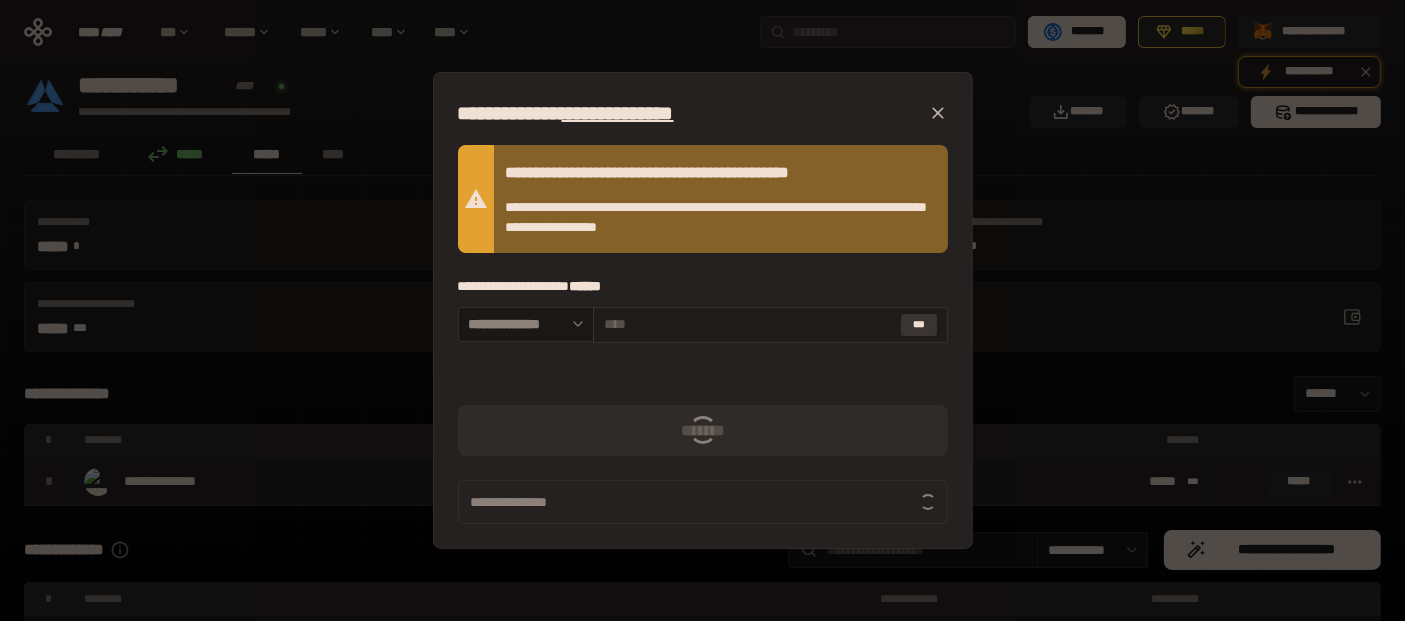 click on "***" at bounding box center [919, 325] 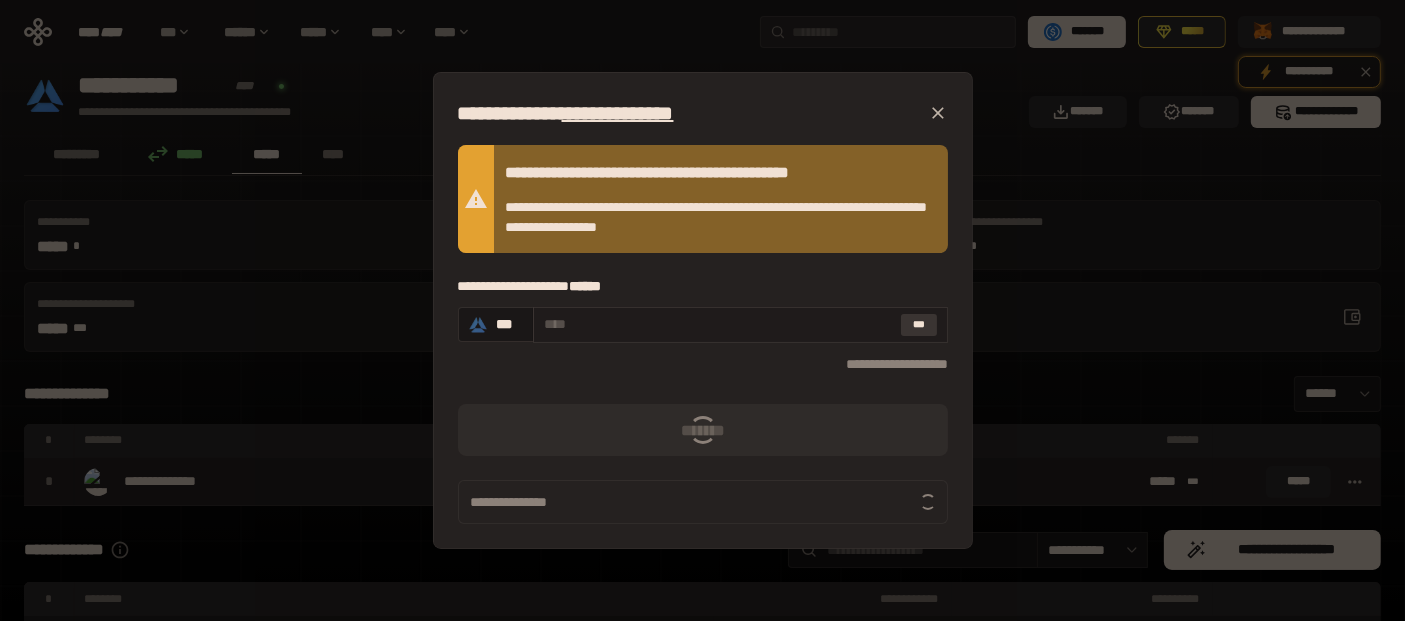 click on "***" at bounding box center (919, 325) 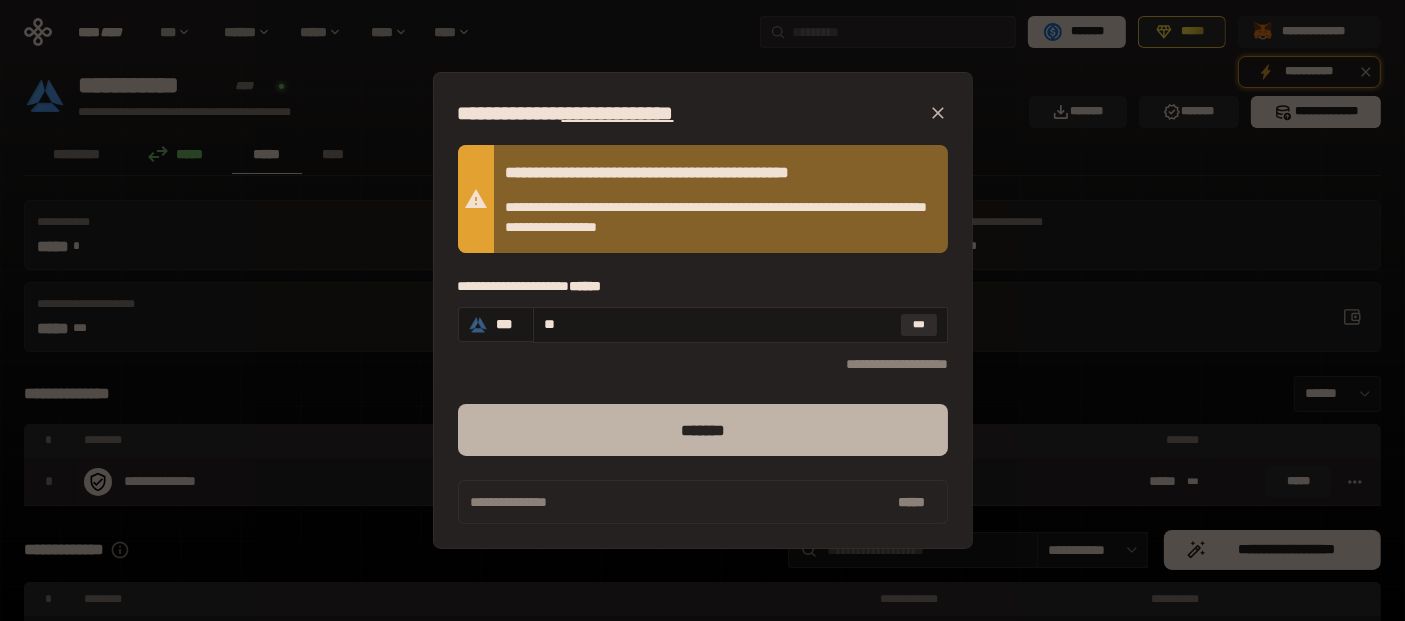 click on "*******" at bounding box center [703, 430] 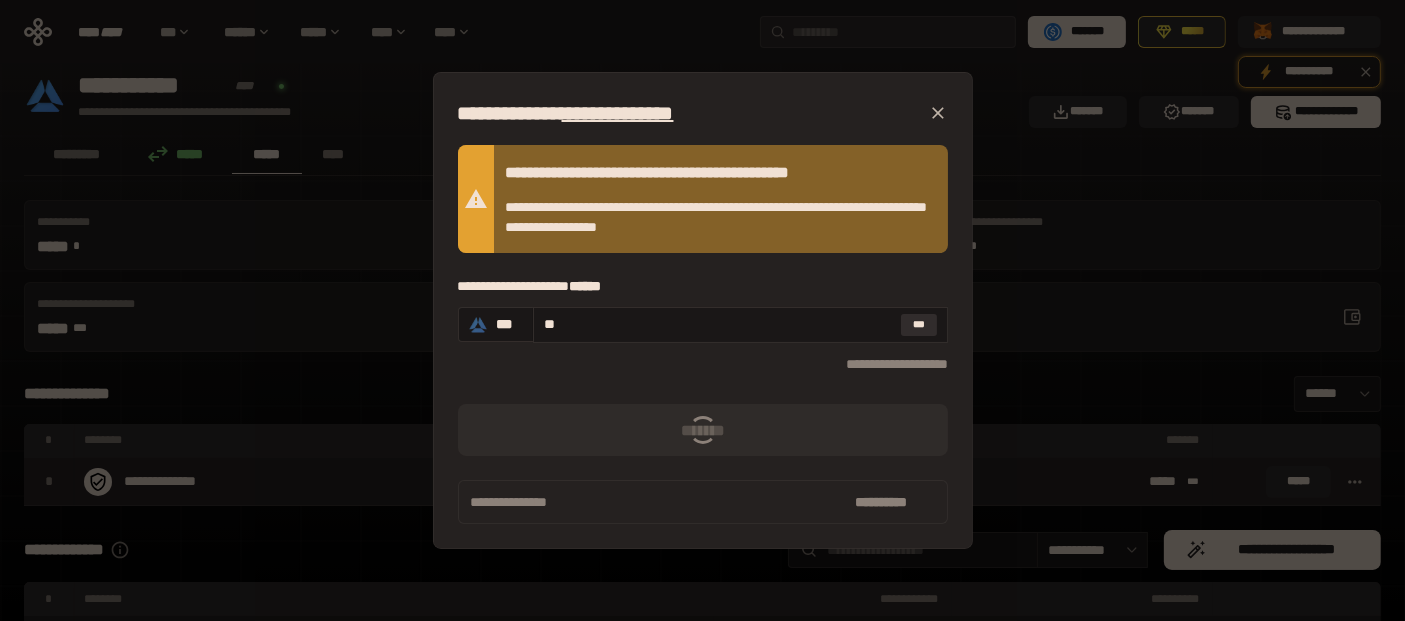 click 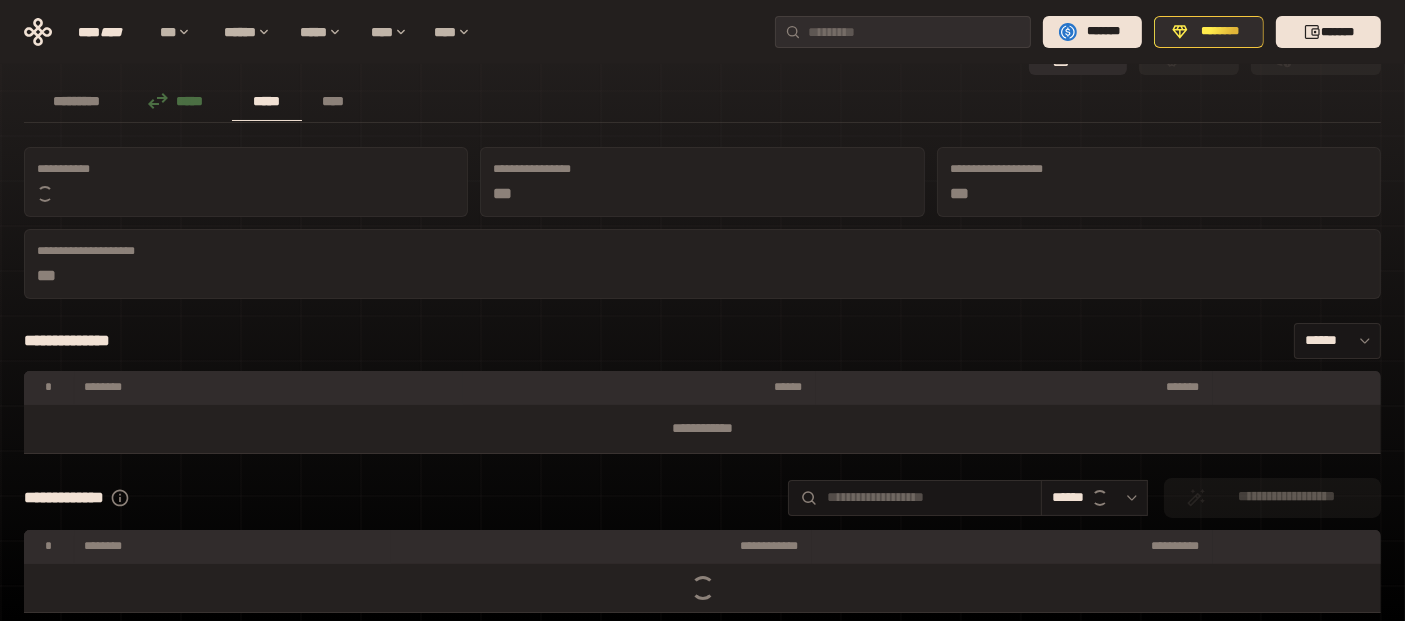 scroll, scrollTop: 53, scrollLeft: 0, axis: vertical 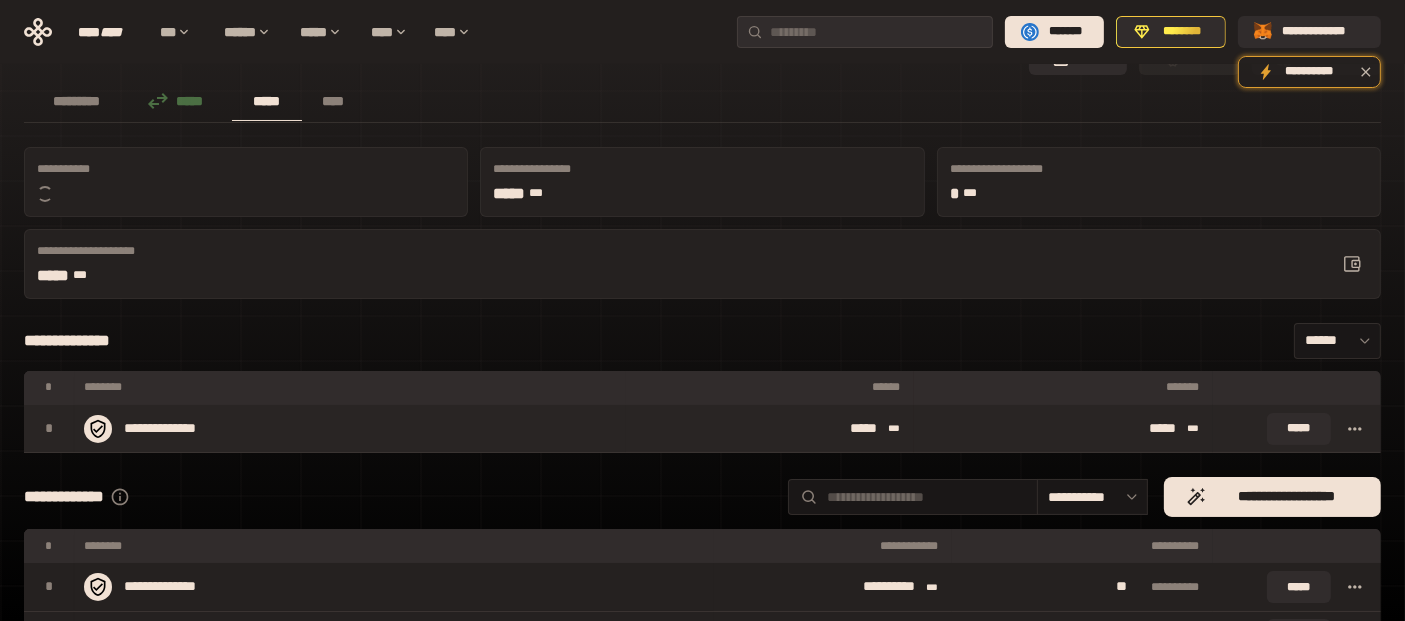 click 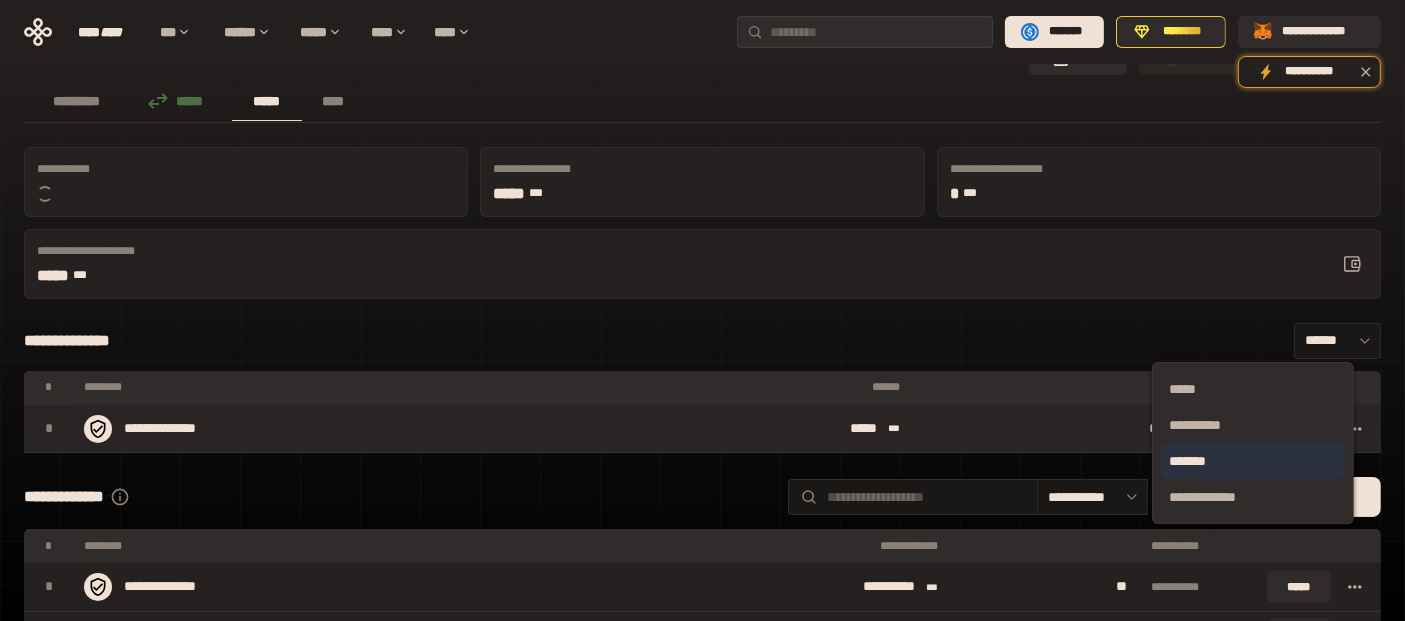 click on "*******" at bounding box center [1253, 461] 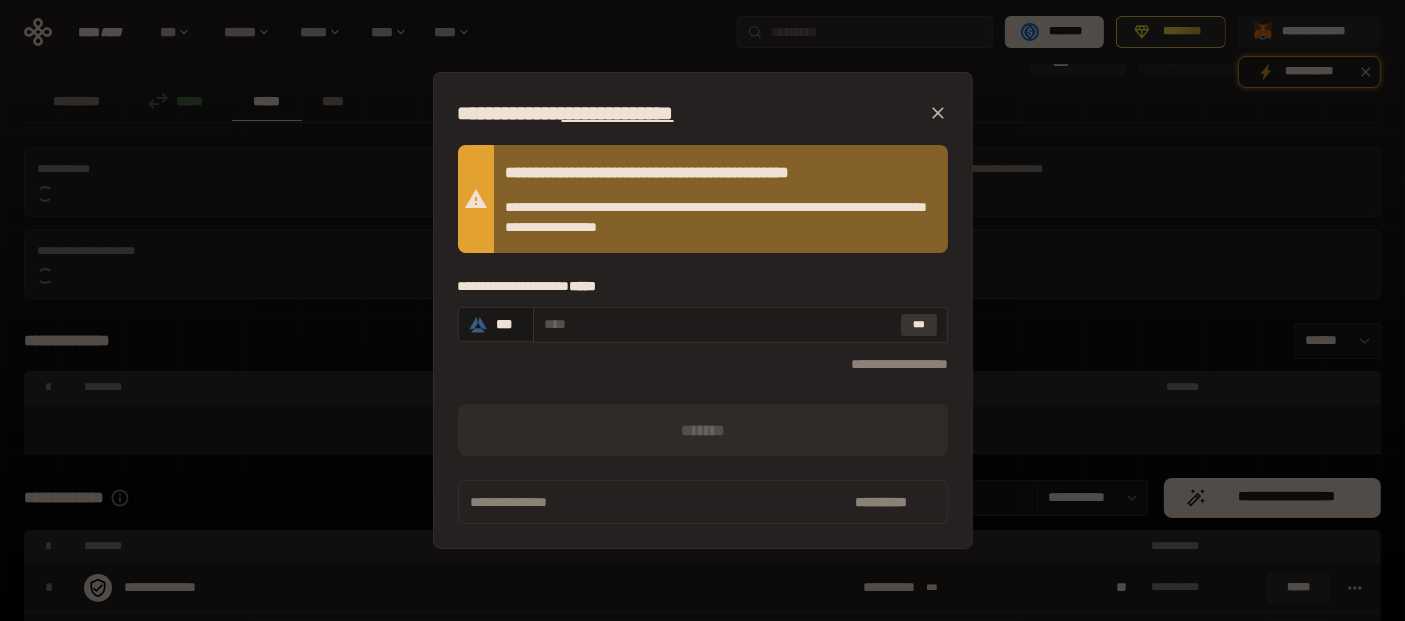 click on "***" at bounding box center (919, 325) 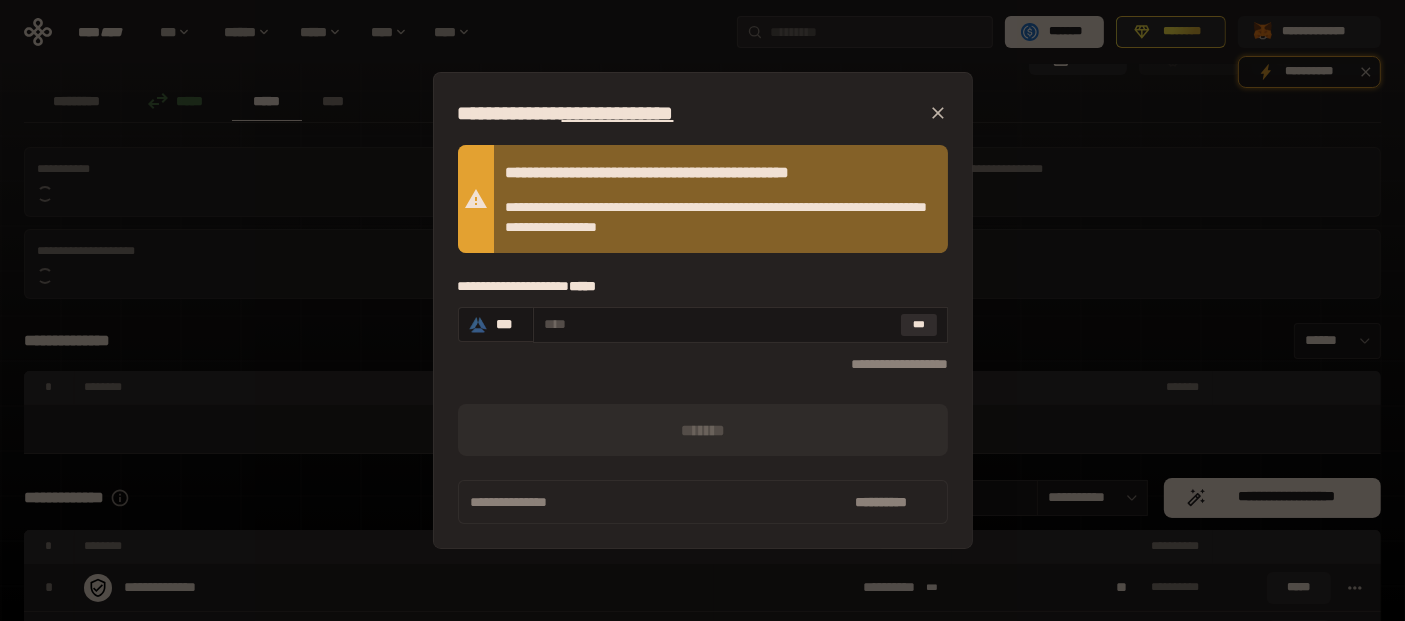 click 